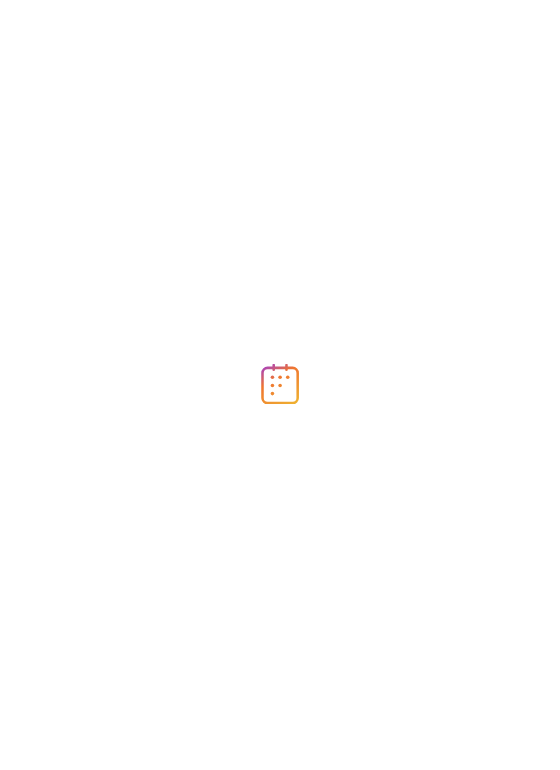 scroll, scrollTop: 0, scrollLeft: 0, axis: both 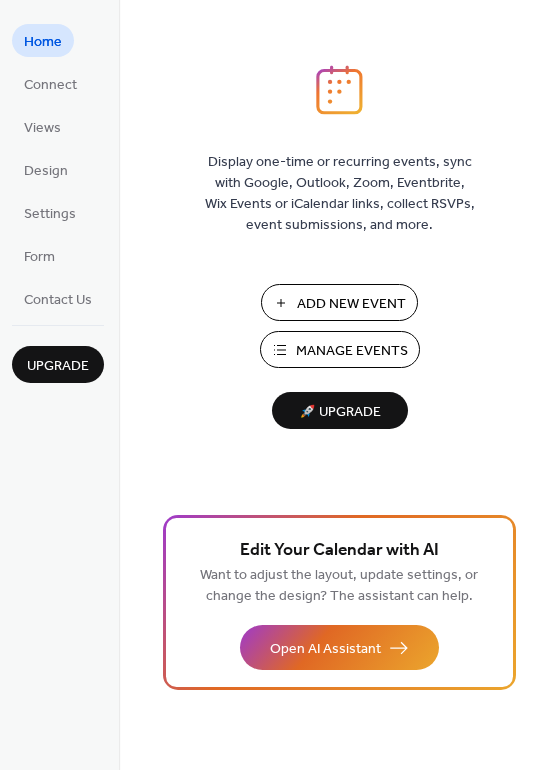 click on "Manage Events" at bounding box center (352, 351) 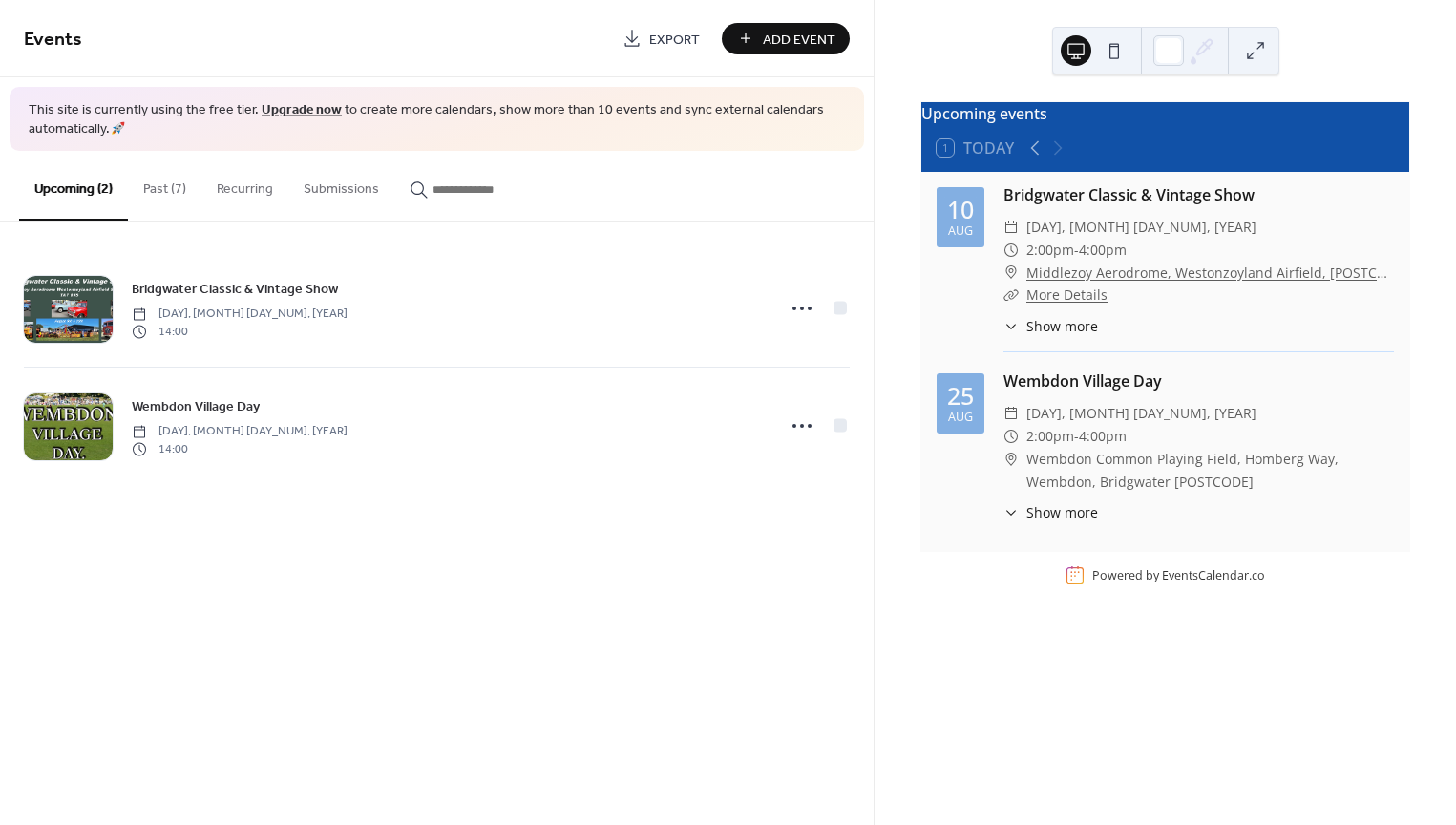 scroll, scrollTop: 0, scrollLeft: 0, axis: both 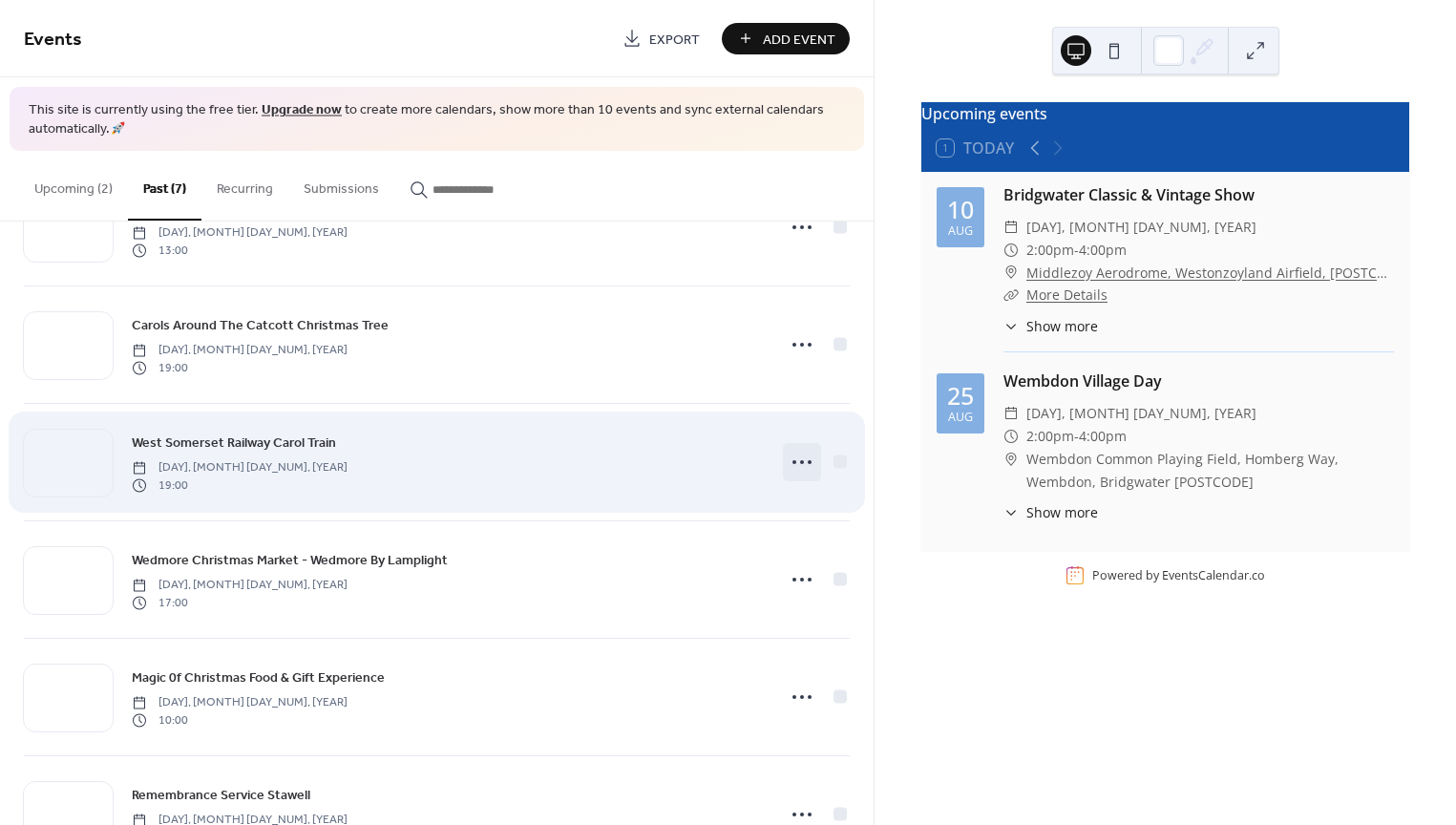 click 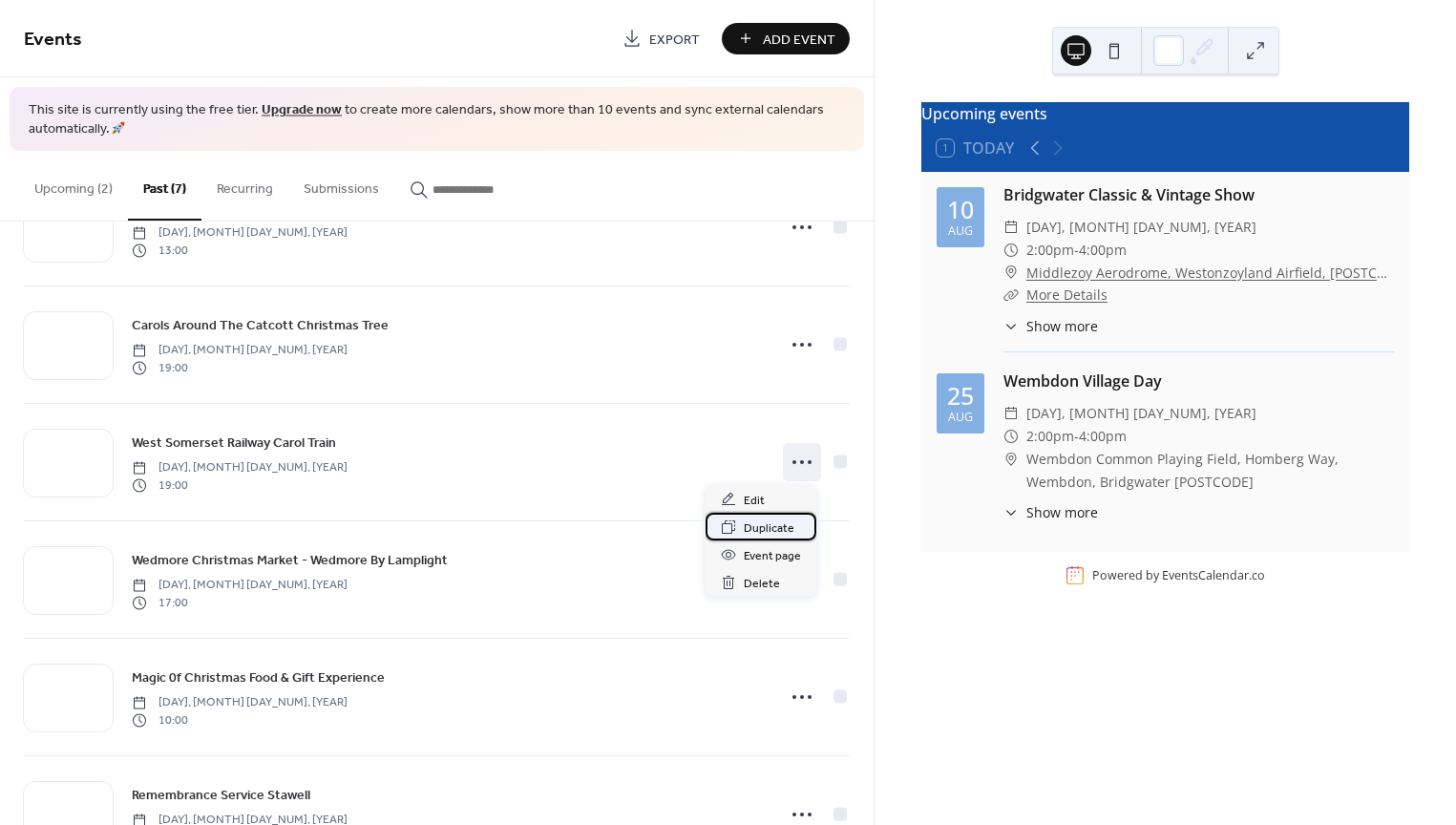 click on "Duplicate" at bounding box center [769, 528] 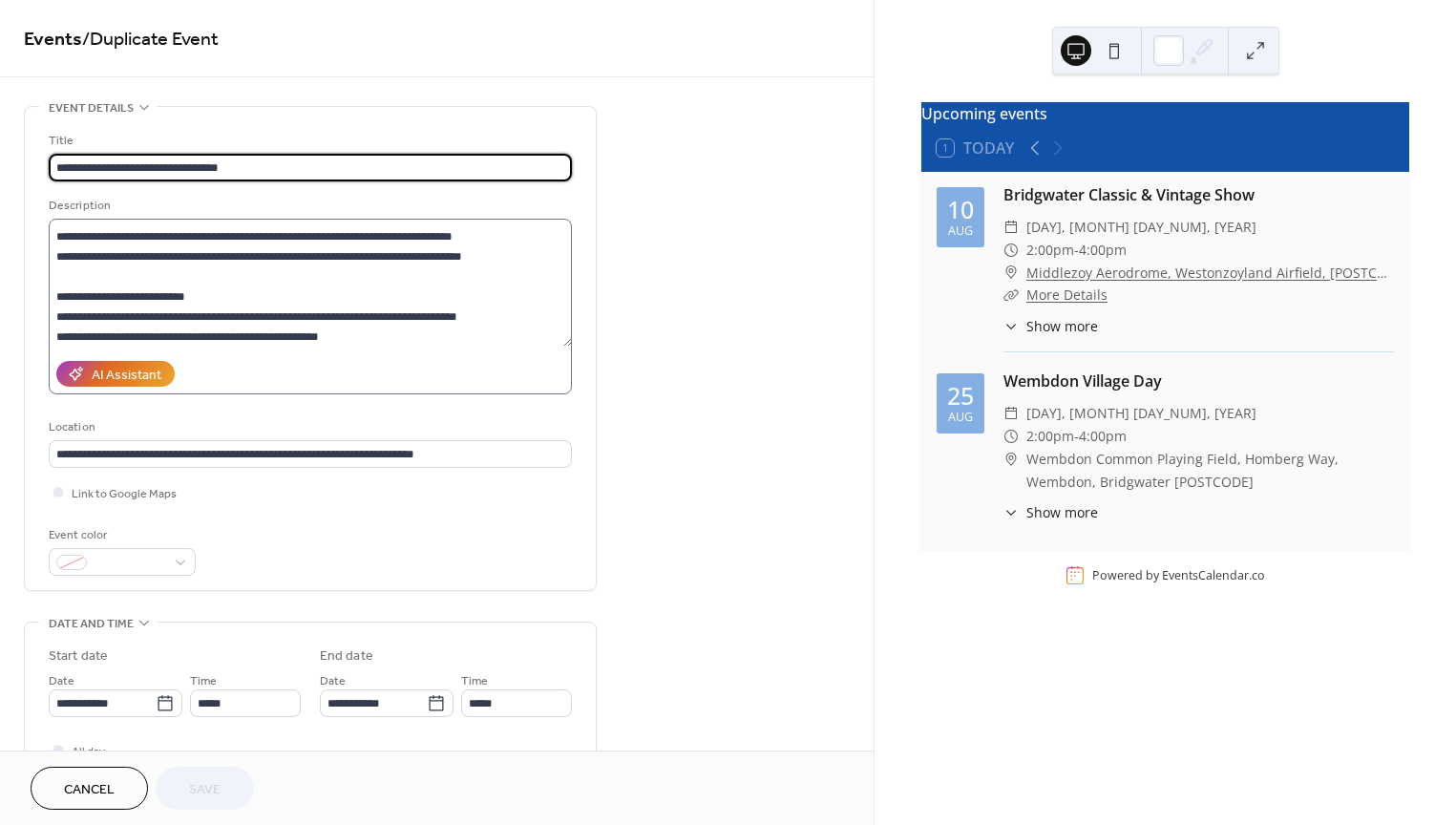 scroll, scrollTop: 39, scrollLeft: 0, axis: vertical 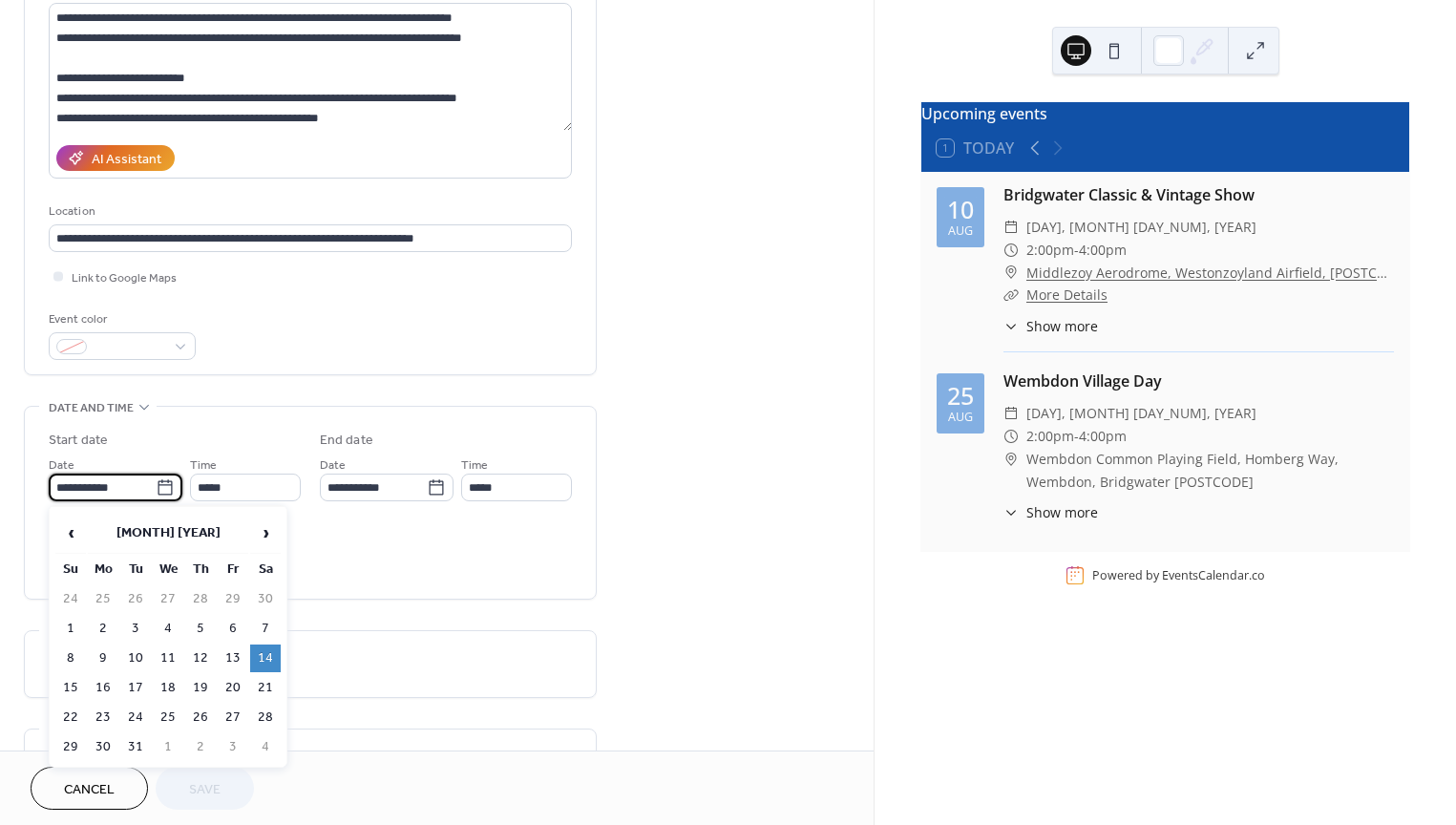 click on "**********" at bounding box center [102, 487] 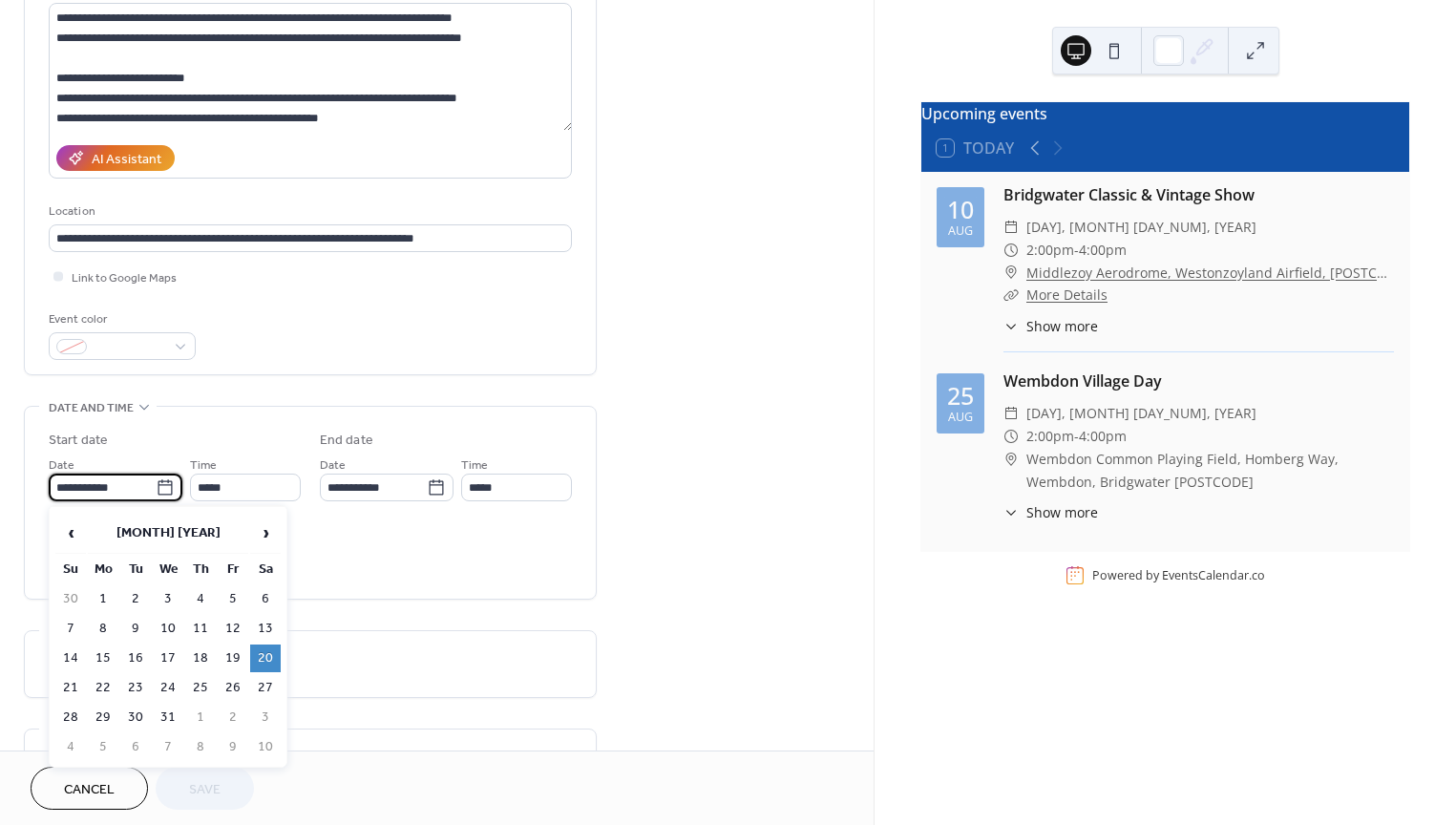 type on "**********" 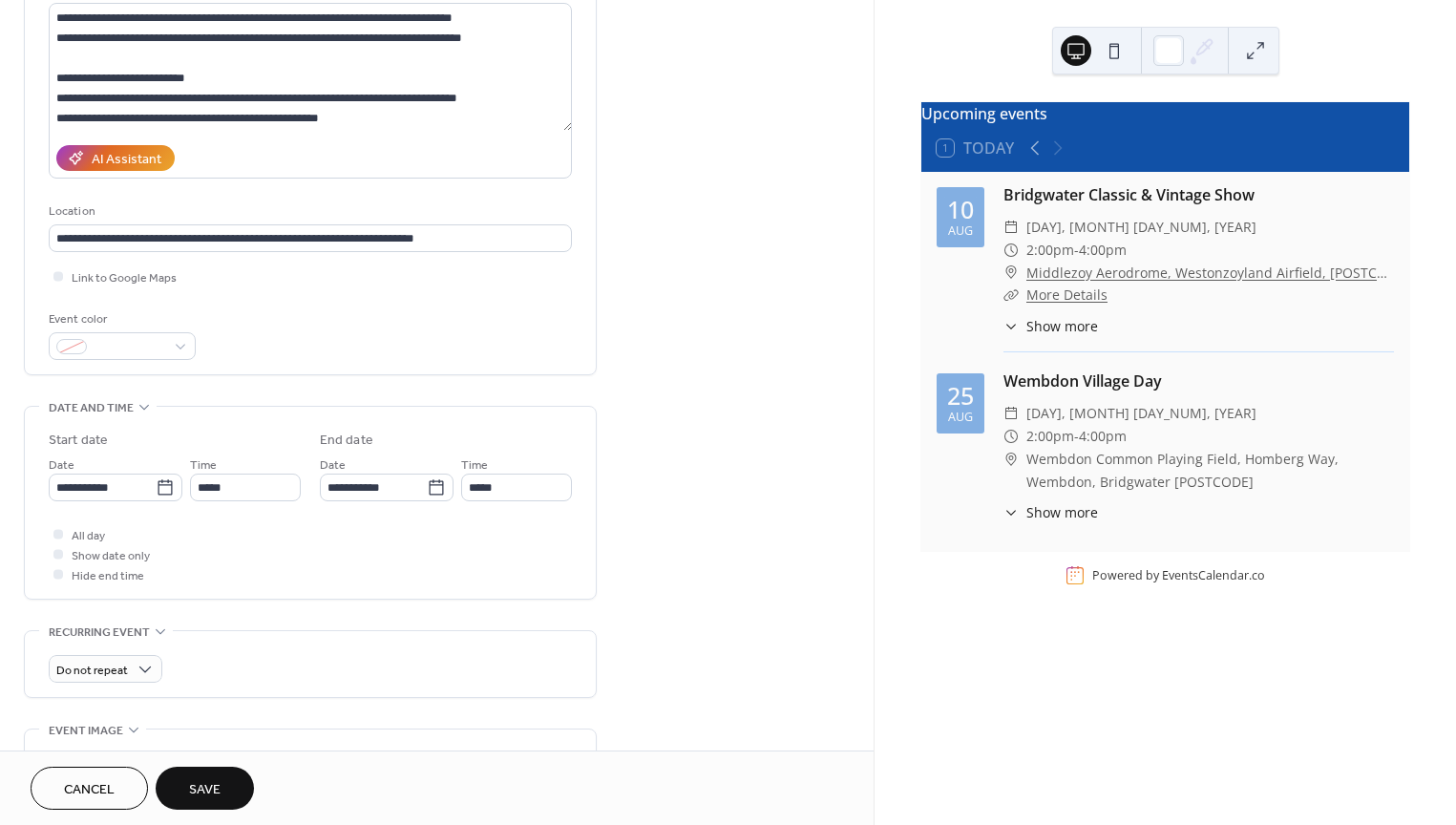click on "All day Show date only Hide end time" at bounding box center [310, 554] 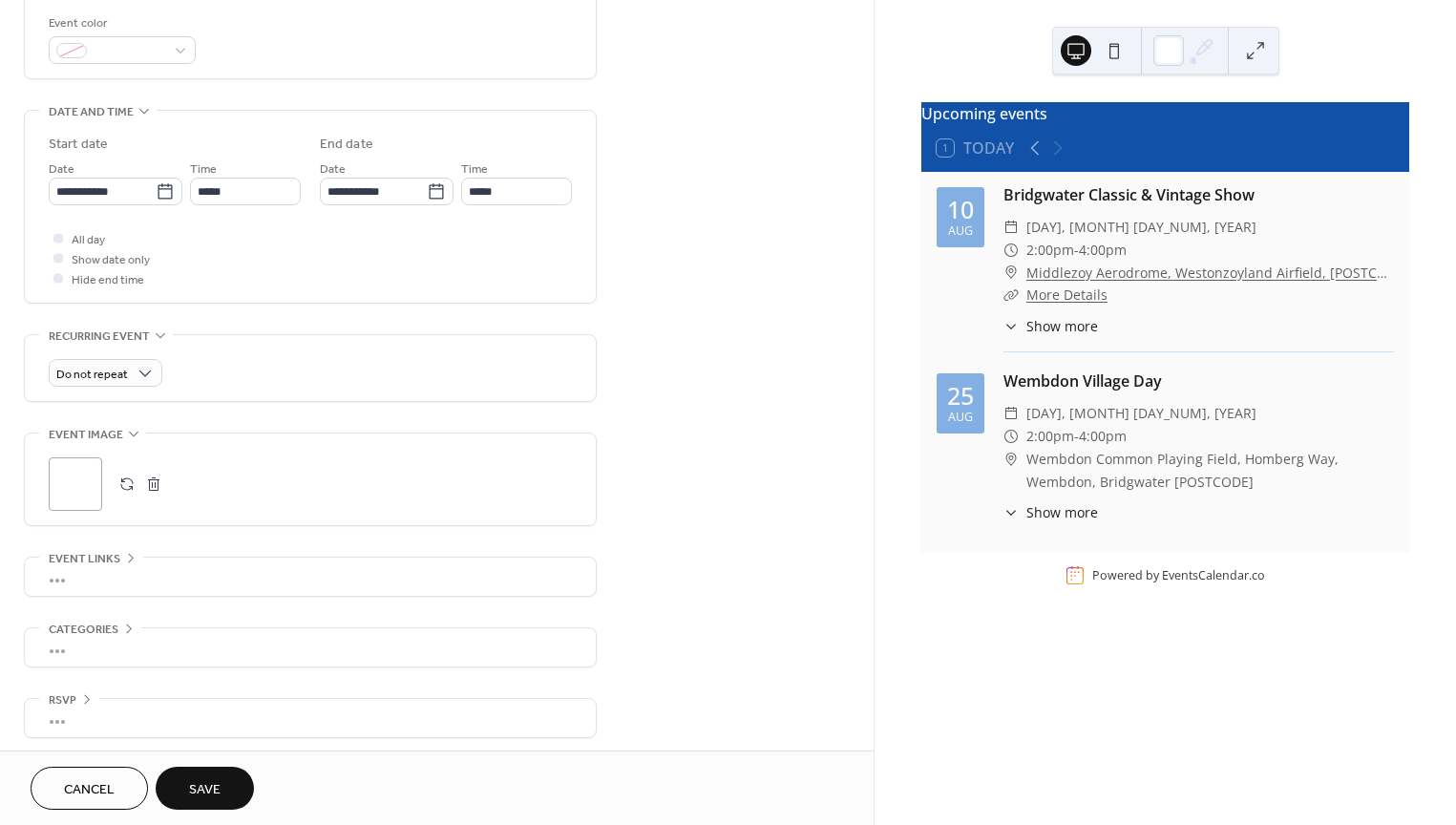 scroll, scrollTop: 518, scrollLeft: 0, axis: vertical 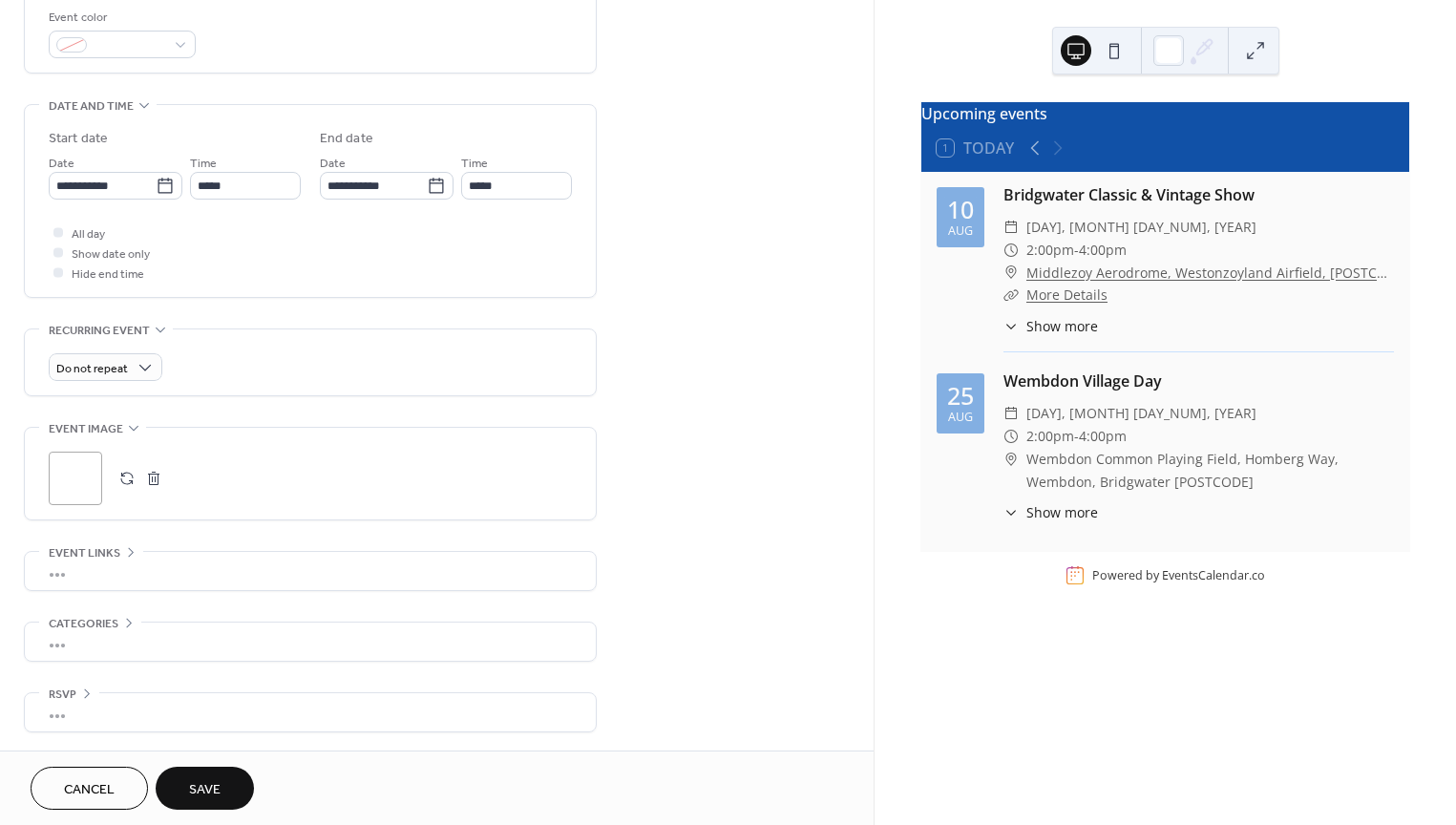 click on "Save" at bounding box center (204, 790) 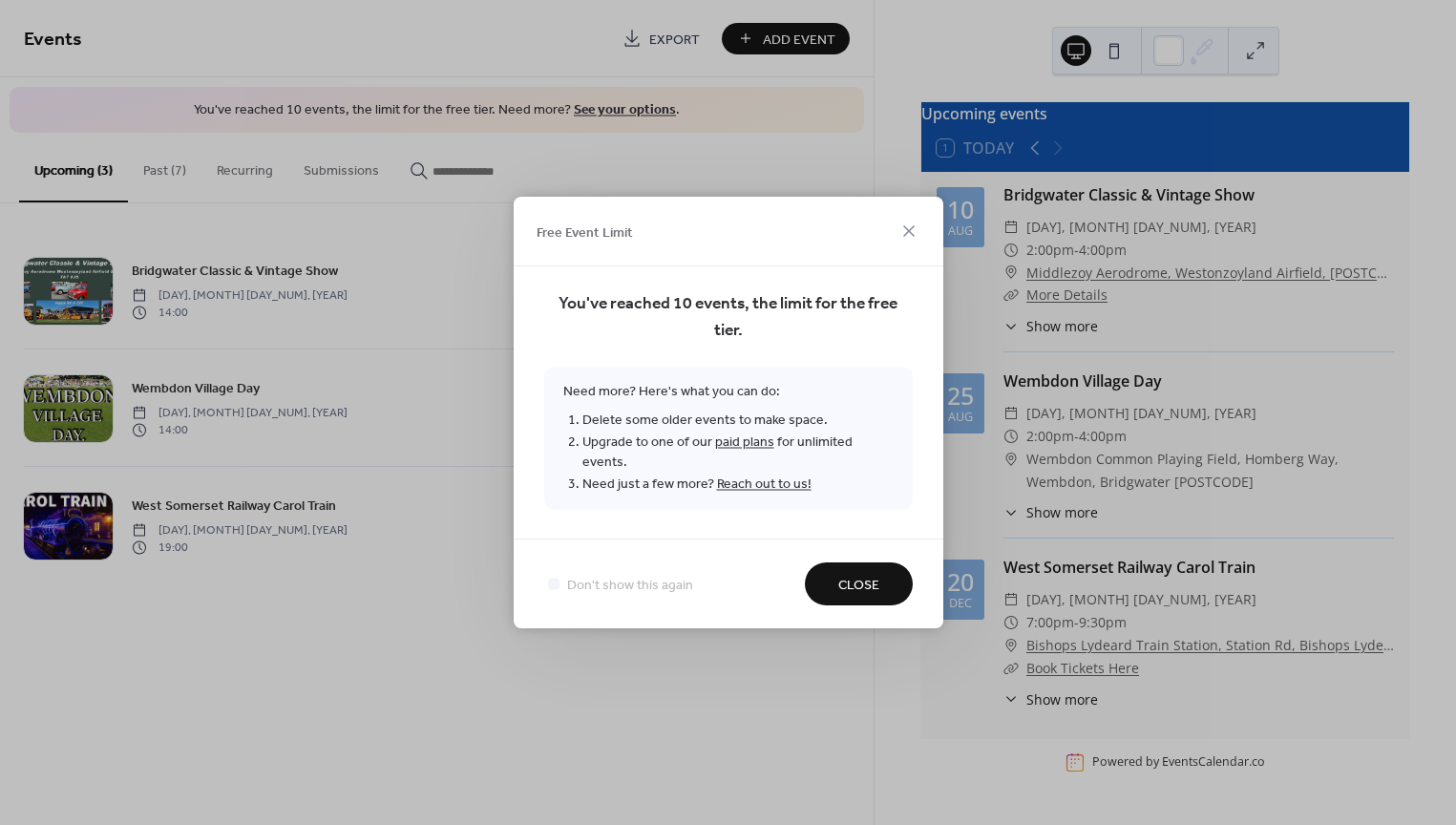 click on "Close" at bounding box center (858, 585) 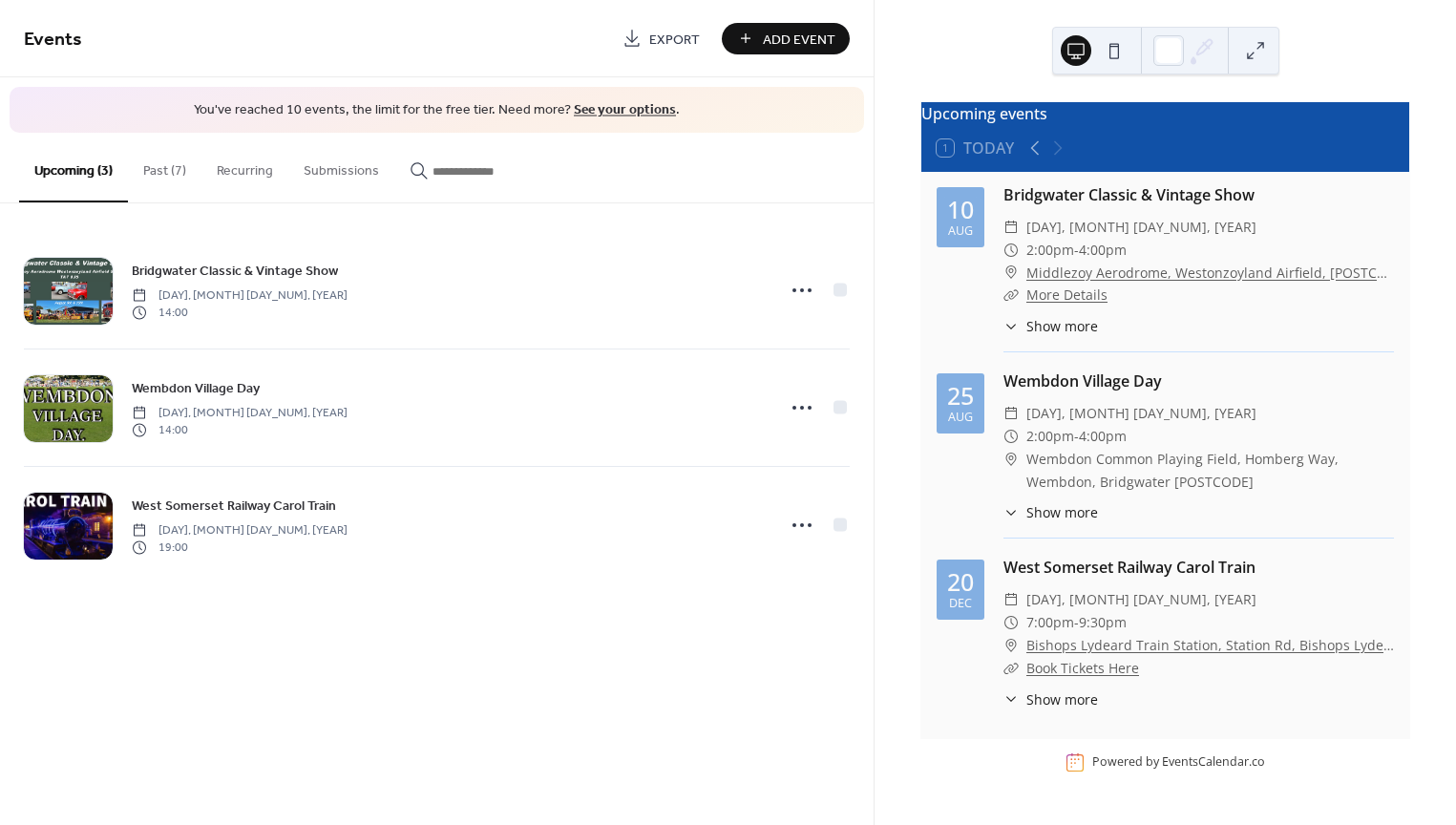 click on "Past (7)" at bounding box center [164, 166] 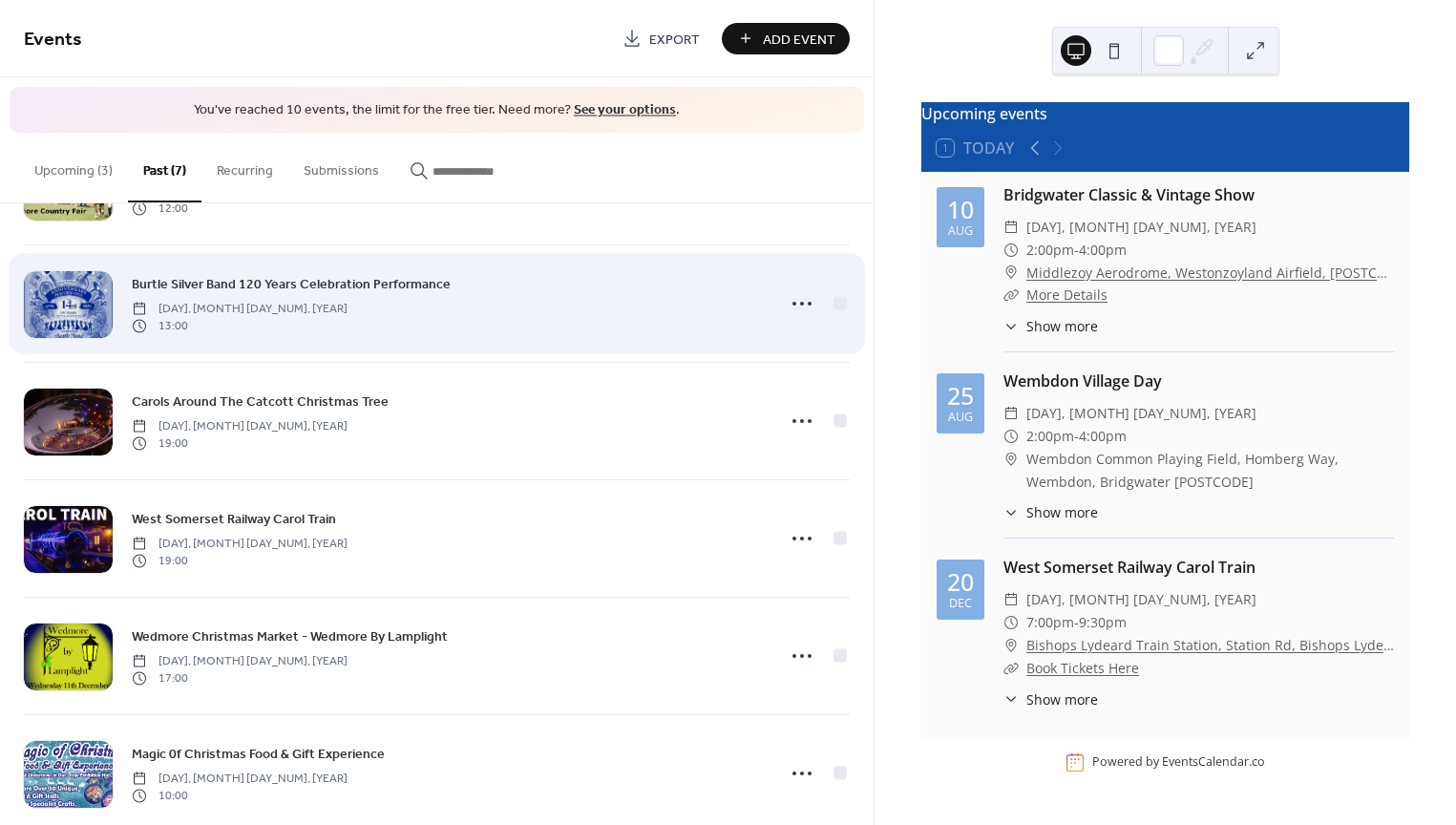 scroll, scrollTop: 181, scrollLeft: 0, axis: vertical 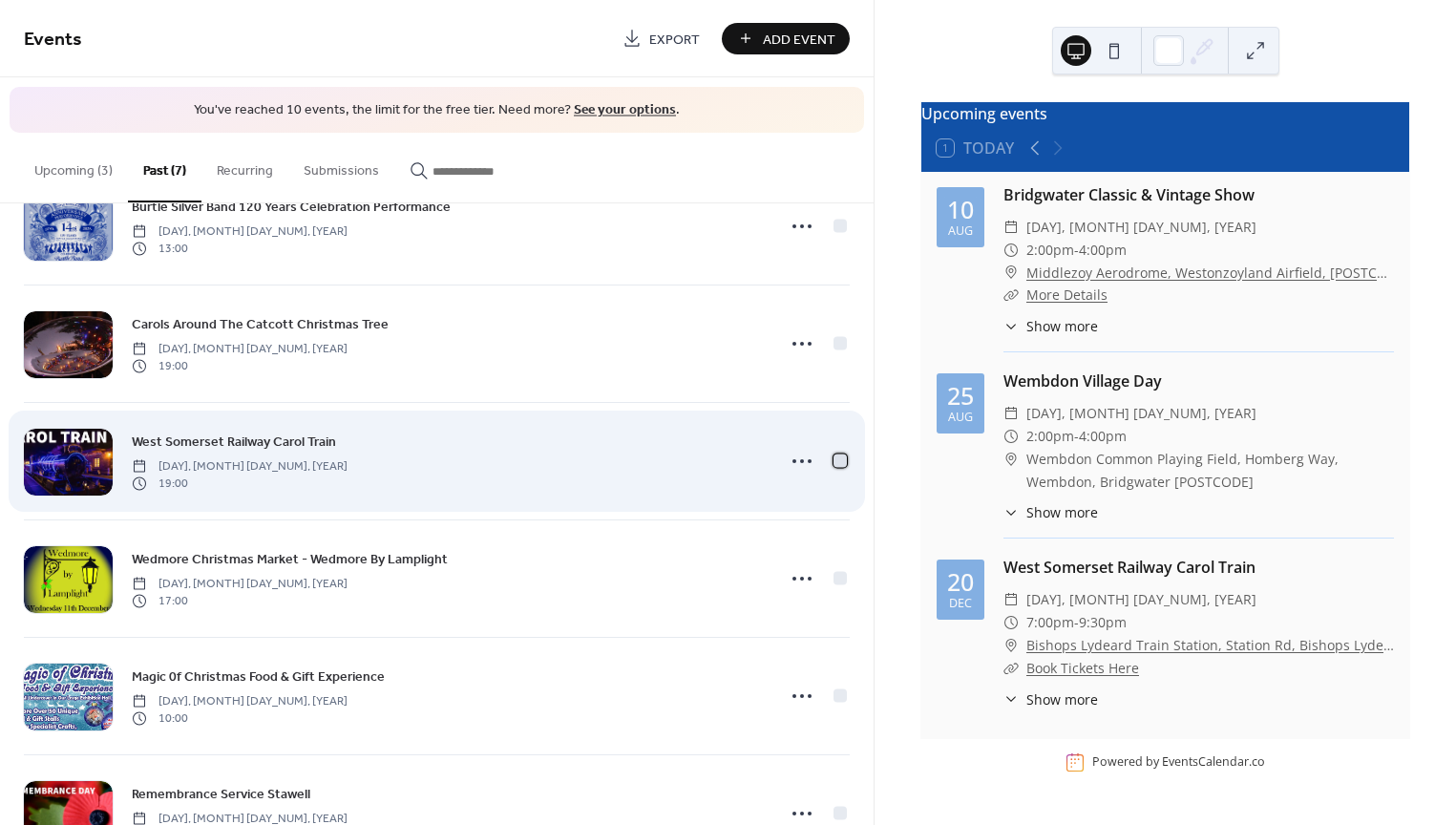 click at bounding box center (840, 460) 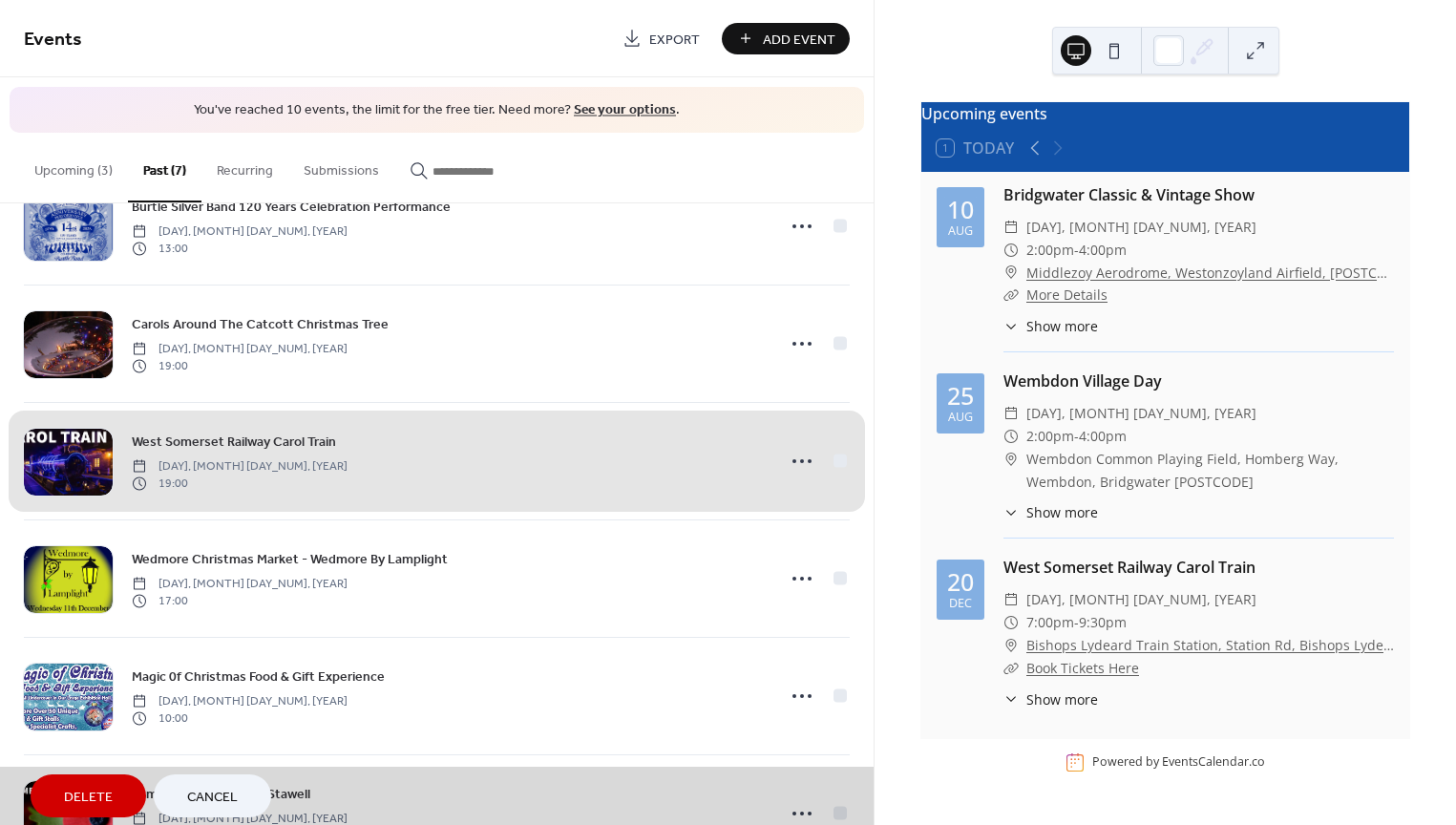 click on "West Somerset Railway Carol Train [DAY], [MONTH] [DAY_NUM], [YEAR] [TIME]" at bounding box center [436, 460] 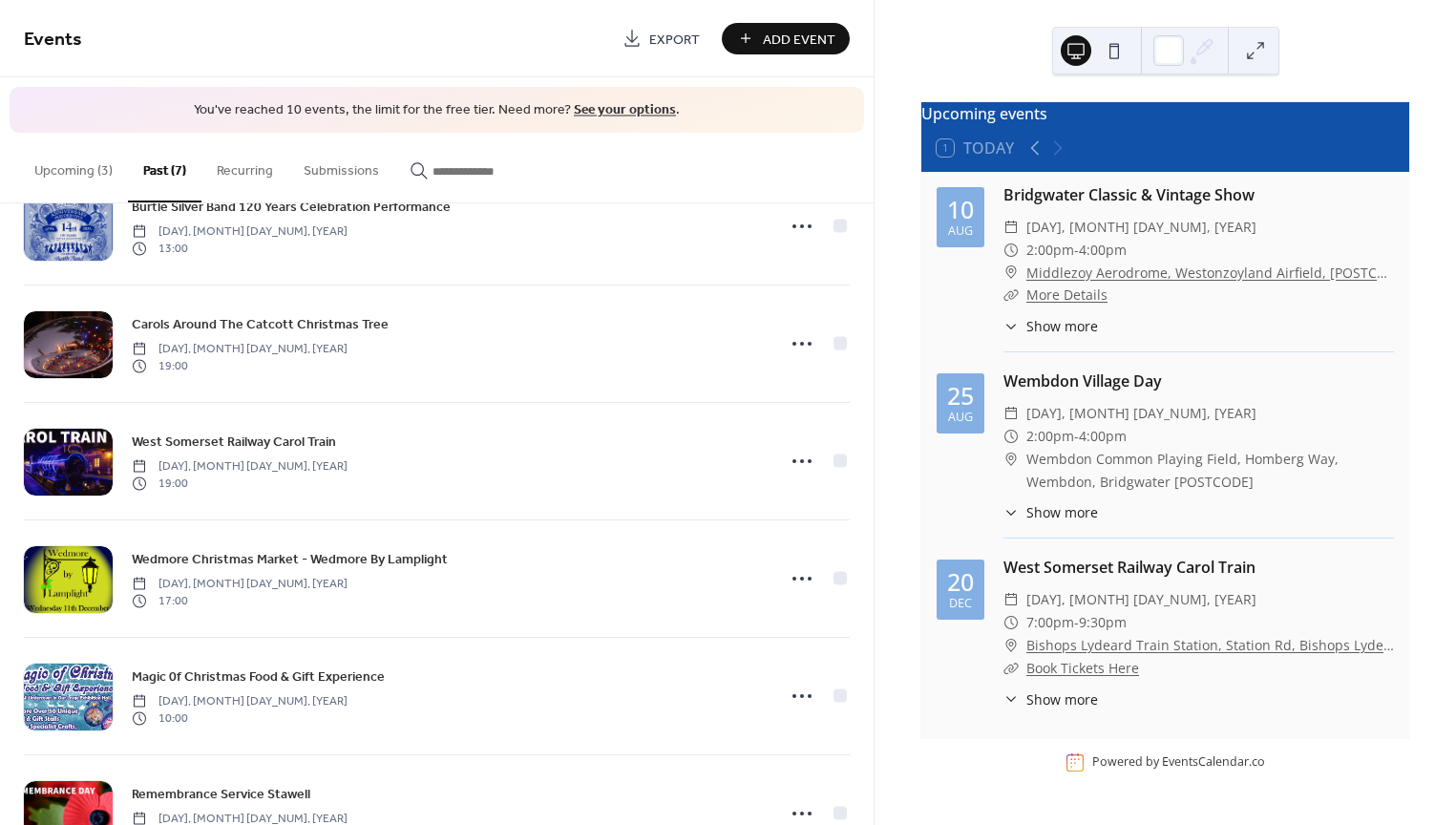 click 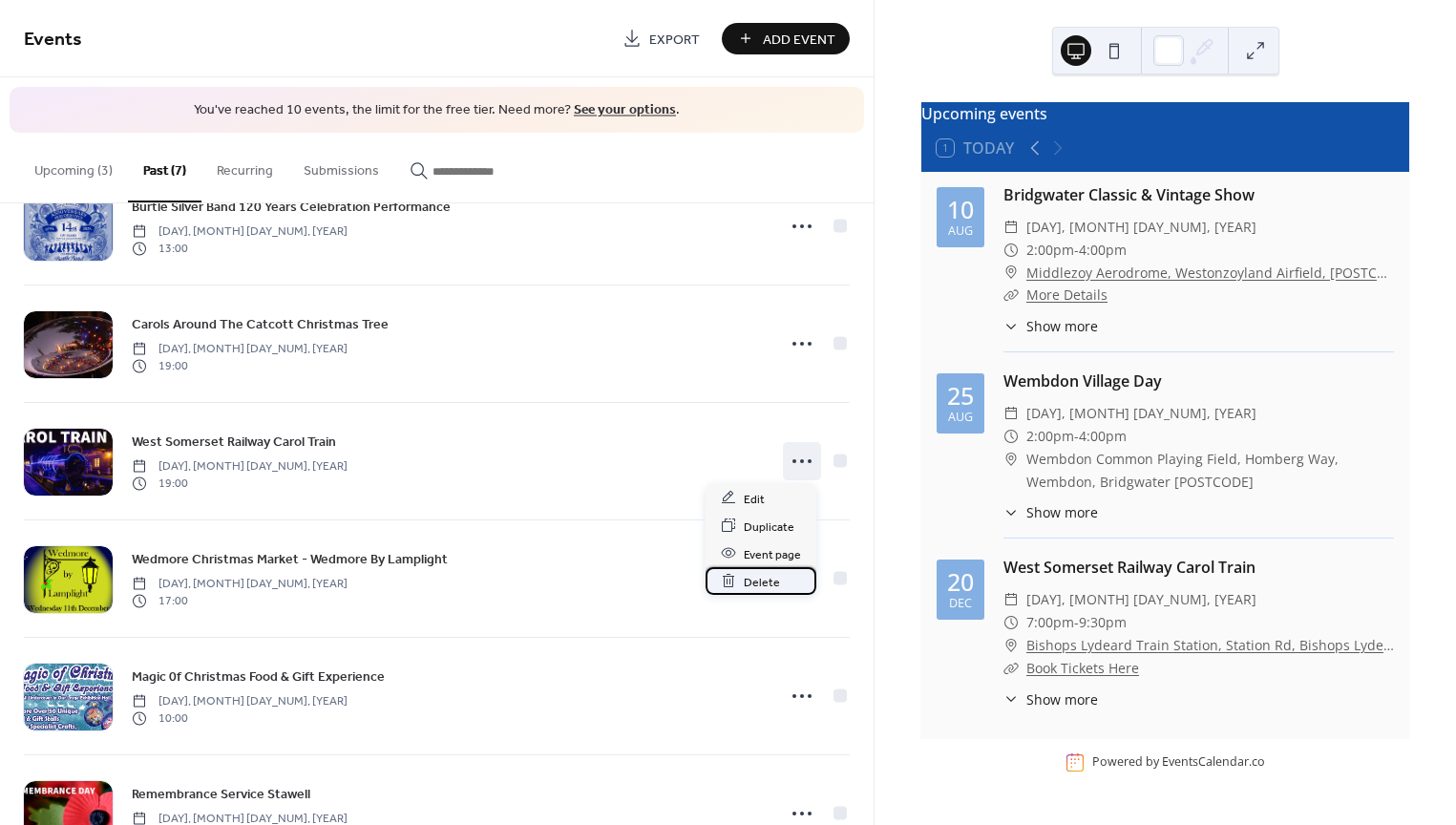 click on "Delete" at bounding box center [762, 582] 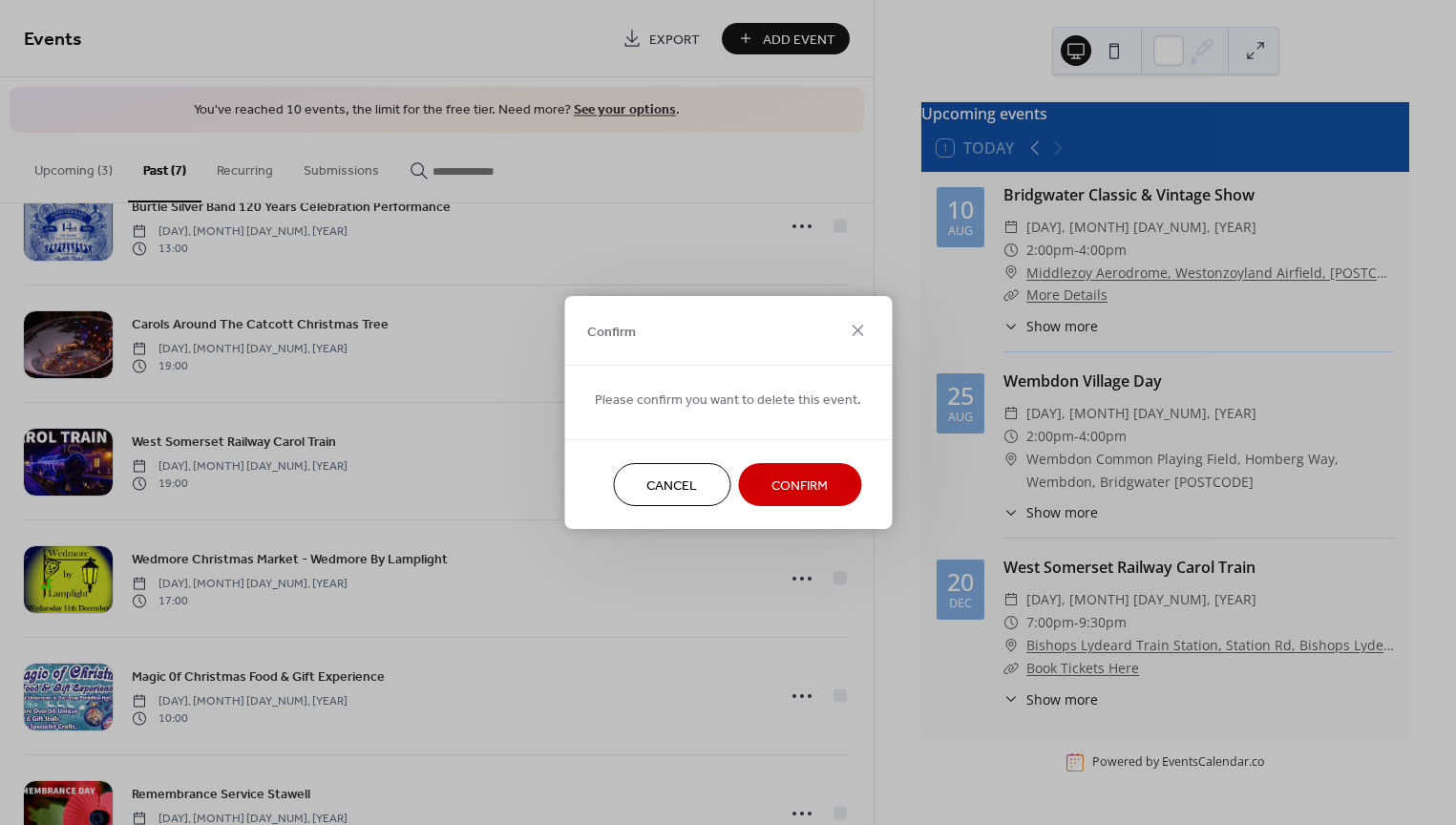 click on "Confirm" at bounding box center (799, 486) 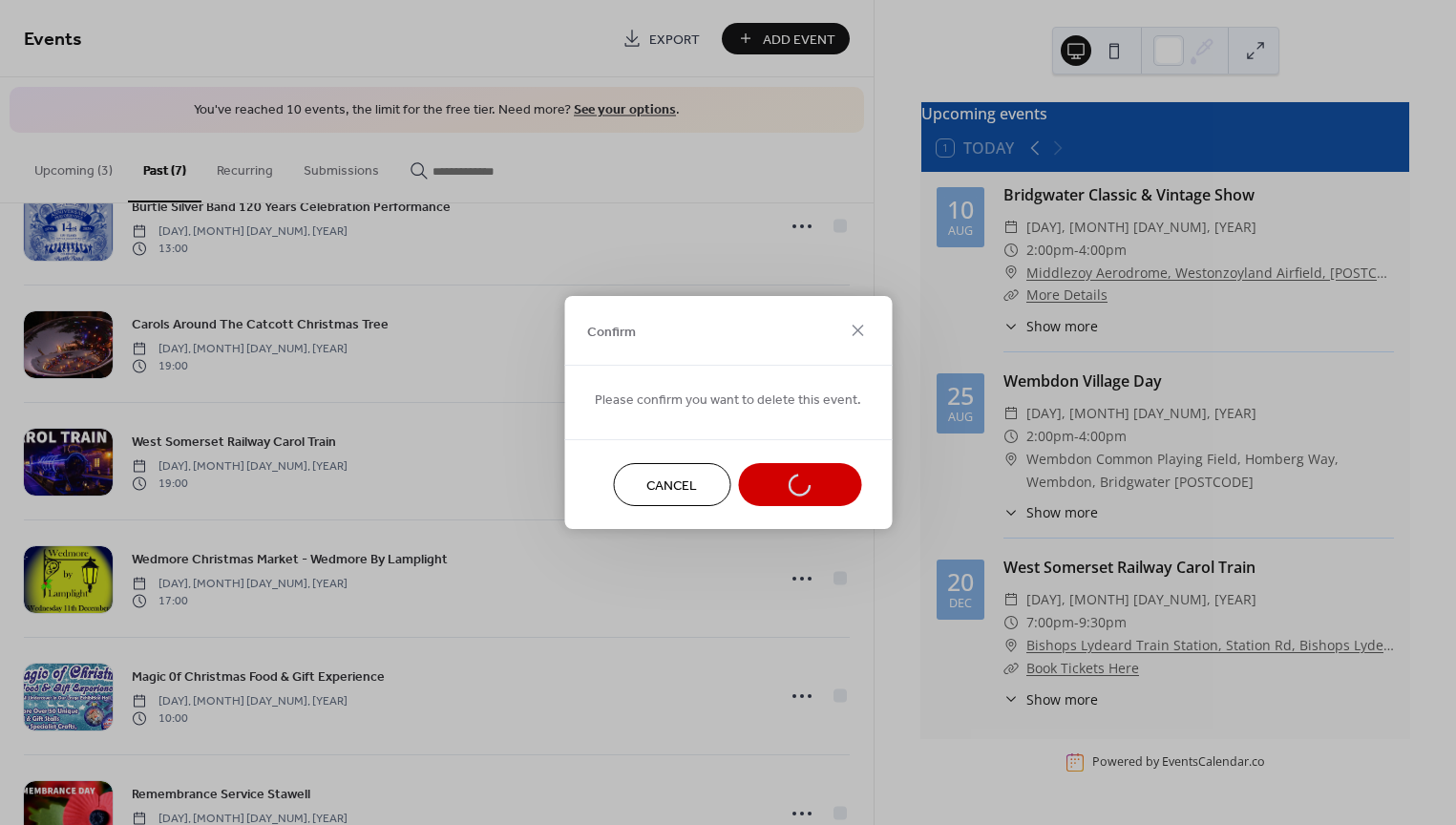 scroll, scrollTop: 158, scrollLeft: 0, axis: vertical 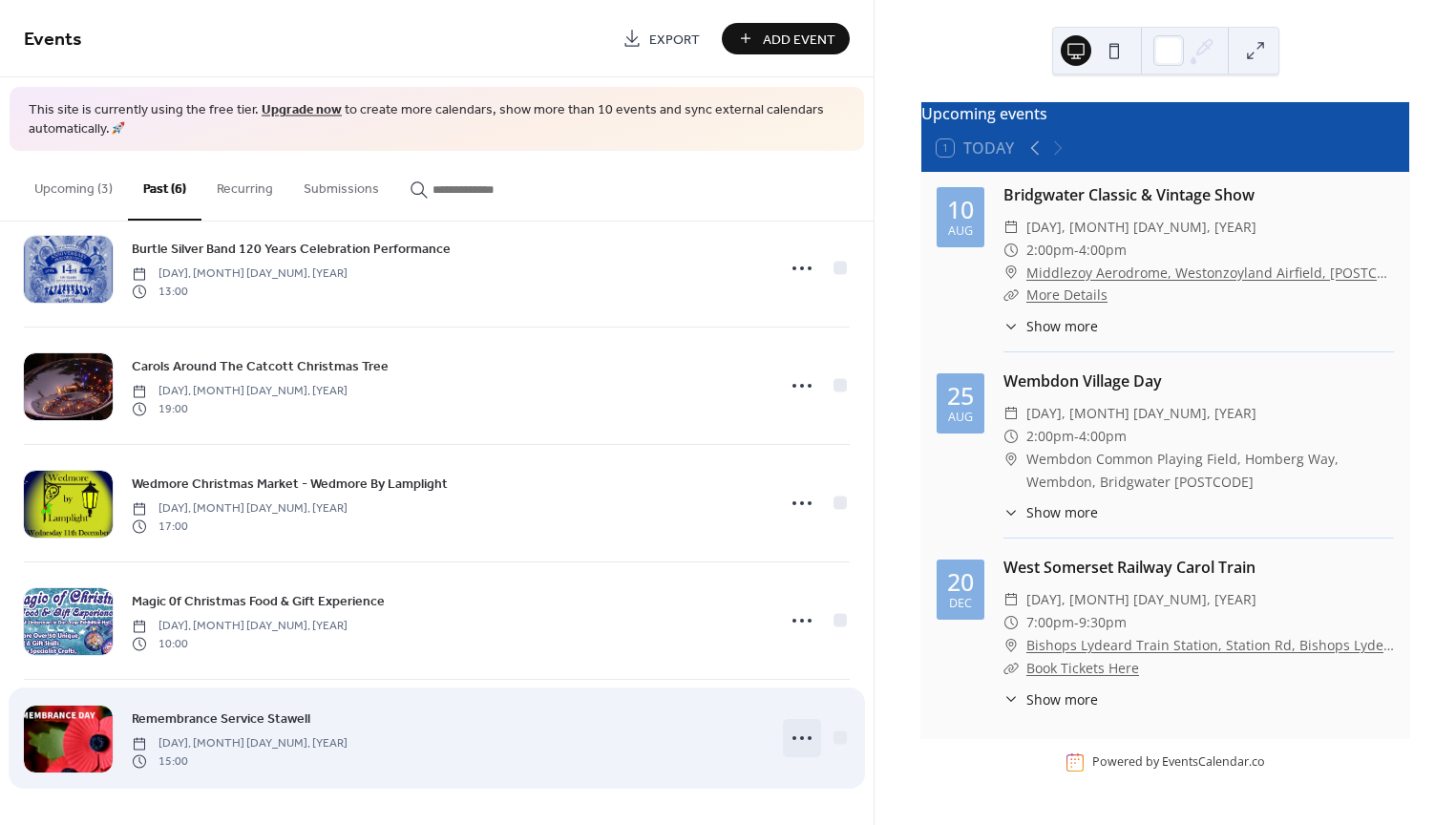 click 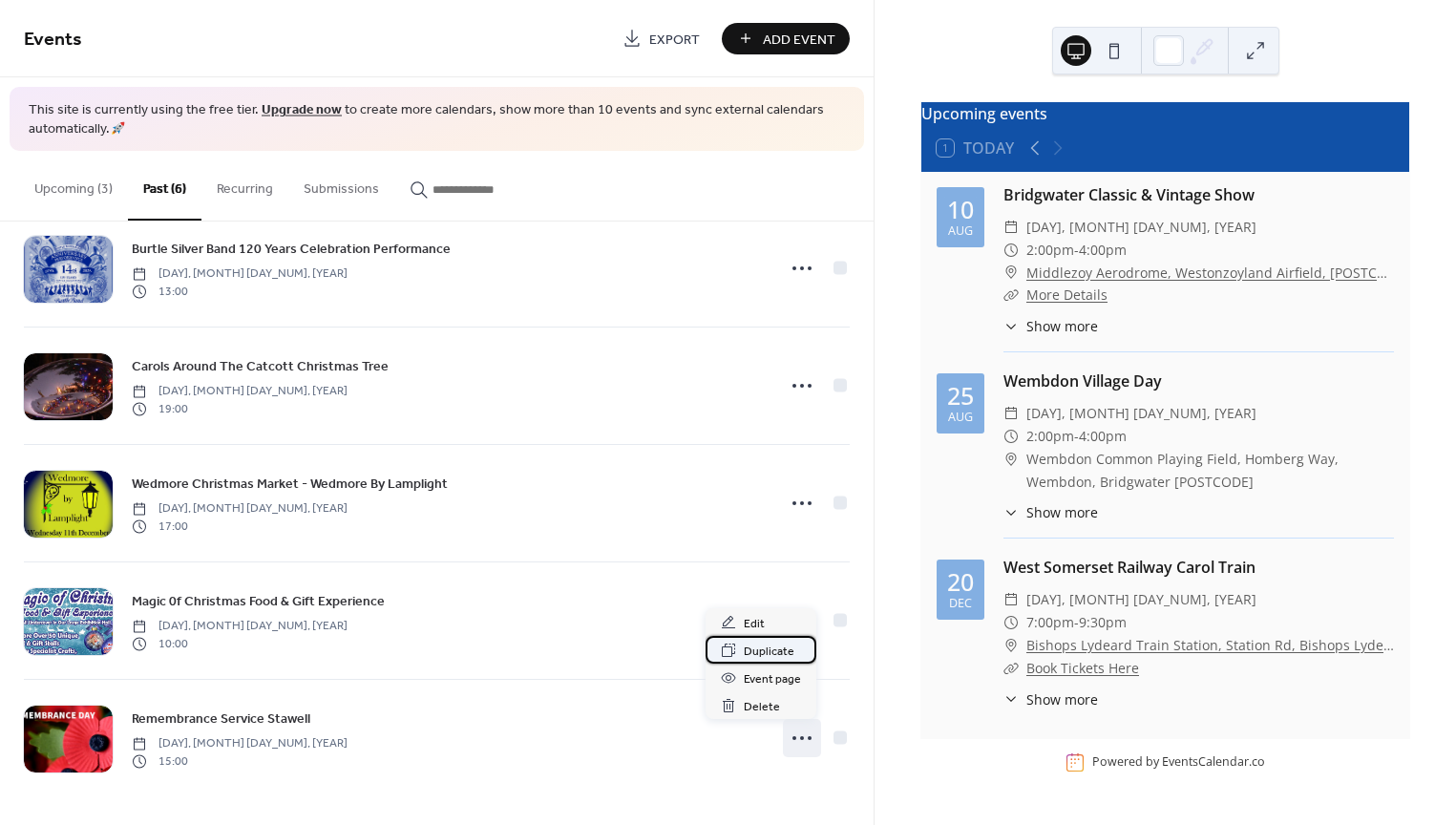 click on "Duplicate" at bounding box center (769, 651) 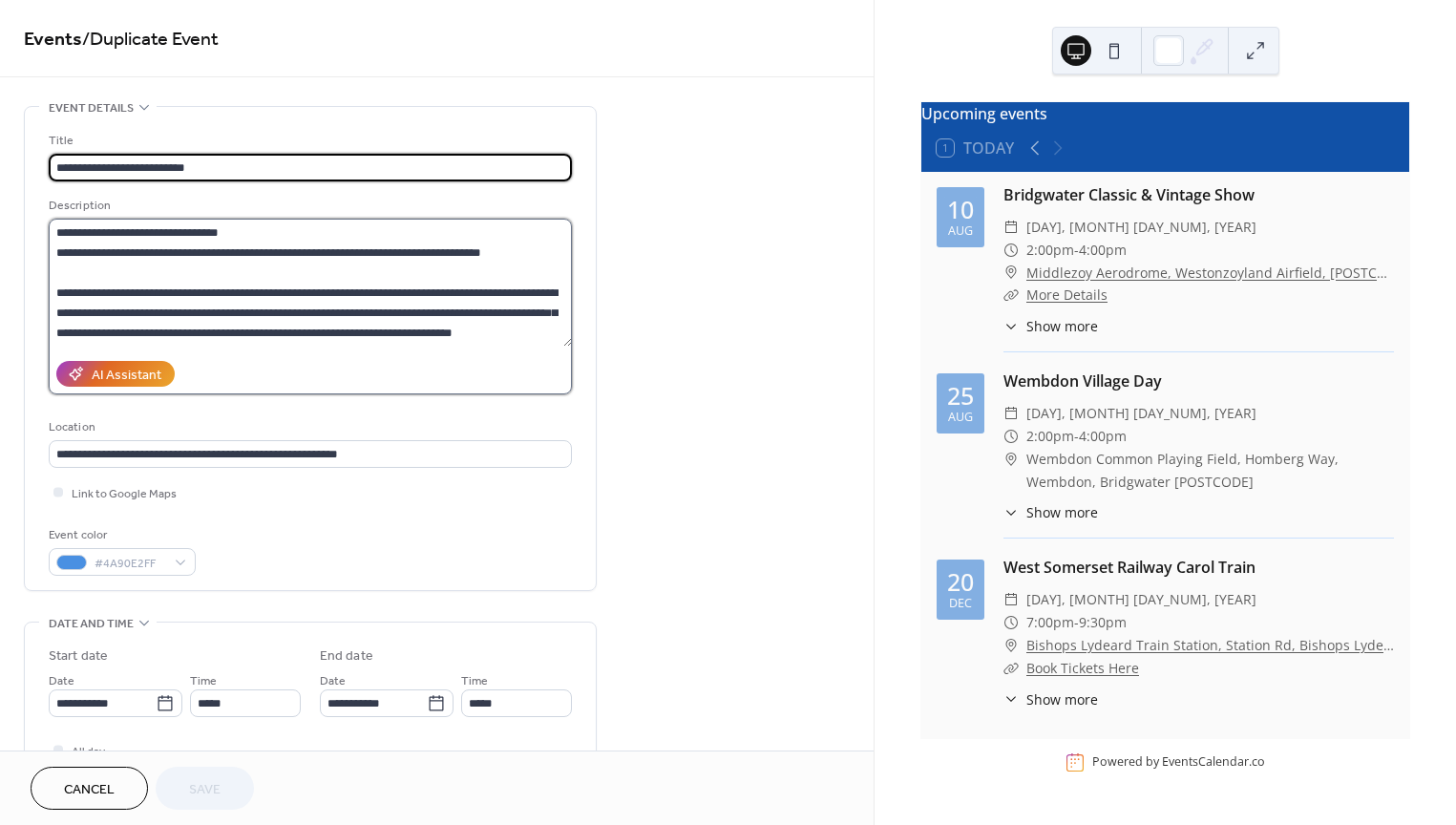 click on "**********" at bounding box center [310, 283] 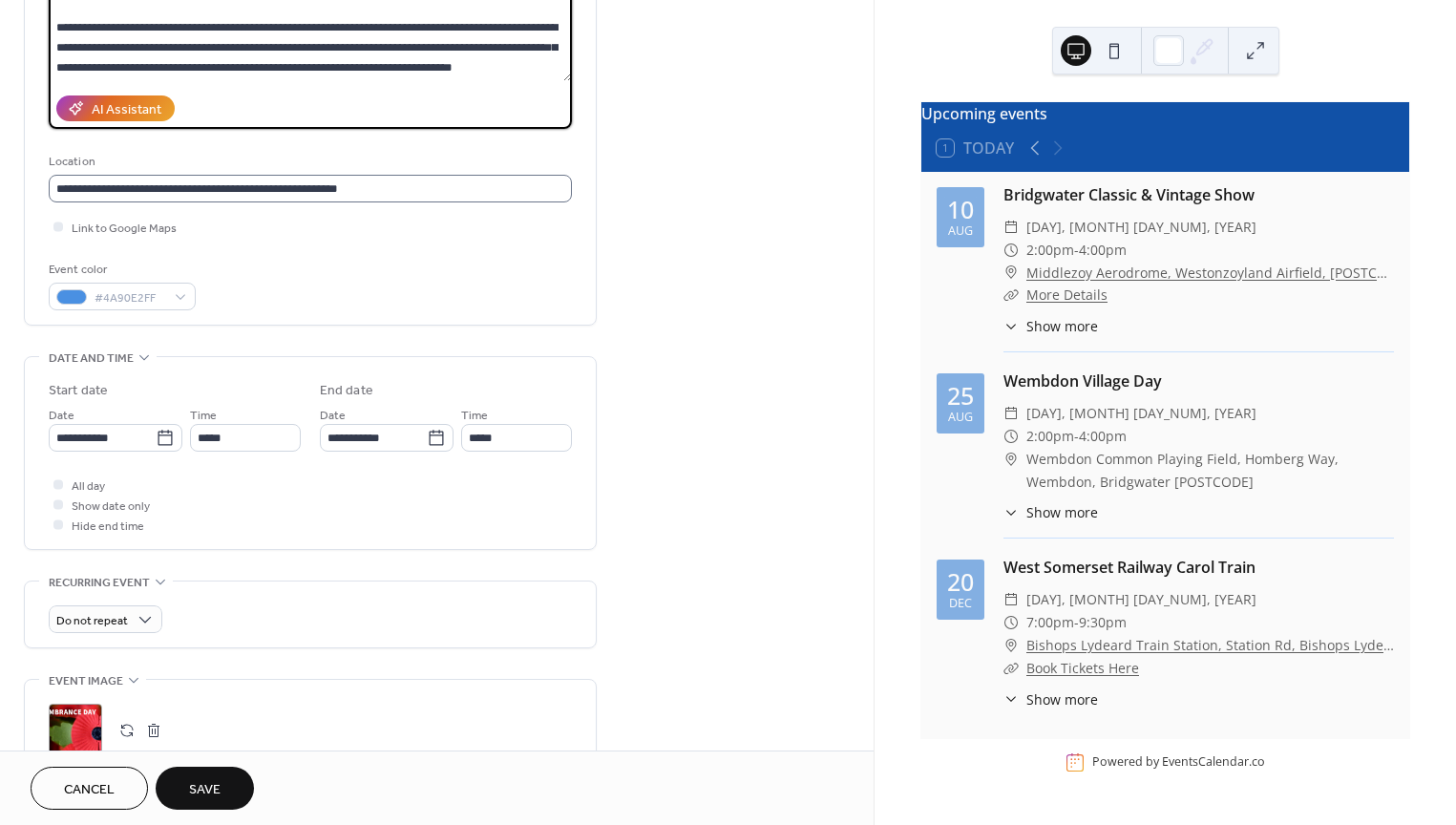 scroll, scrollTop: 272, scrollLeft: 0, axis: vertical 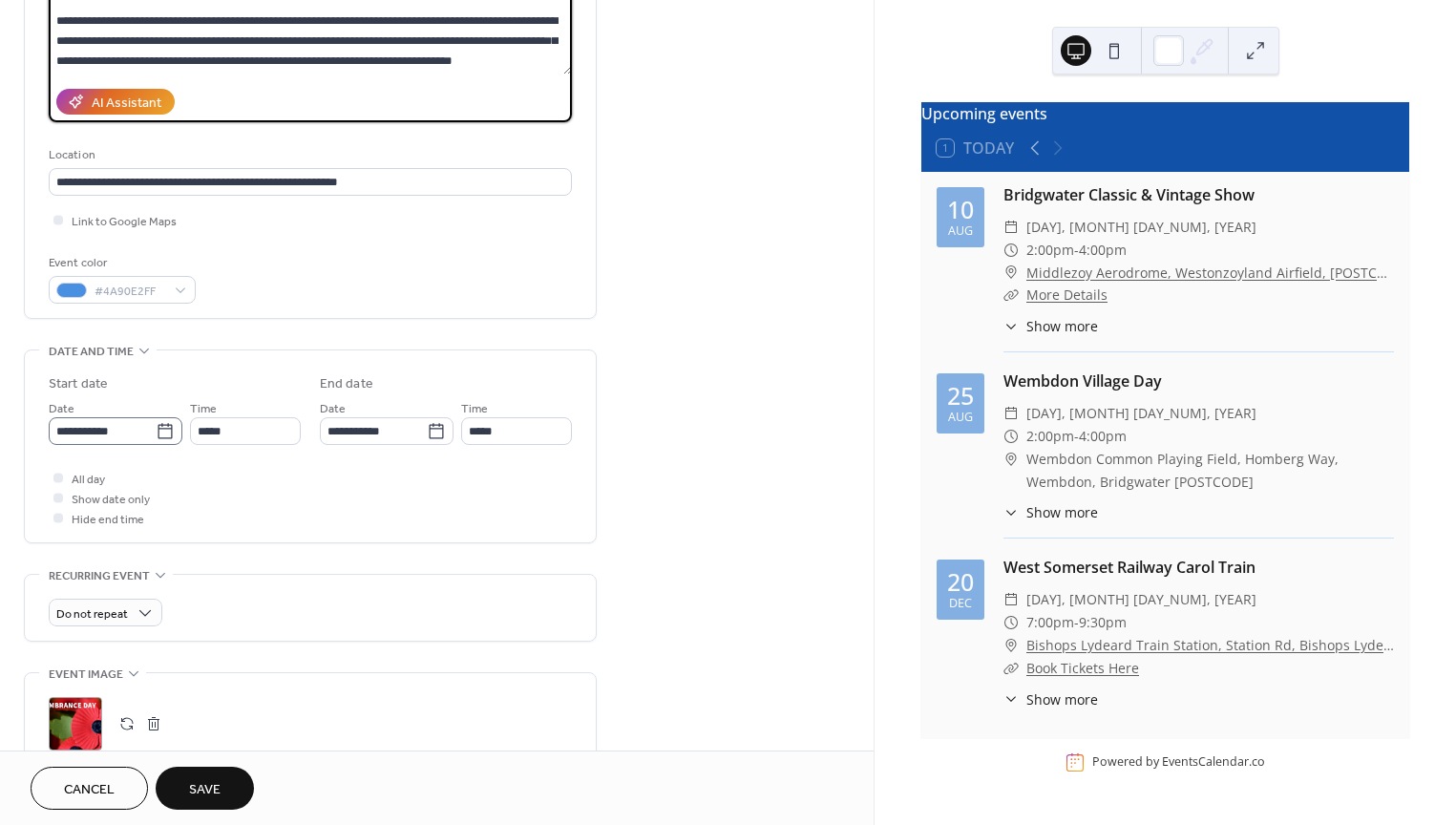 type on "**********" 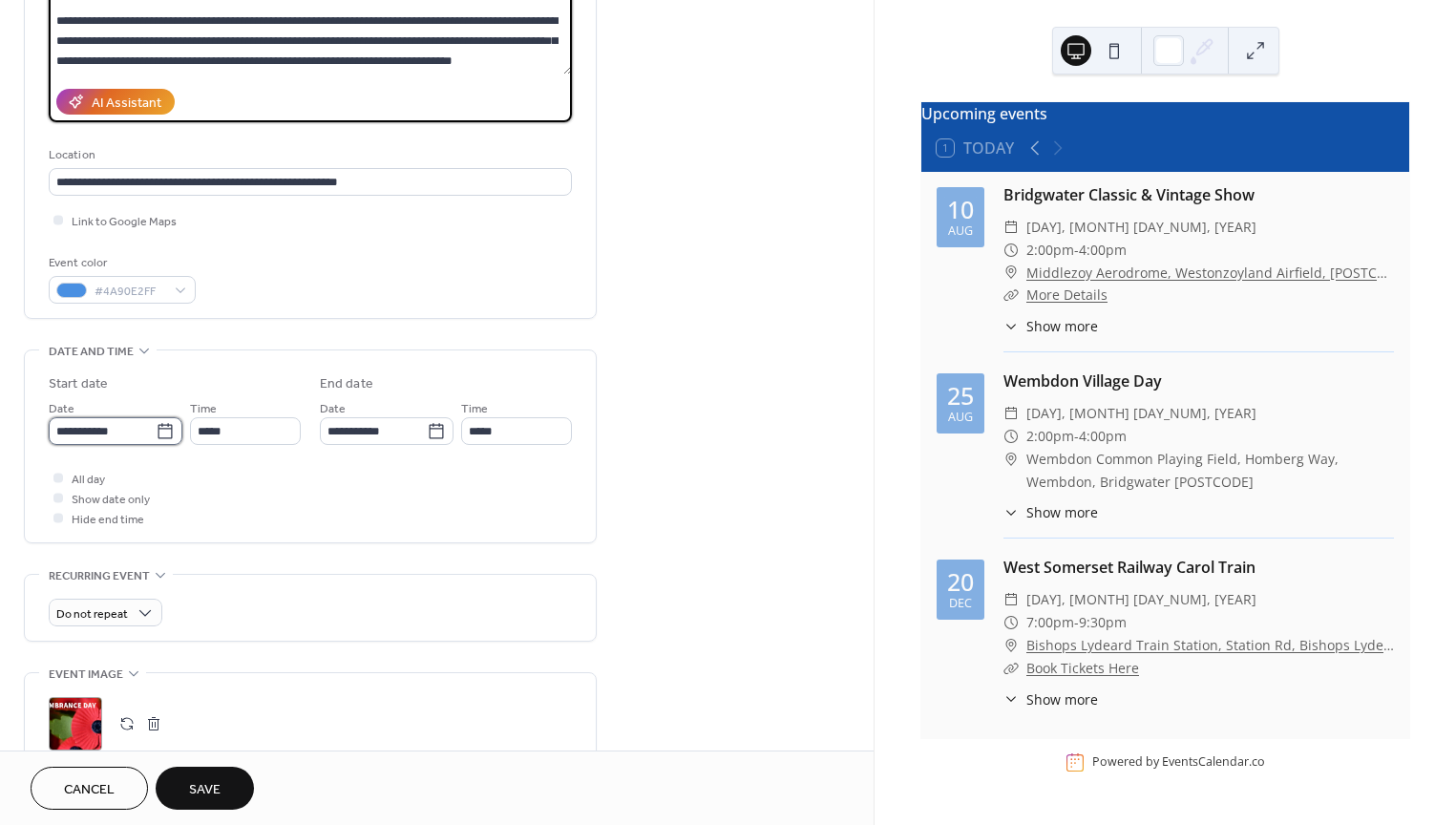 click on "**********" at bounding box center (102, 431) 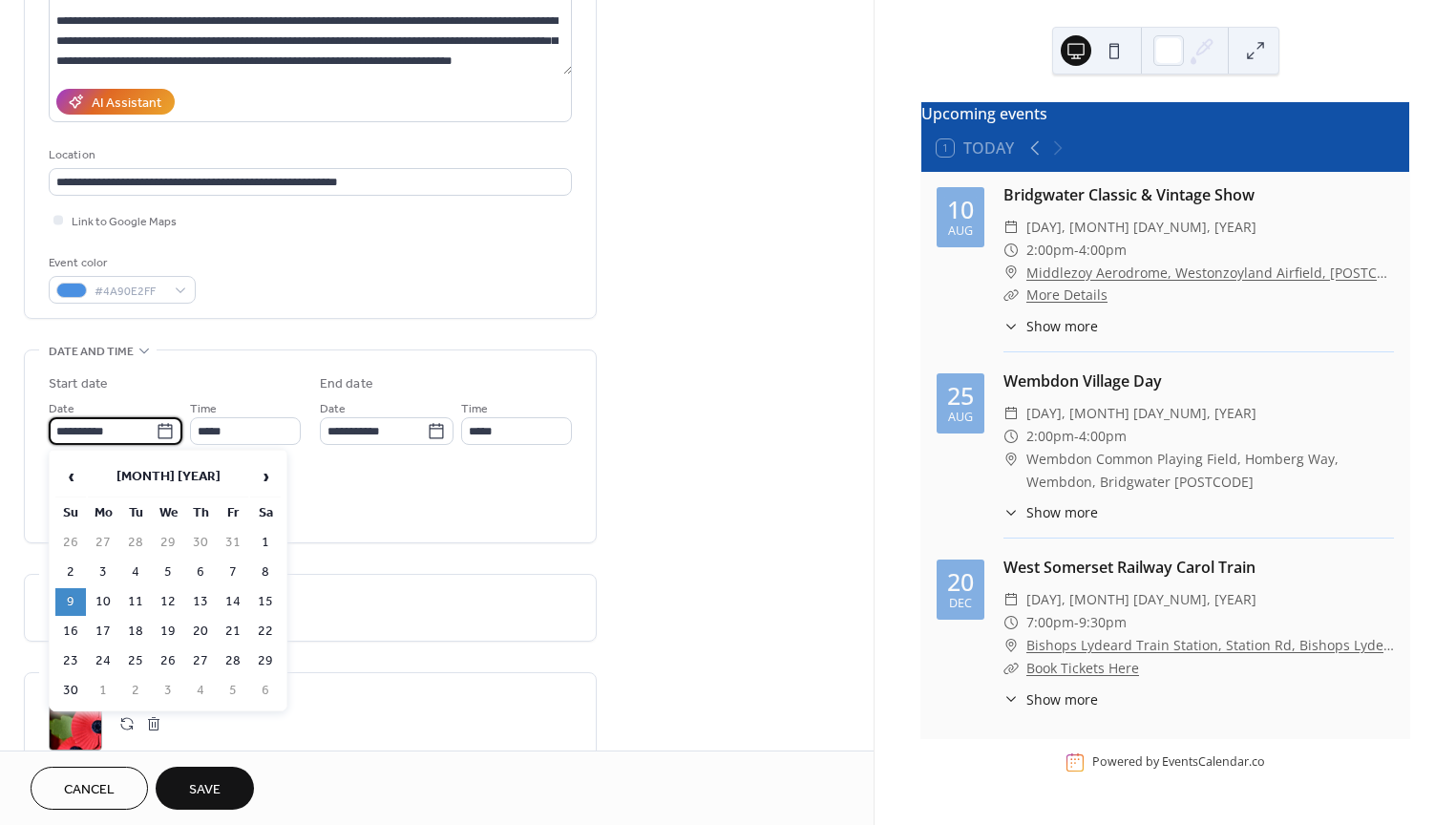 click on "Save" at bounding box center (204, 790) 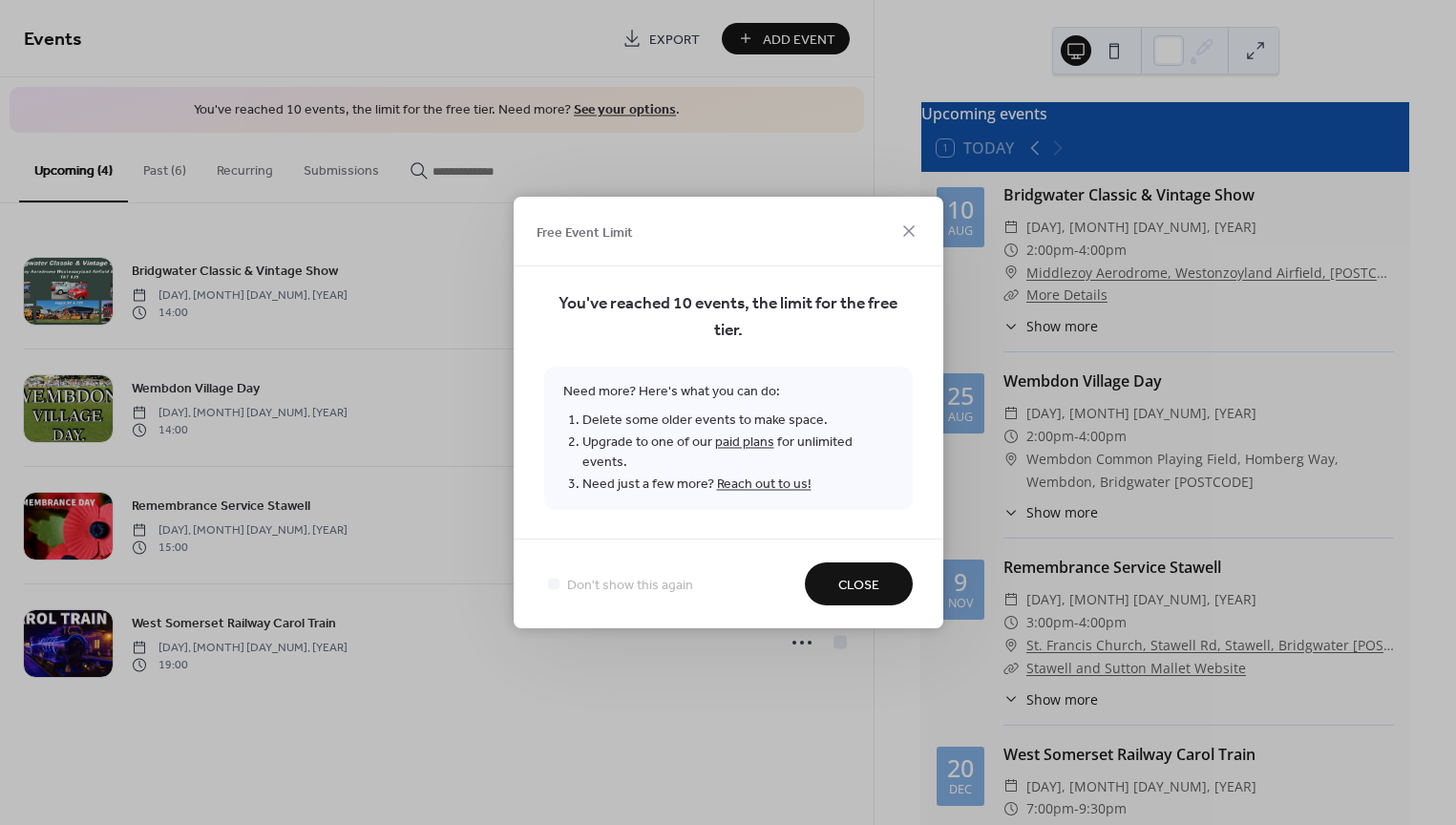 click on "Close" at bounding box center [858, 585] 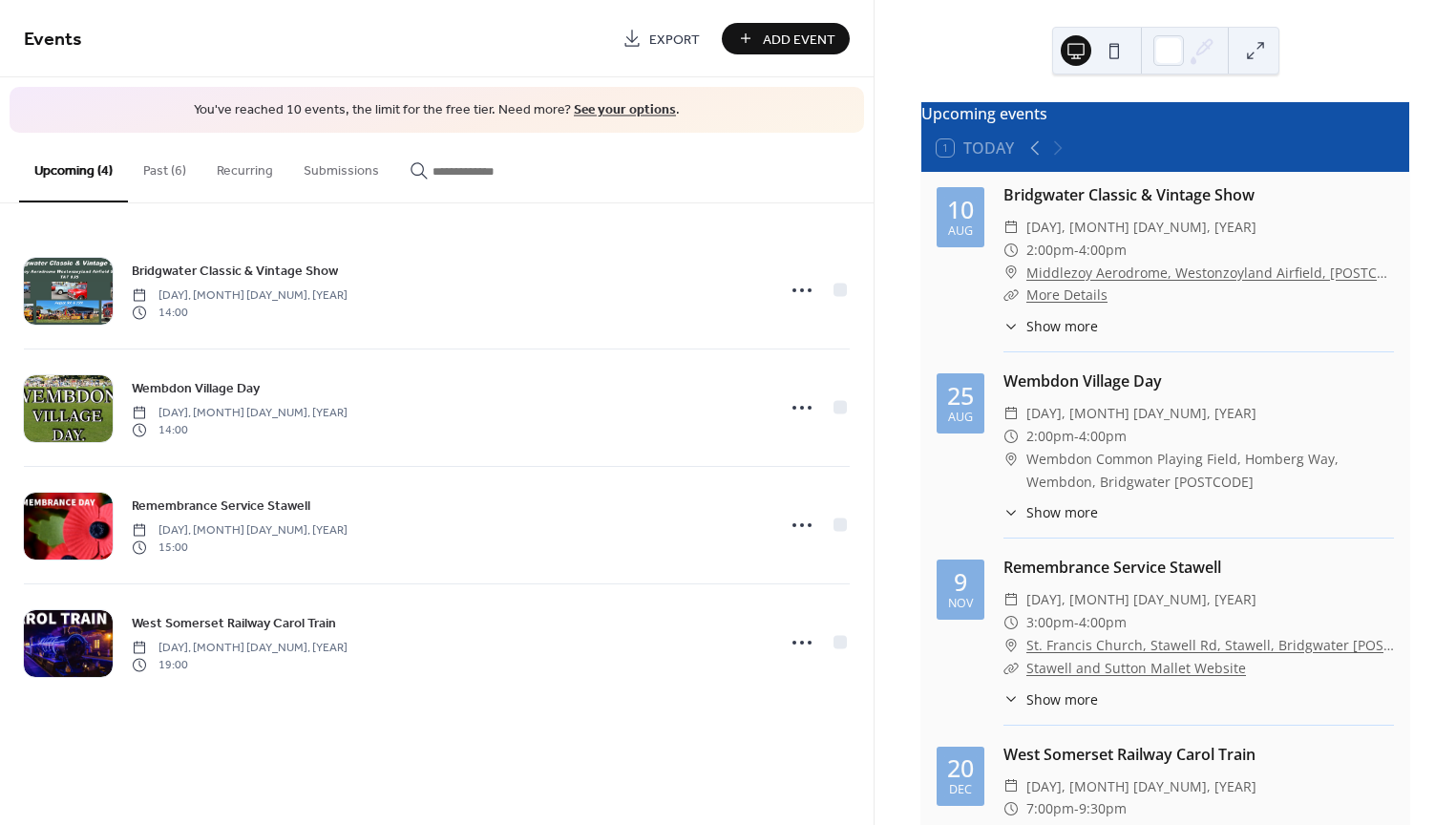 click on "Past (6)" at bounding box center (164, 166) 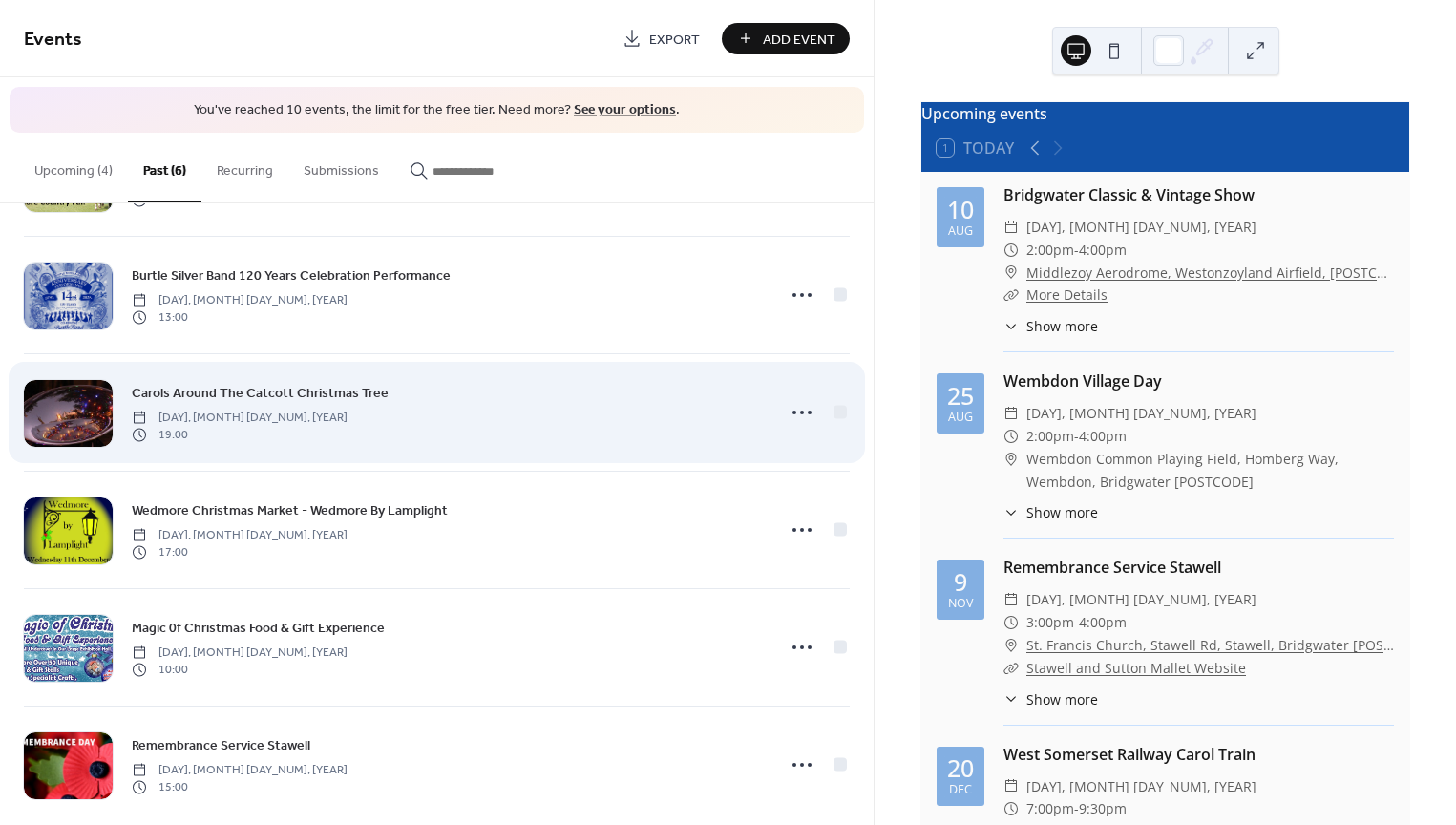 scroll, scrollTop: 138, scrollLeft: 0, axis: vertical 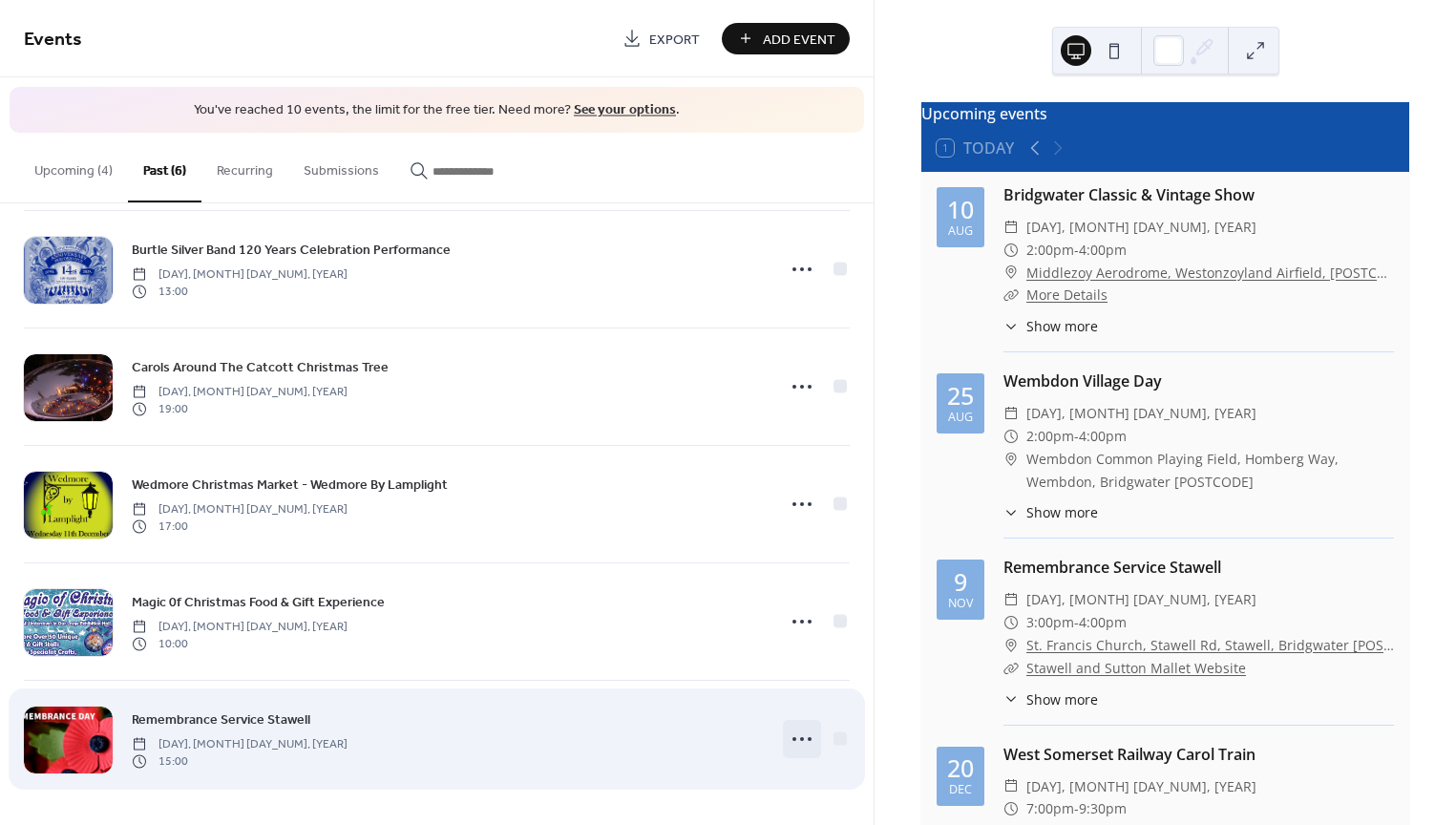 click 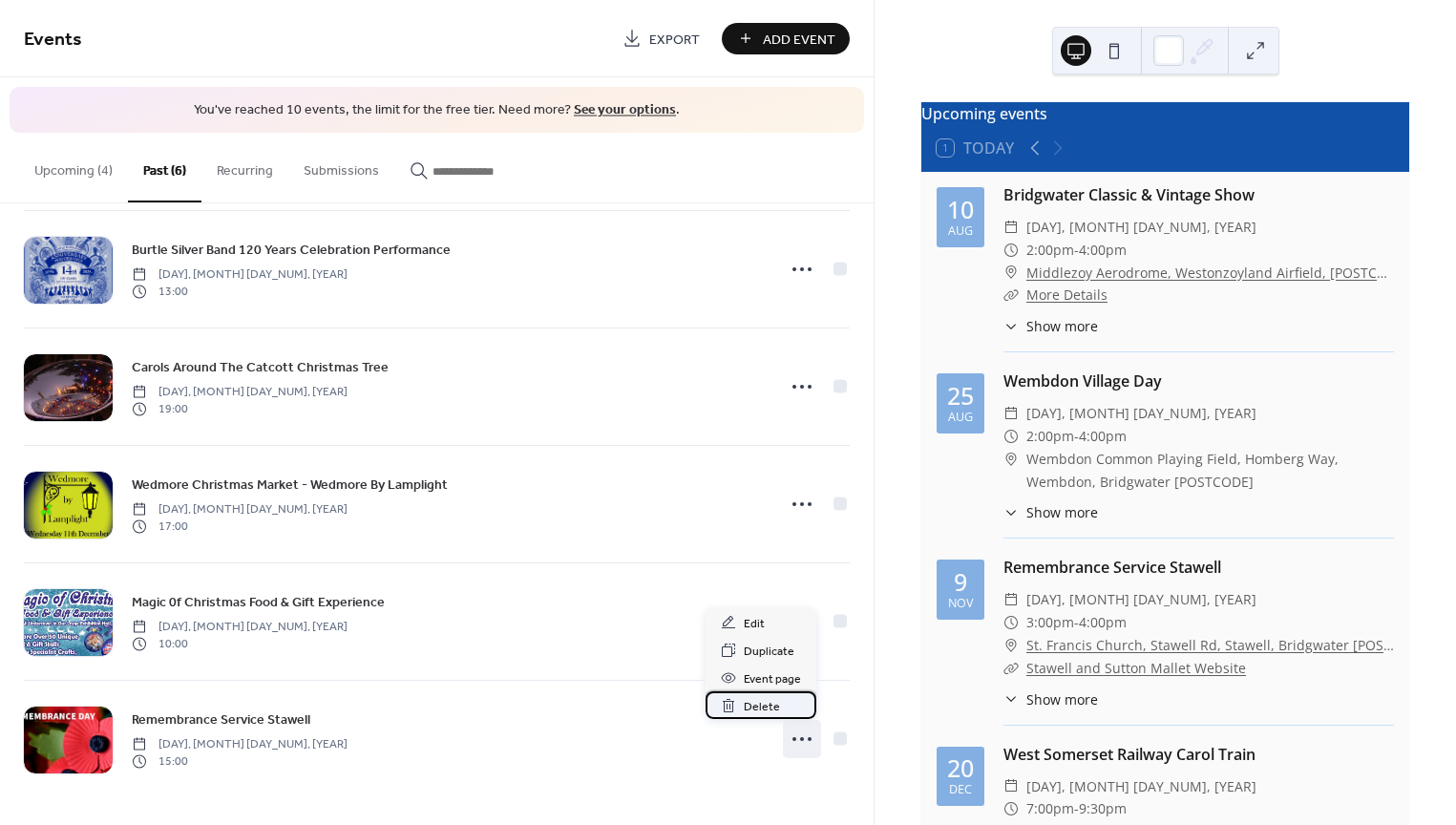 click on "Delete" at bounding box center (762, 707) 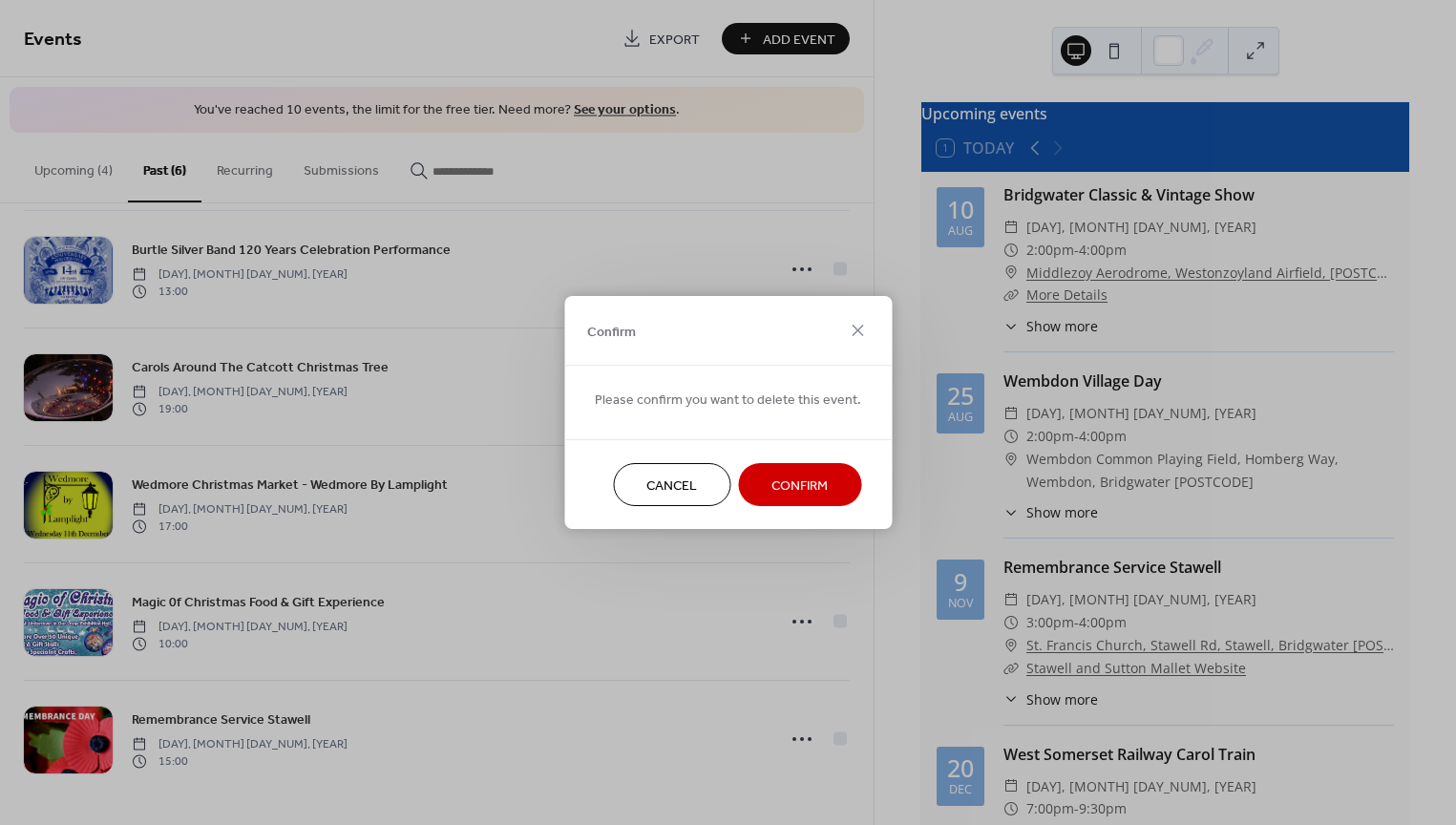 click on "Confirm" at bounding box center (799, 486) 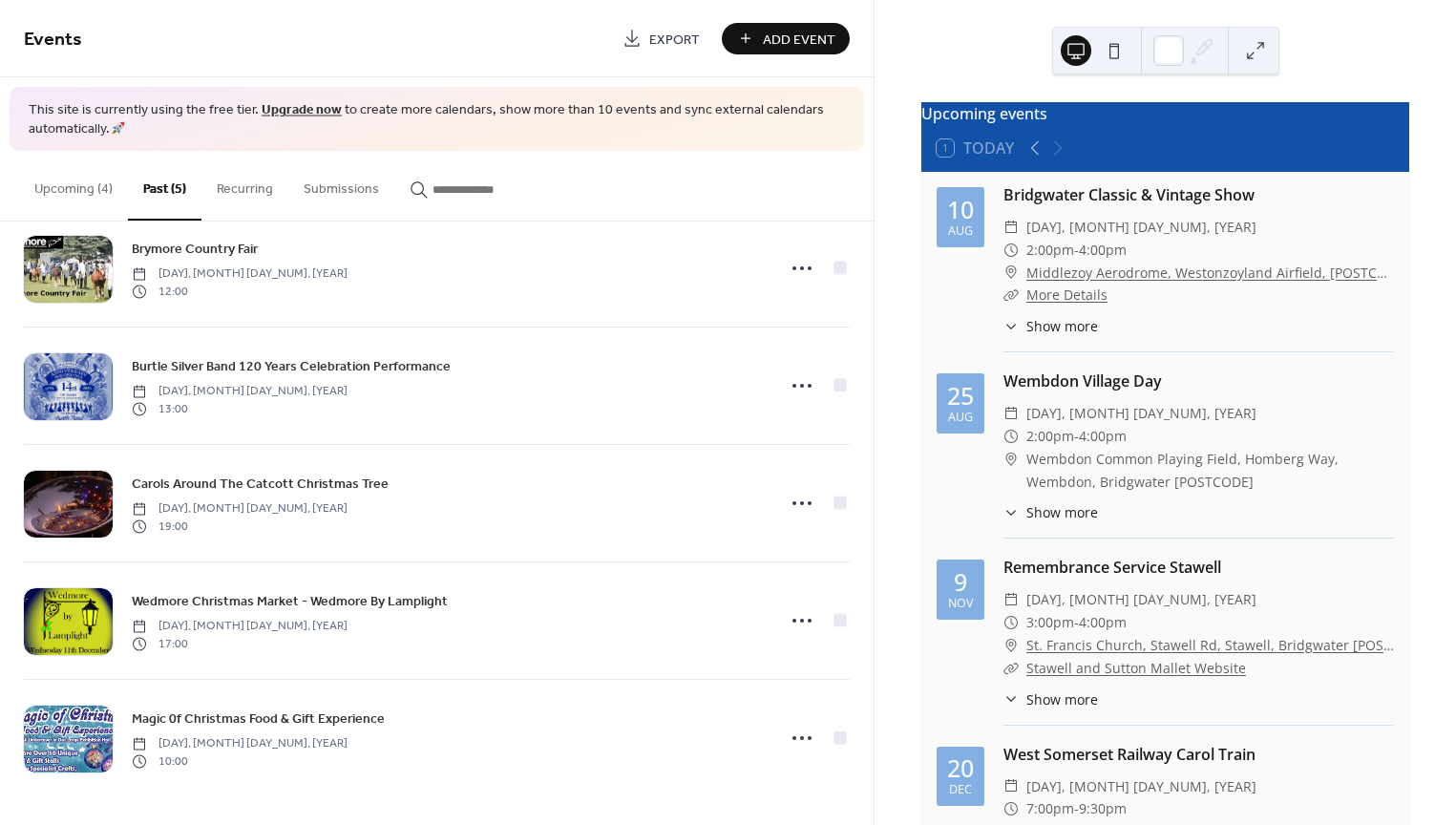 scroll, scrollTop: 40, scrollLeft: 0, axis: vertical 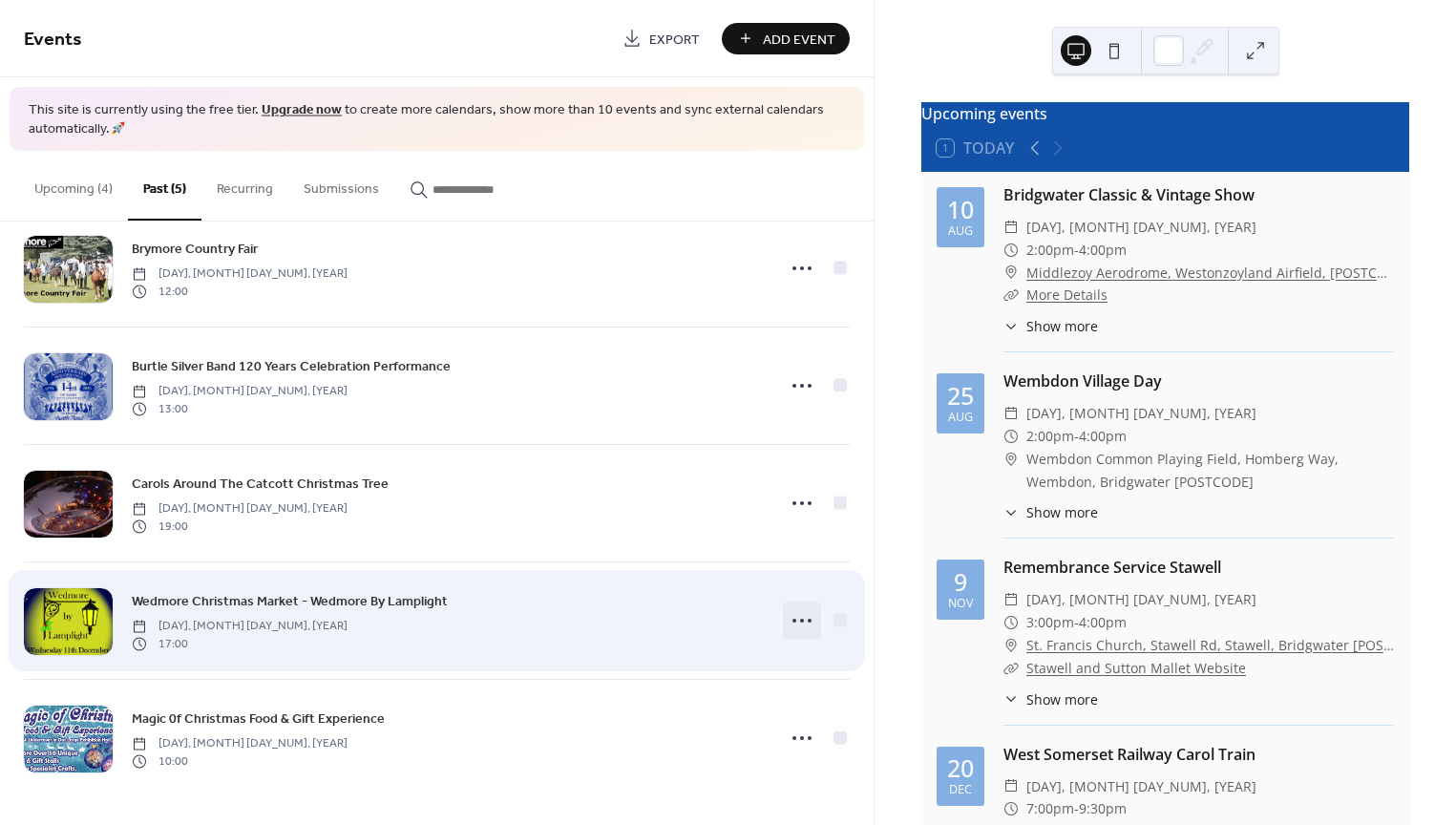 click 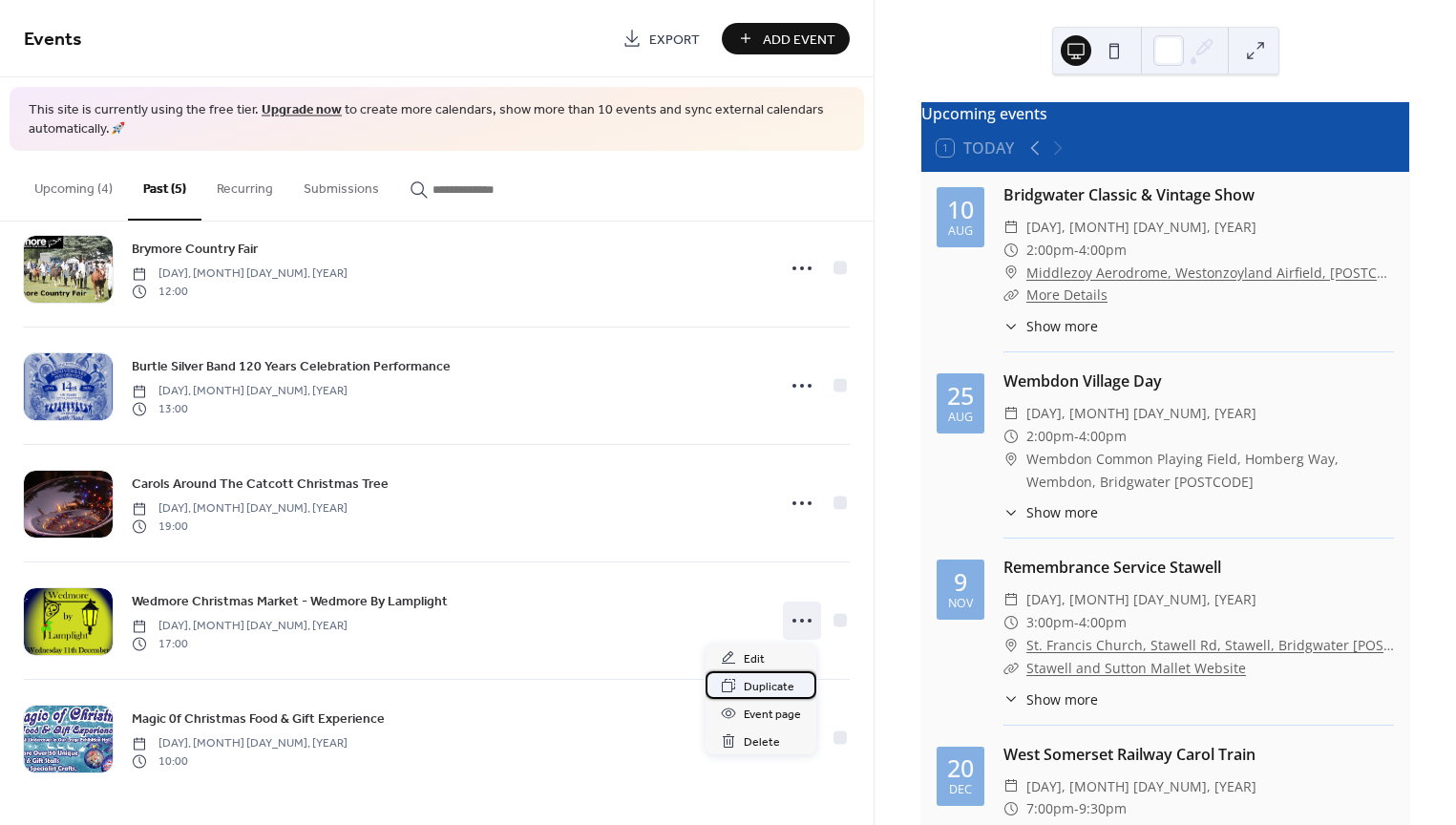 click on "Duplicate" at bounding box center (769, 687) 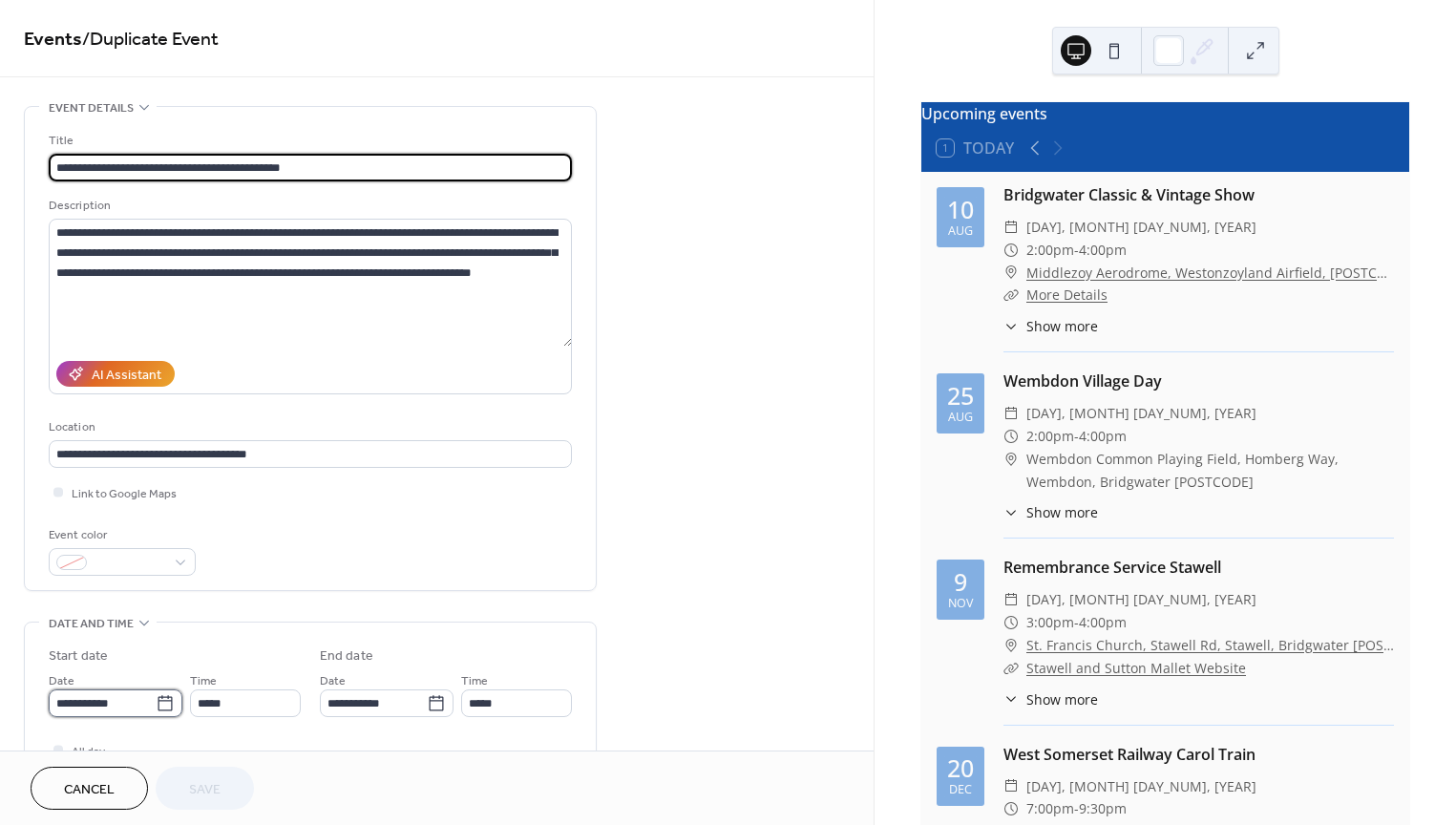 click on "**********" at bounding box center [102, 703] 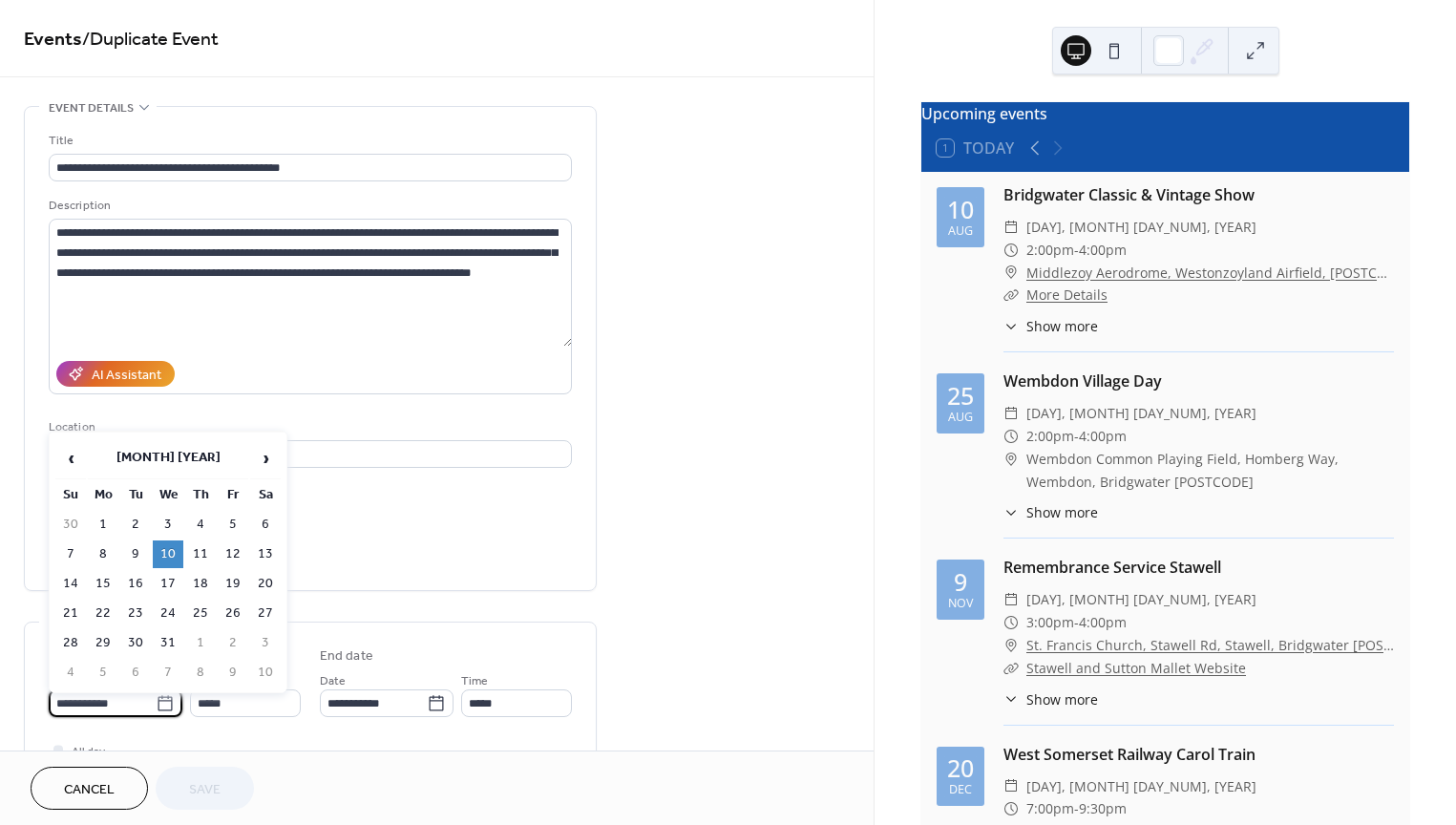 type on "**********" 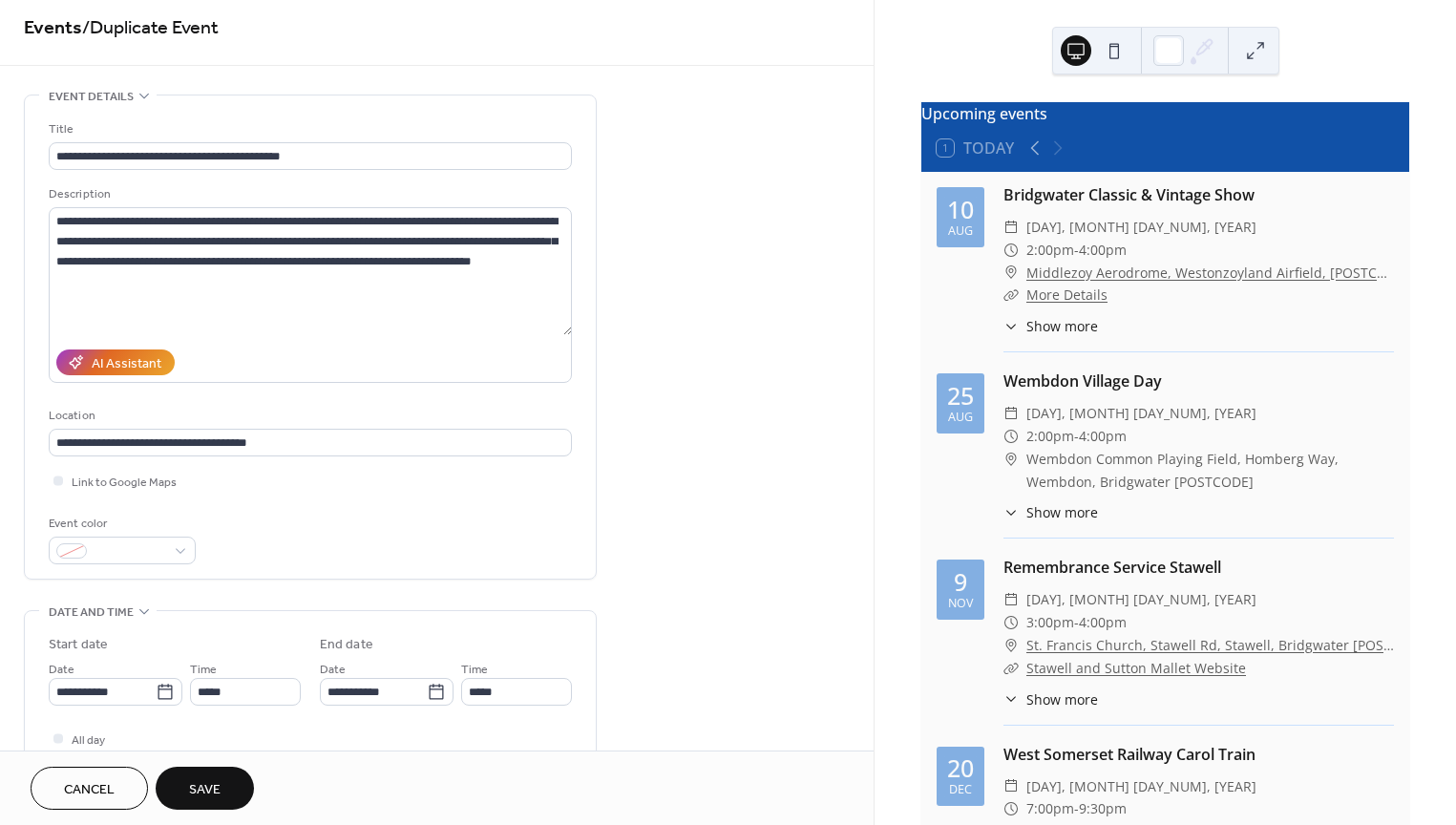 scroll, scrollTop: 6, scrollLeft: 0, axis: vertical 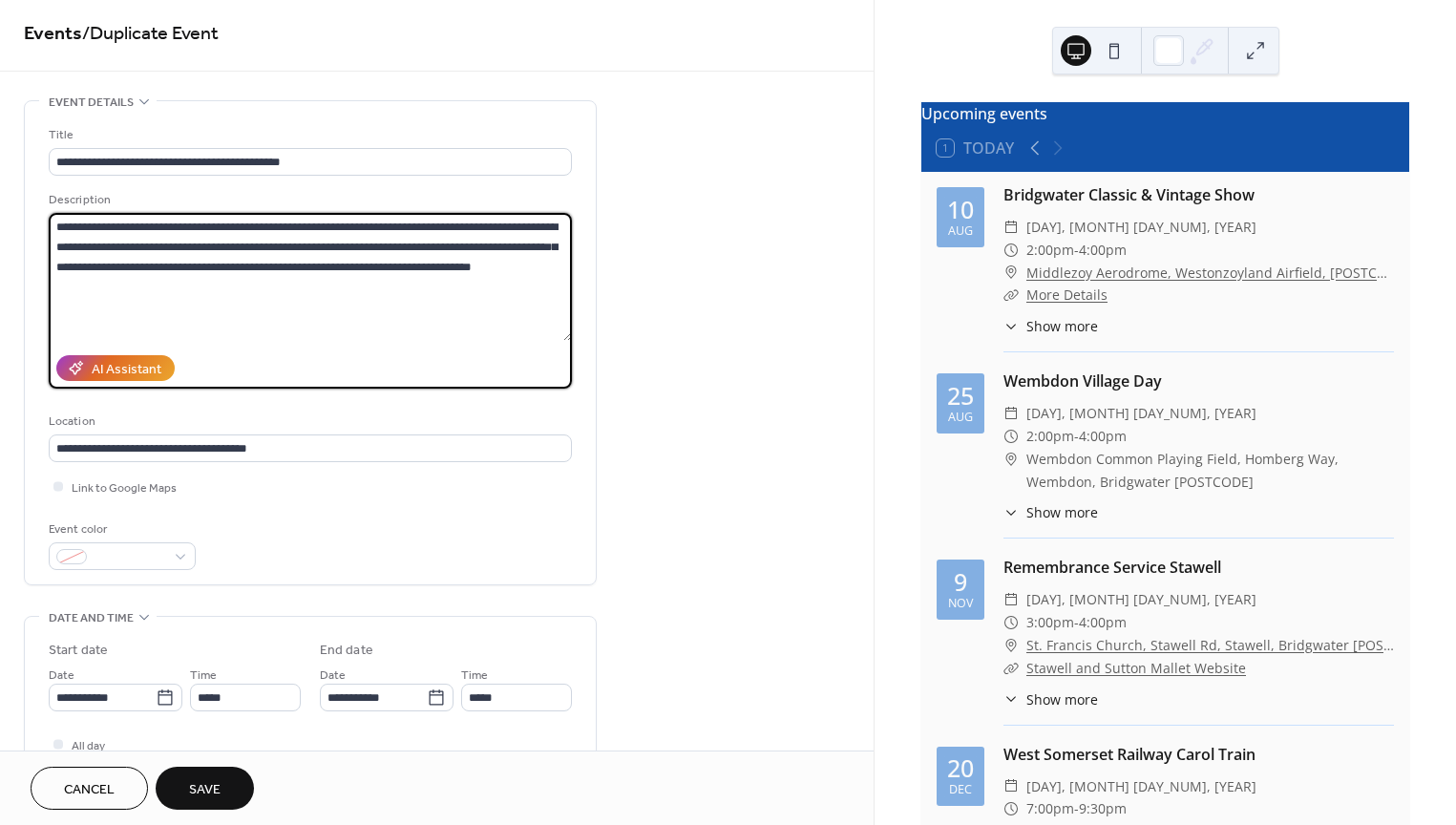 click on "**********" at bounding box center [310, 277] 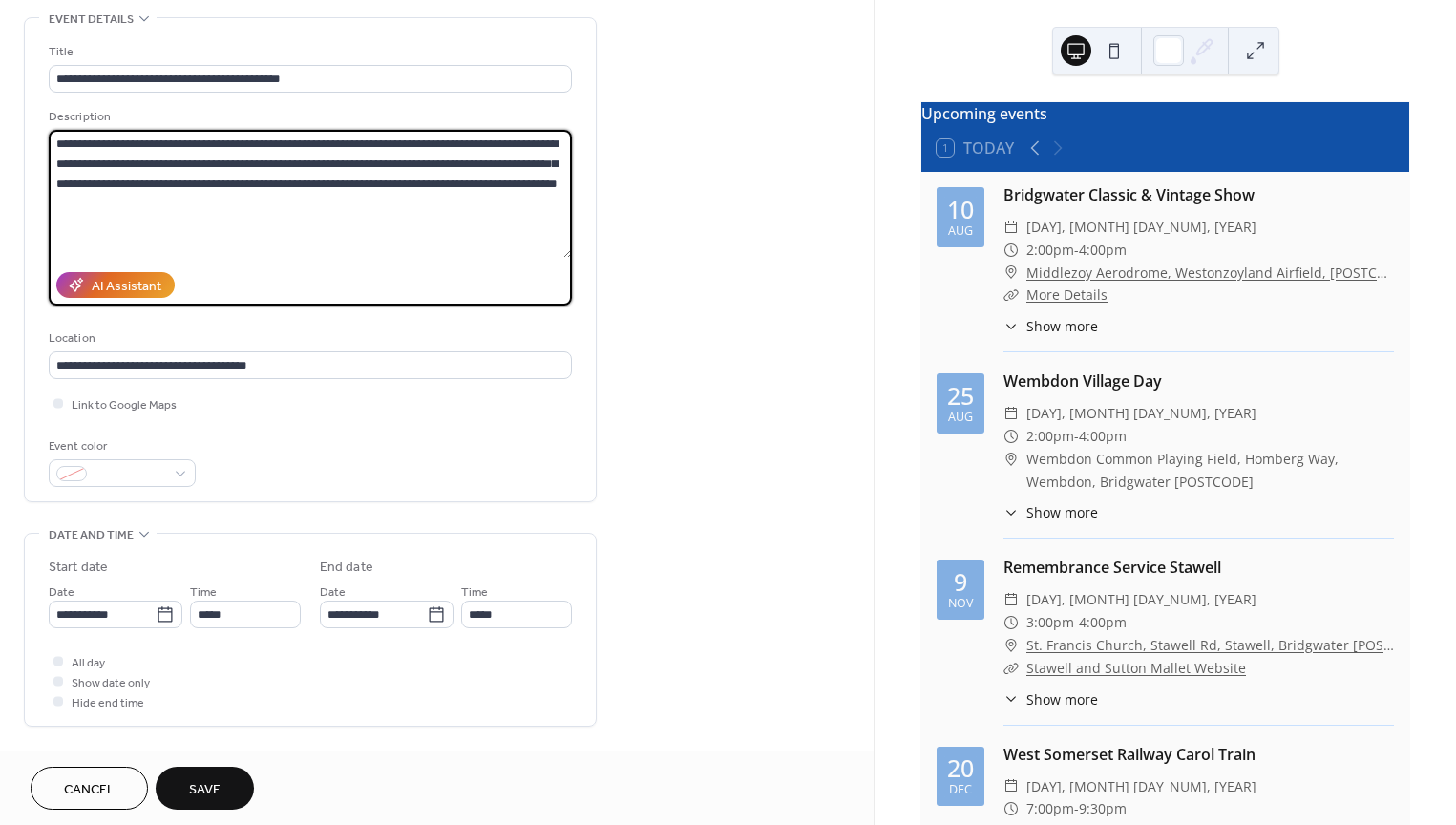 scroll, scrollTop: 147, scrollLeft: 0, axis: vertical 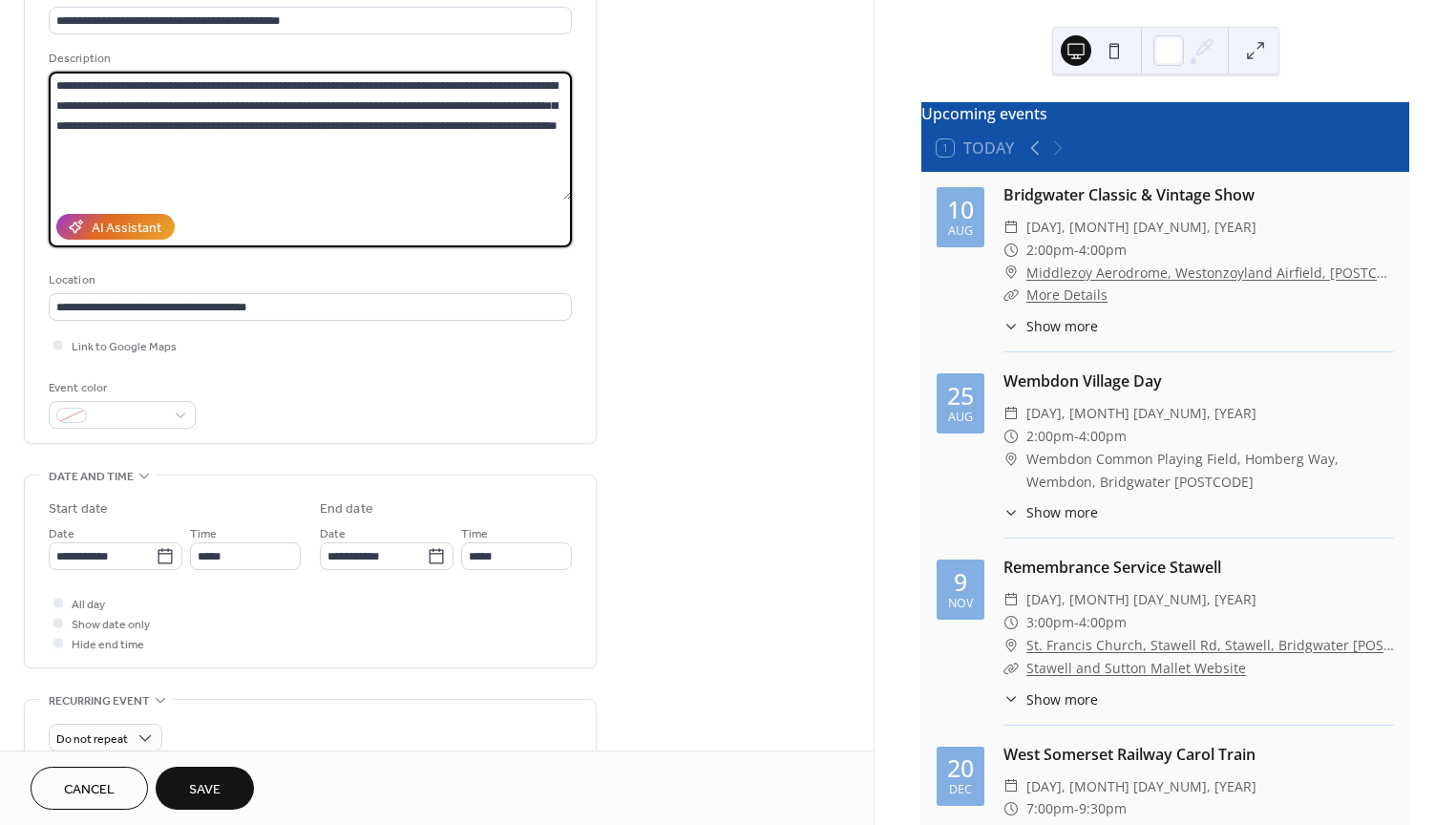 type on "**********" 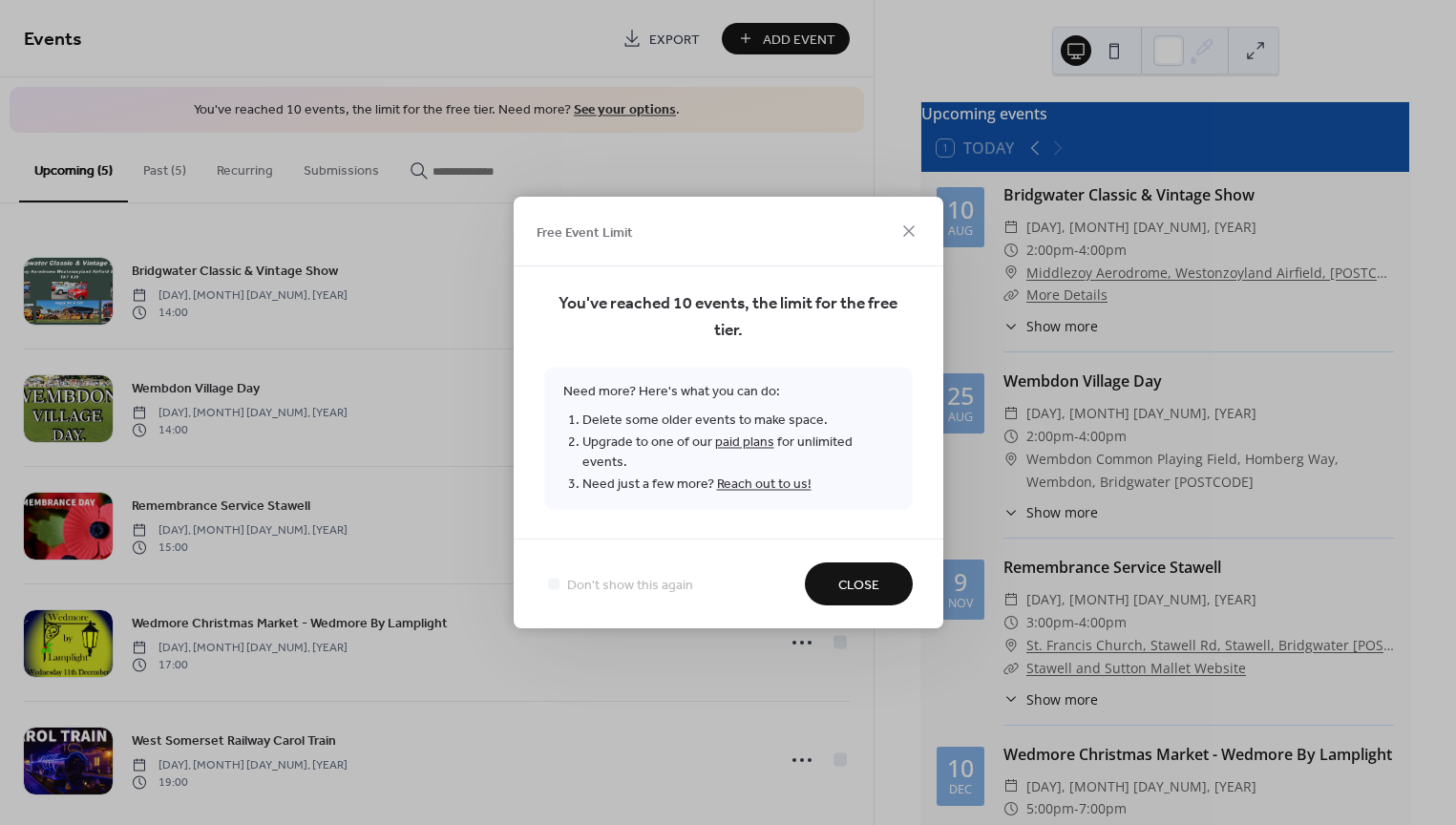 click on "Close" at bounding box center (858, 583) 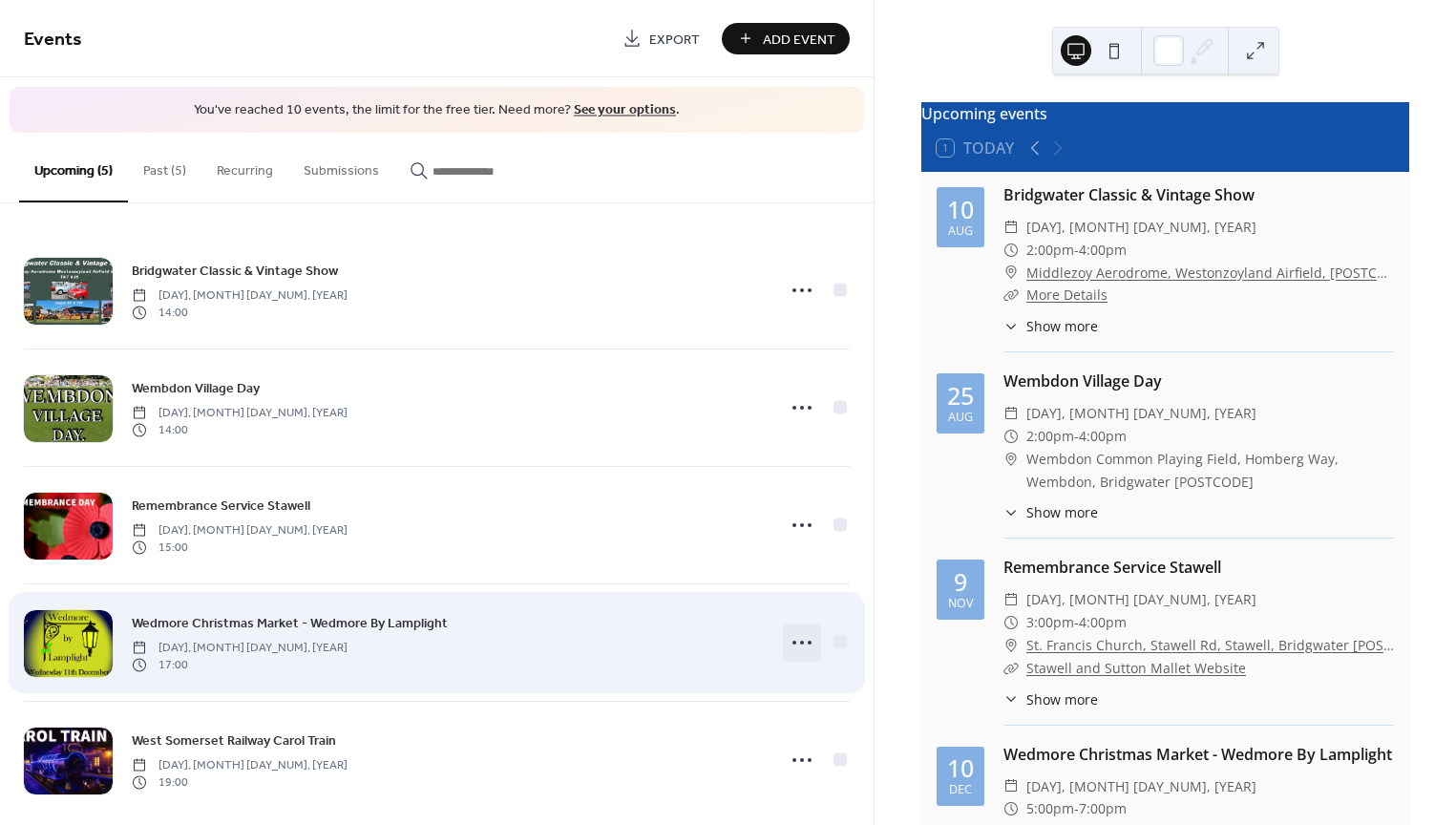click 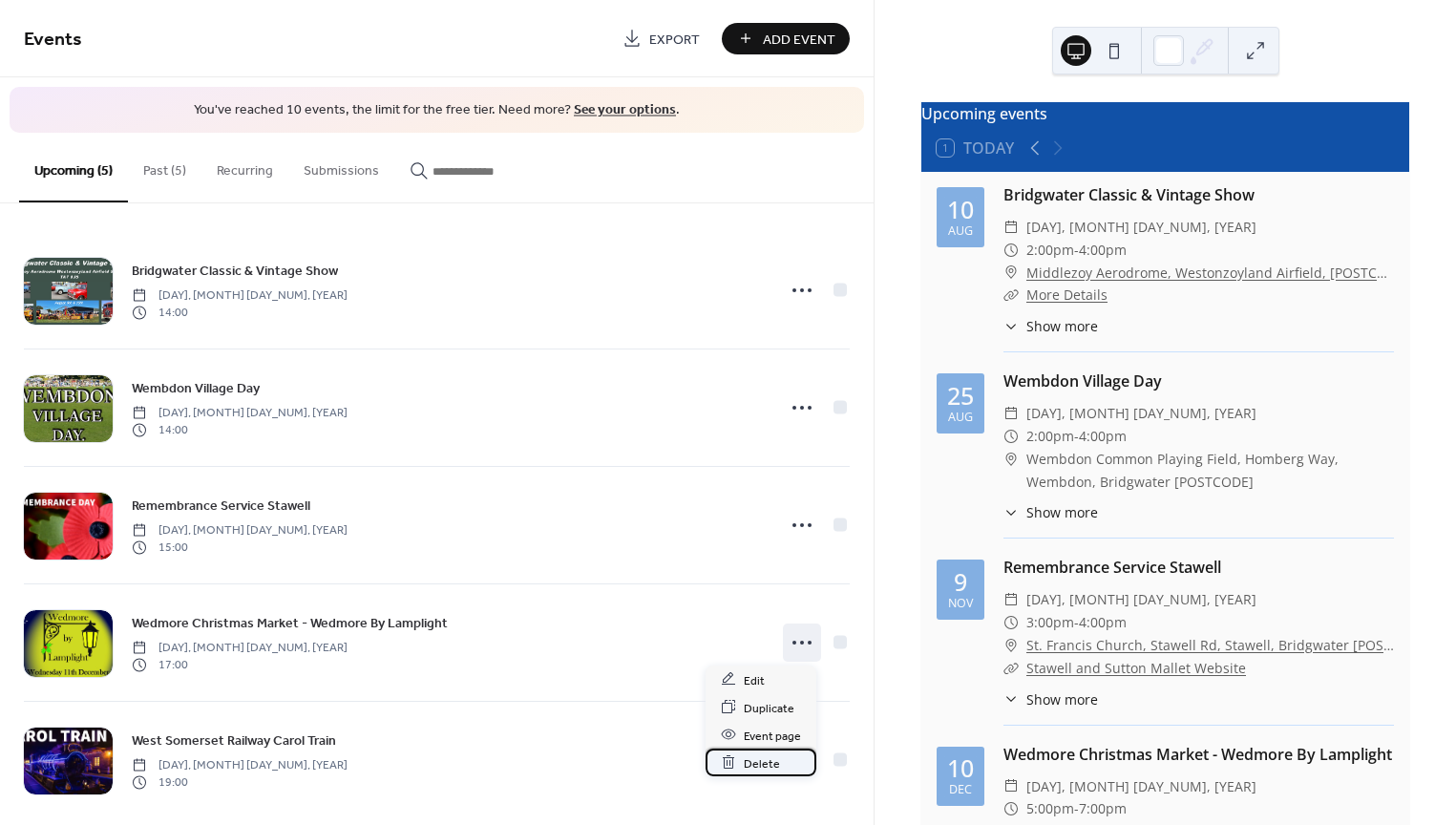 click on "Delete" at bounding box center [762, 763] 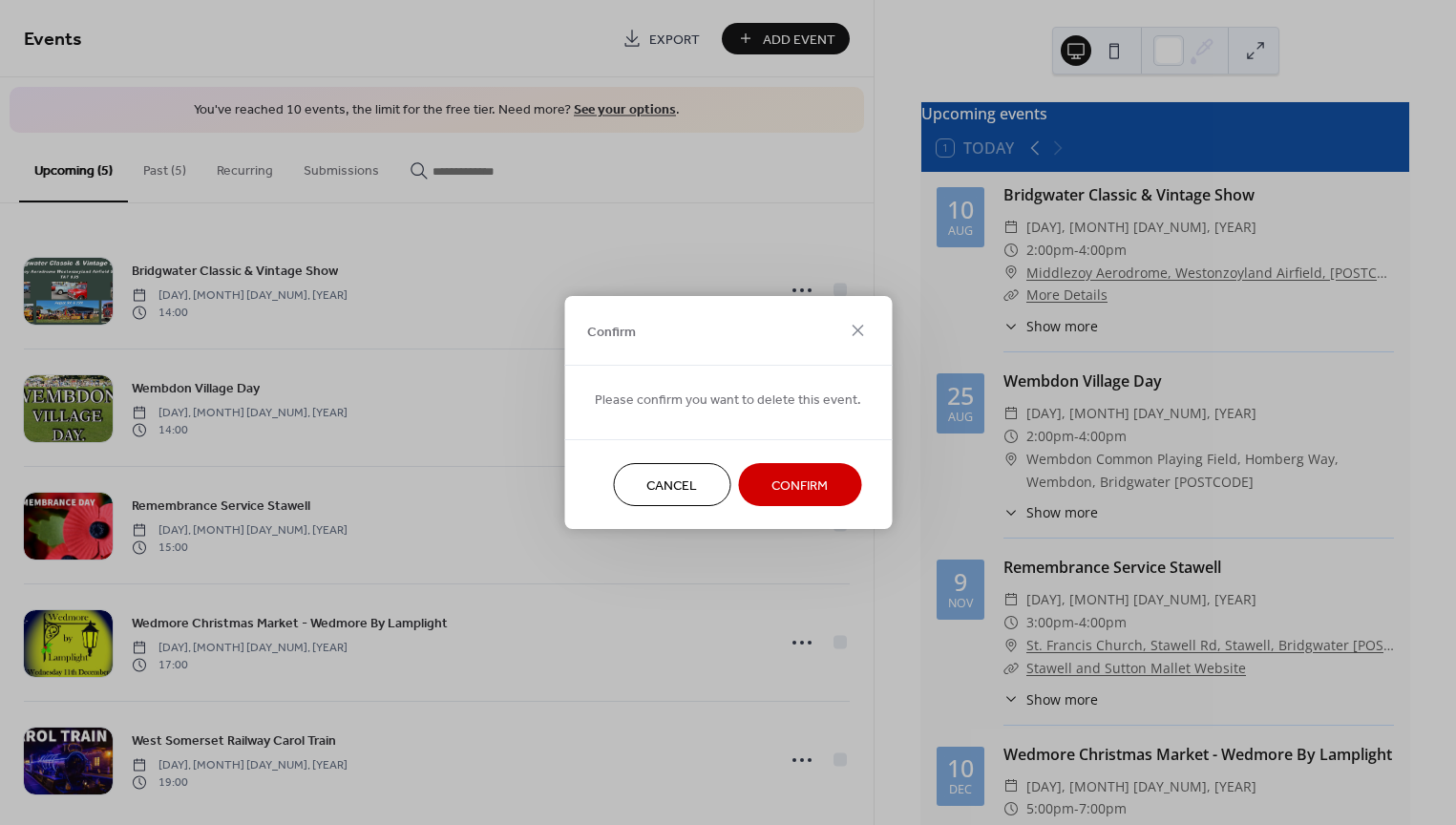 click on "Confirm" at bounding box center (799, 486) 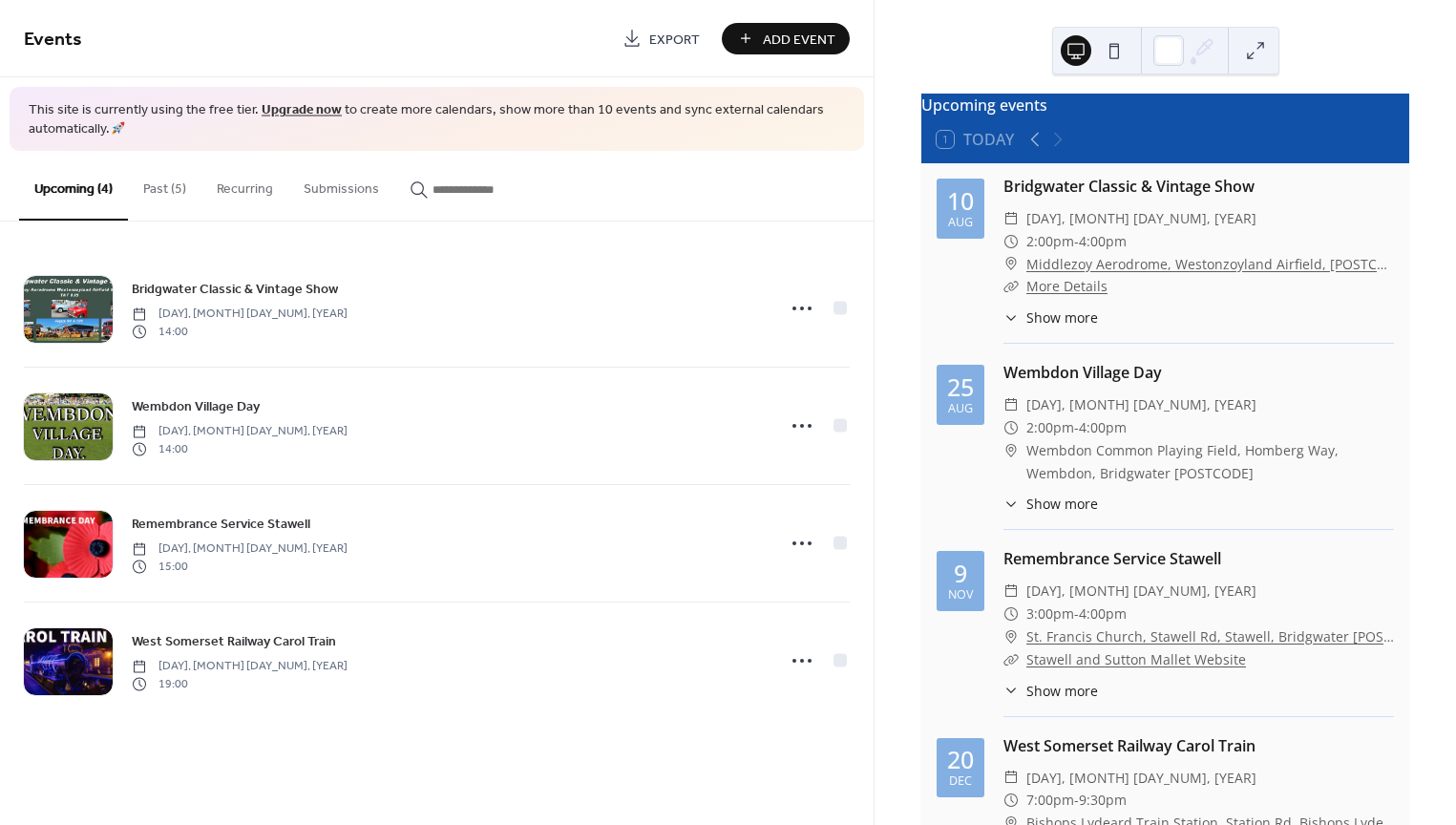 scroll, scrollTop: 0, scrollLeft: 0, axis: both 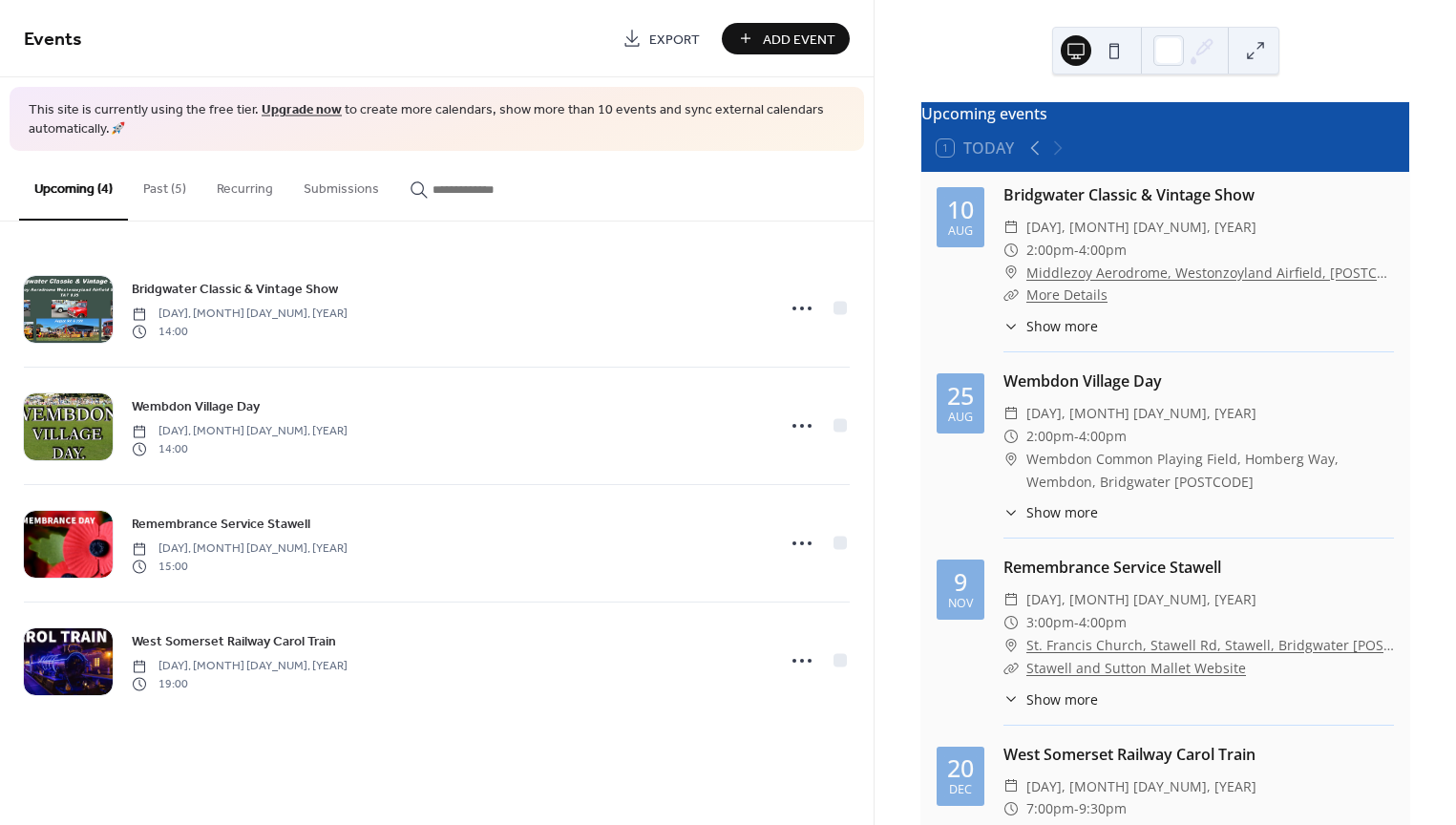 click on "Past (5)" at bounding box center (164, 184) 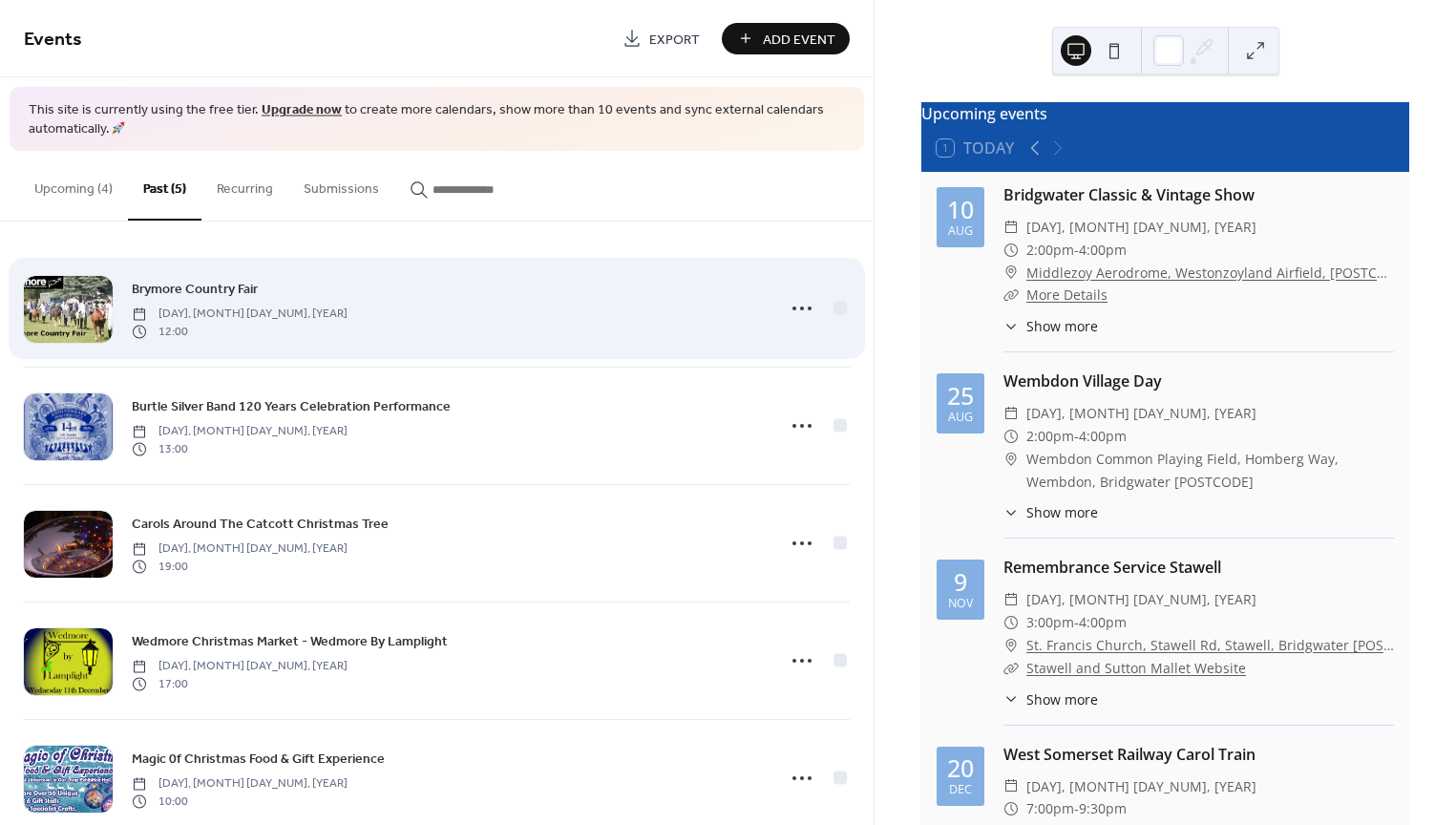 scroll, scrollTop: 40, scrollLeft: 0, axis: vertical 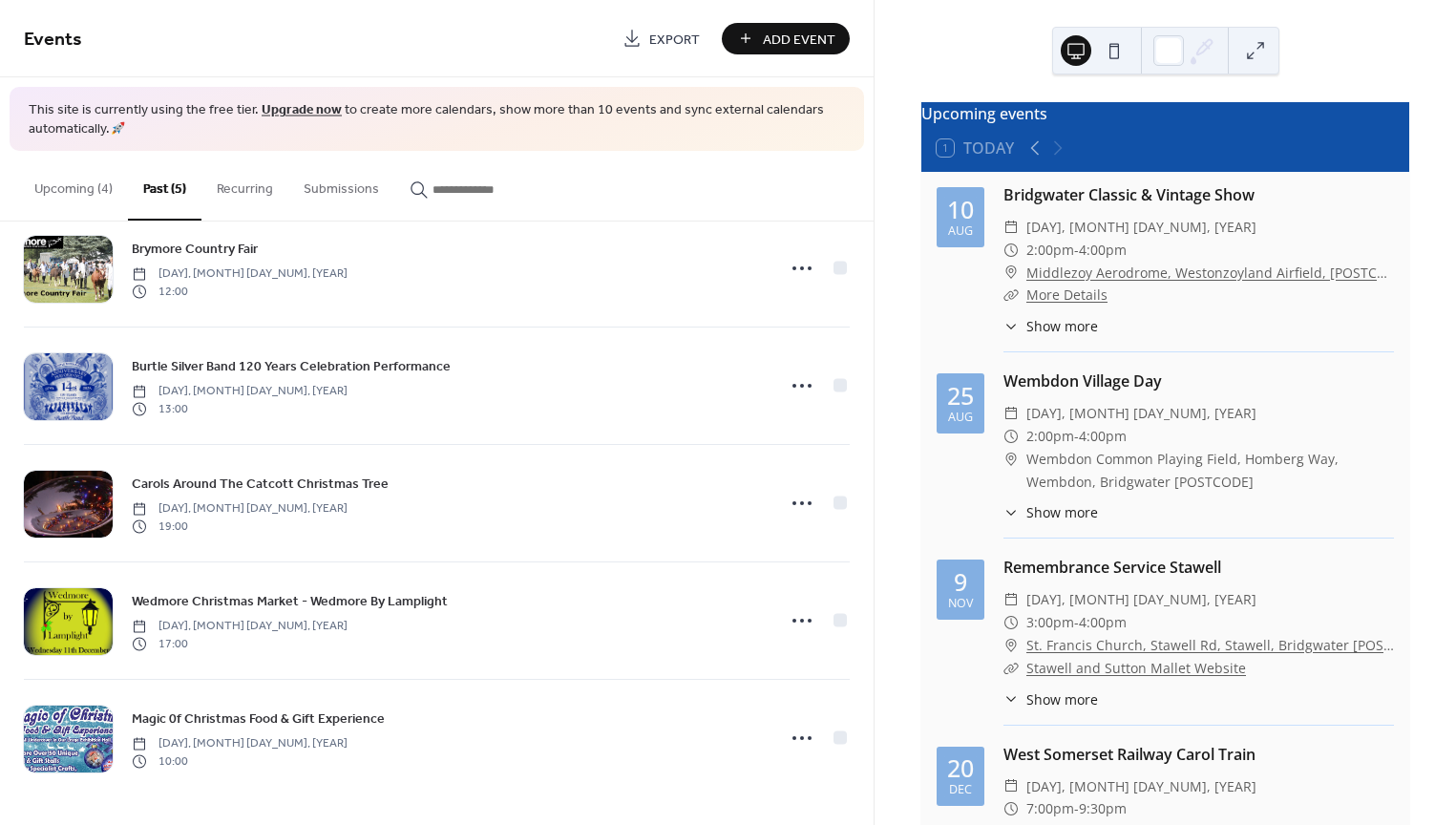 click on "Upcoming (4)" at bounding box center [74, 184] 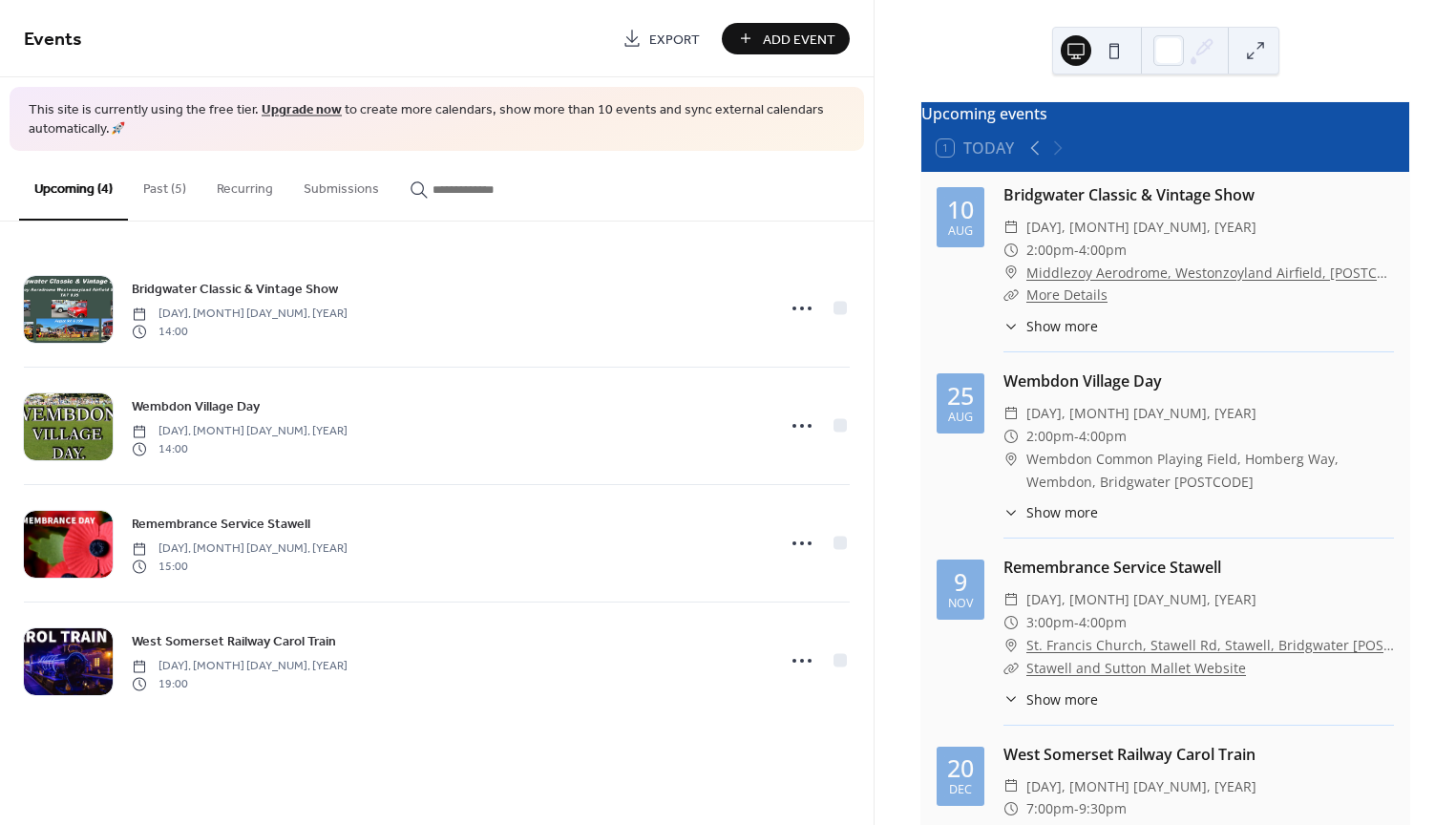 click on "Past (5)" at bounding box center [164, 184] 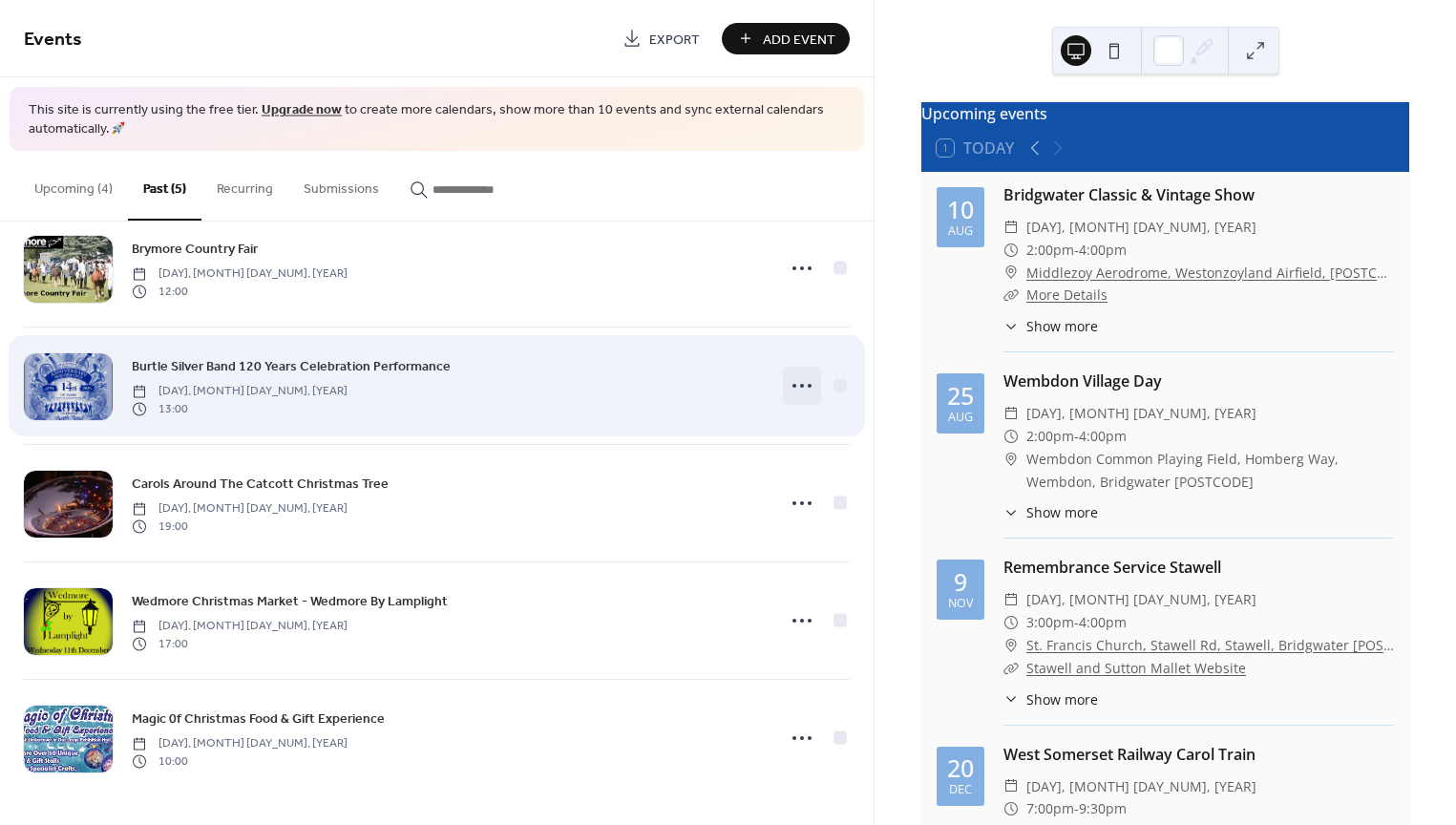 click 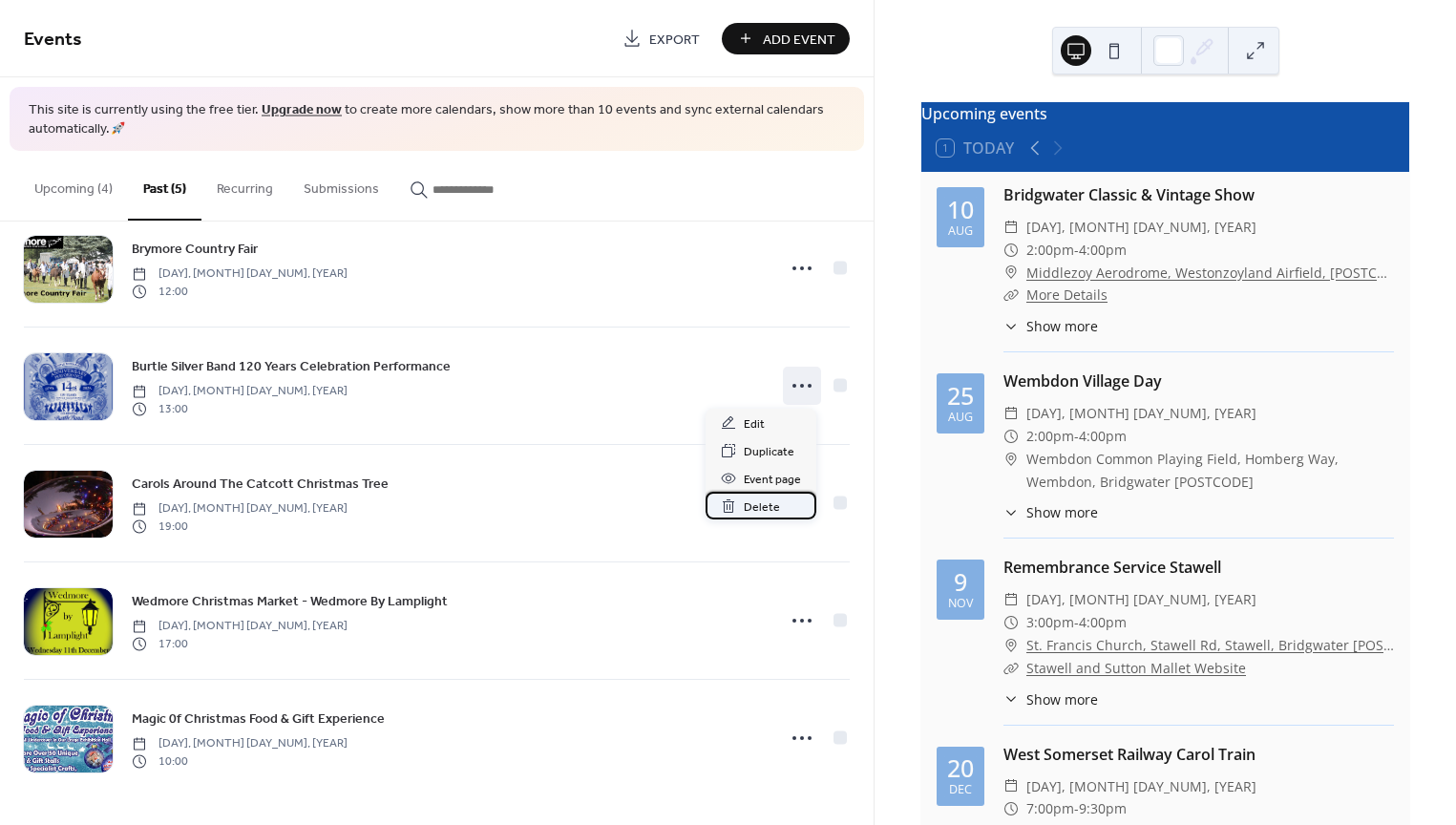 click on "Delete" at bounding box center (762, 507) 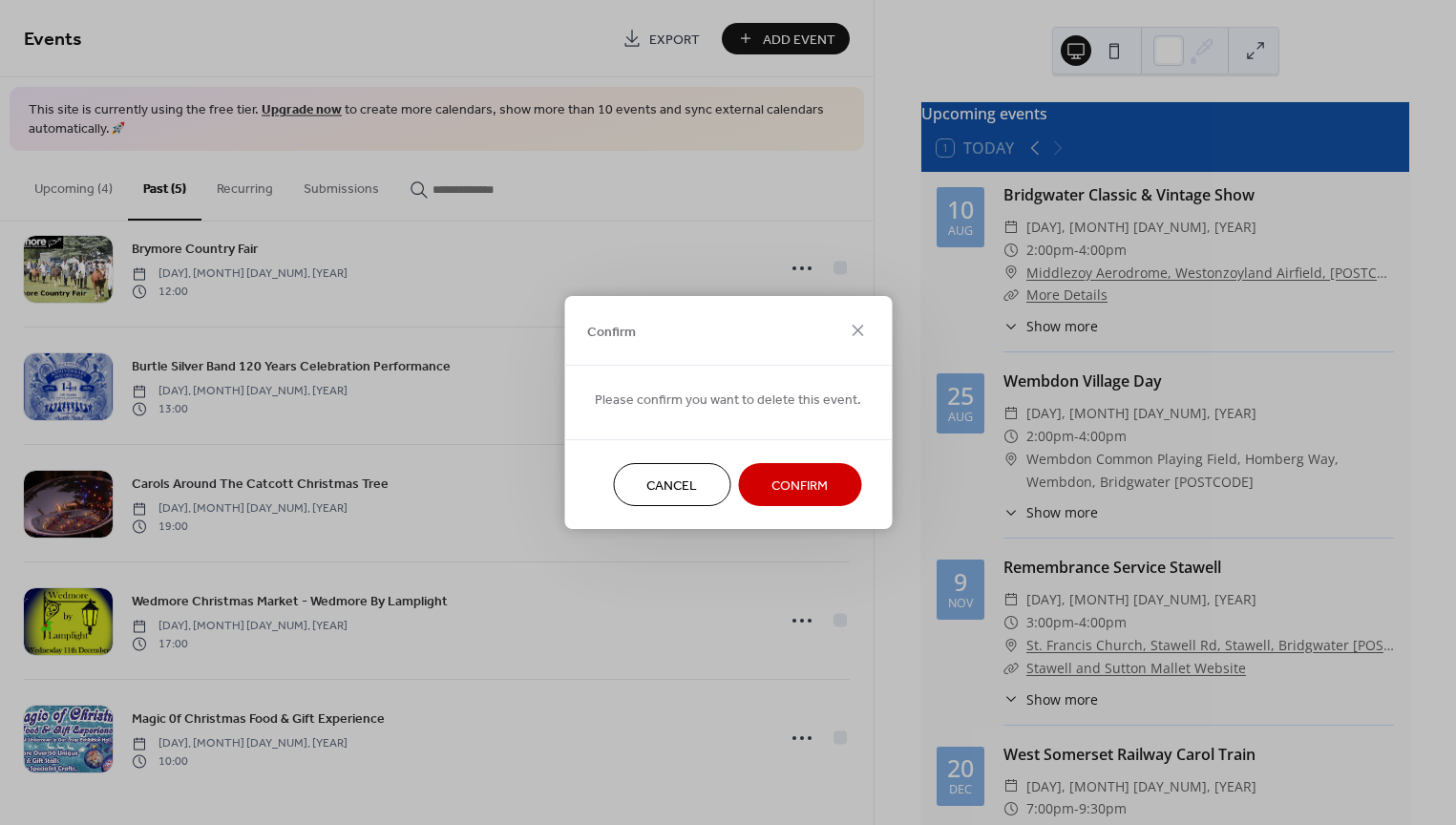 click on "Confirm" at bounding box center (799, 486) 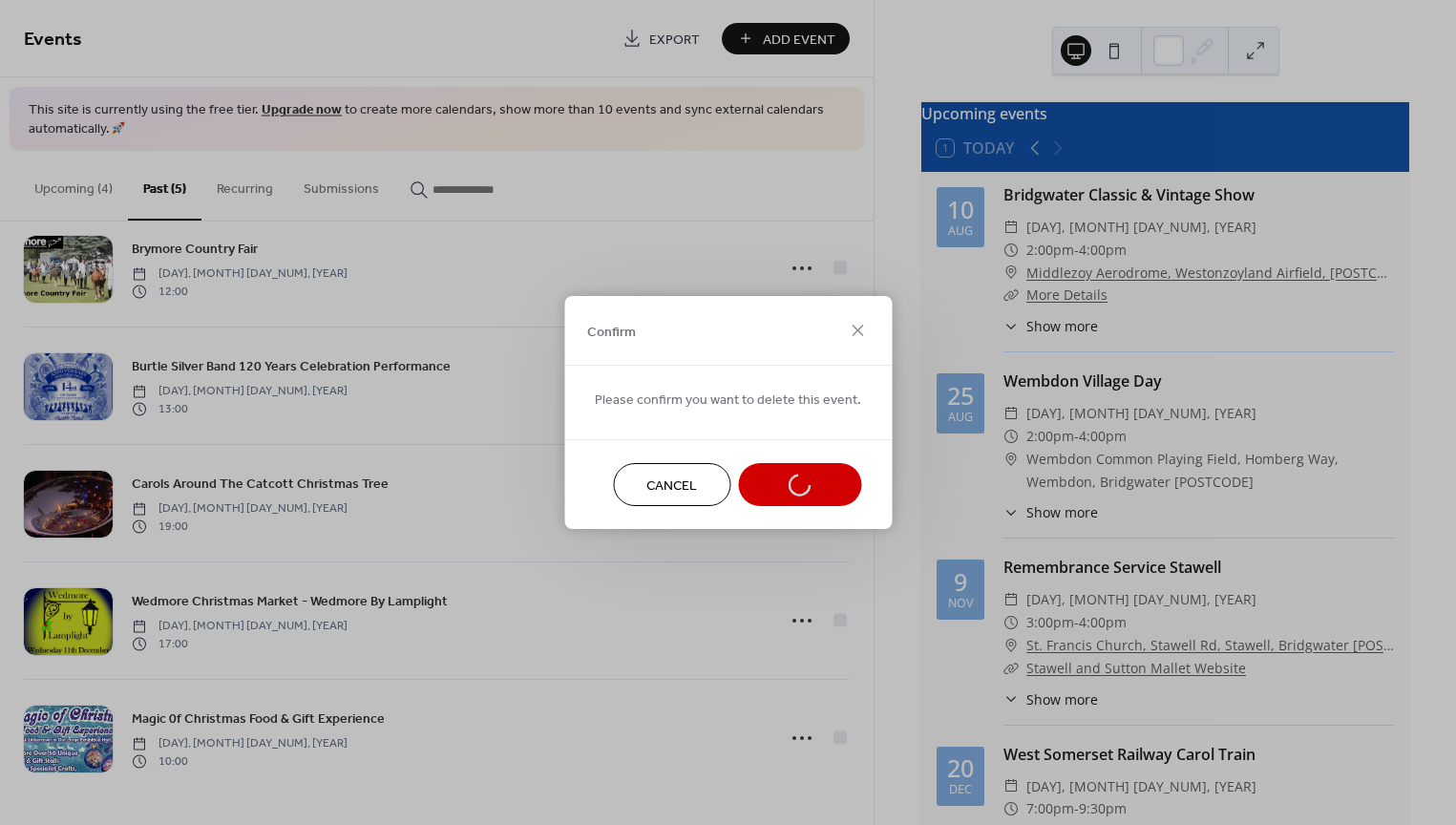 scroll, scrollTop: 0, scrollLeft: 0, axis: both 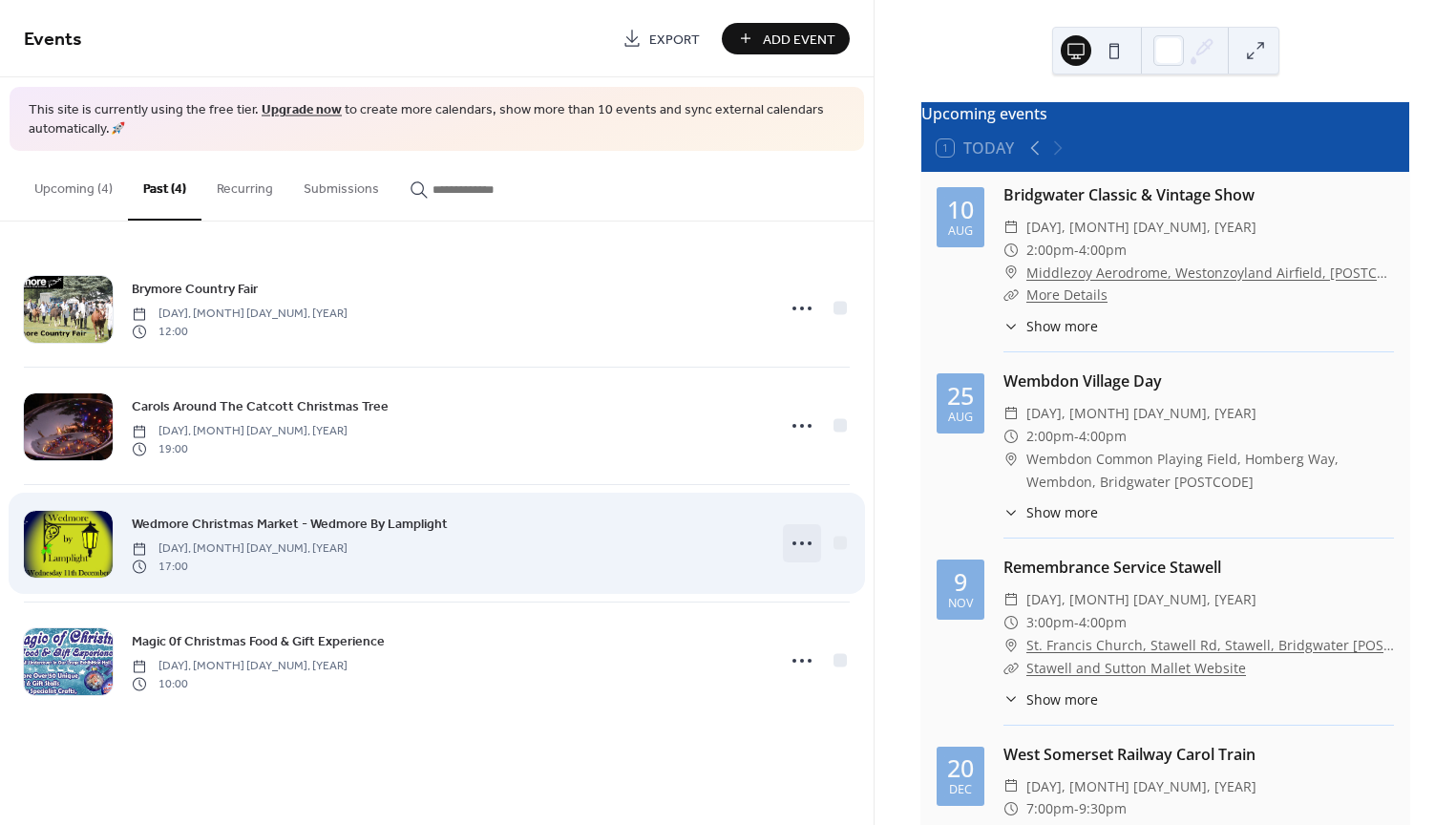 click 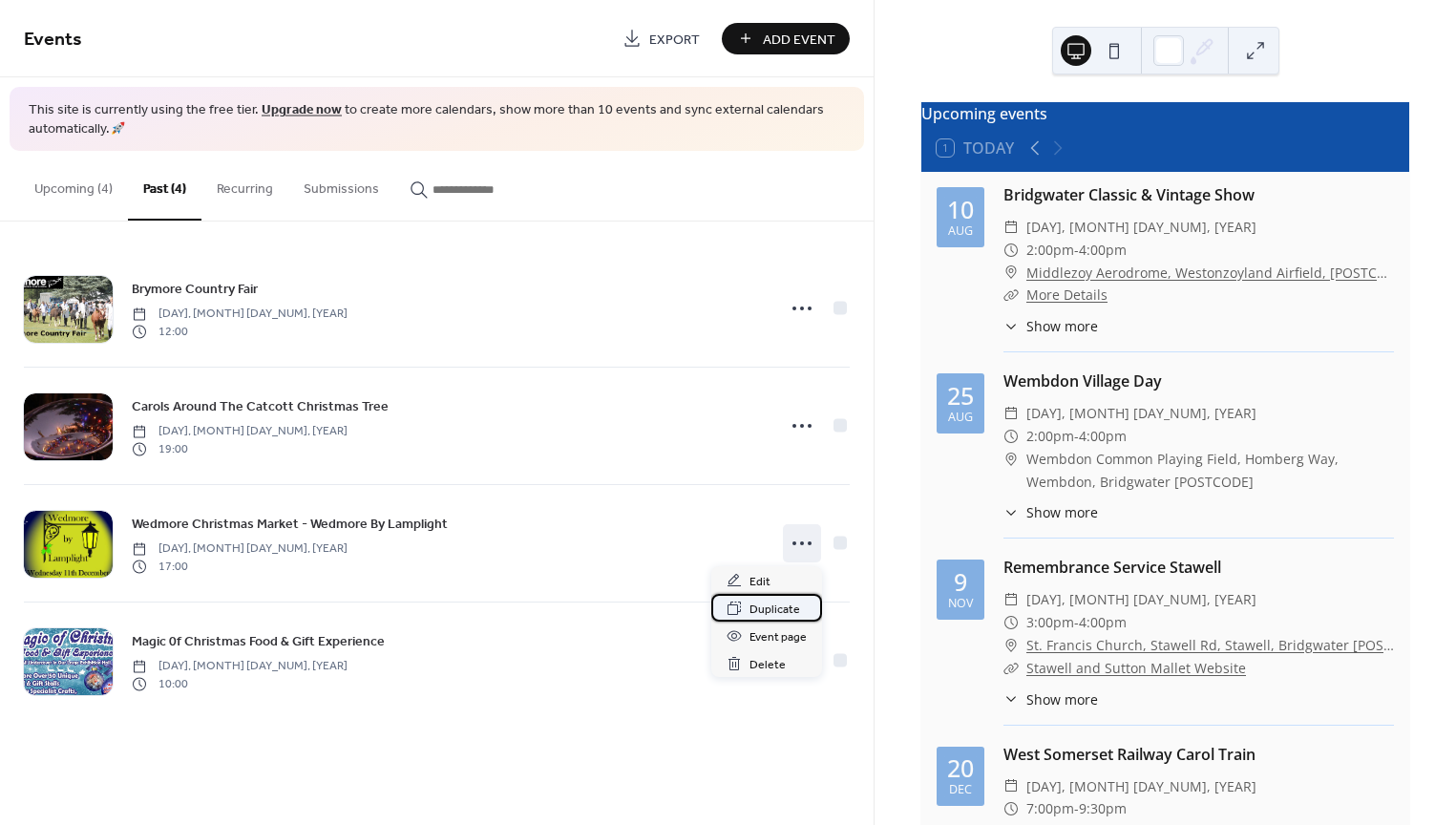 click on "Duplicate" at bounding box center (774, 609) 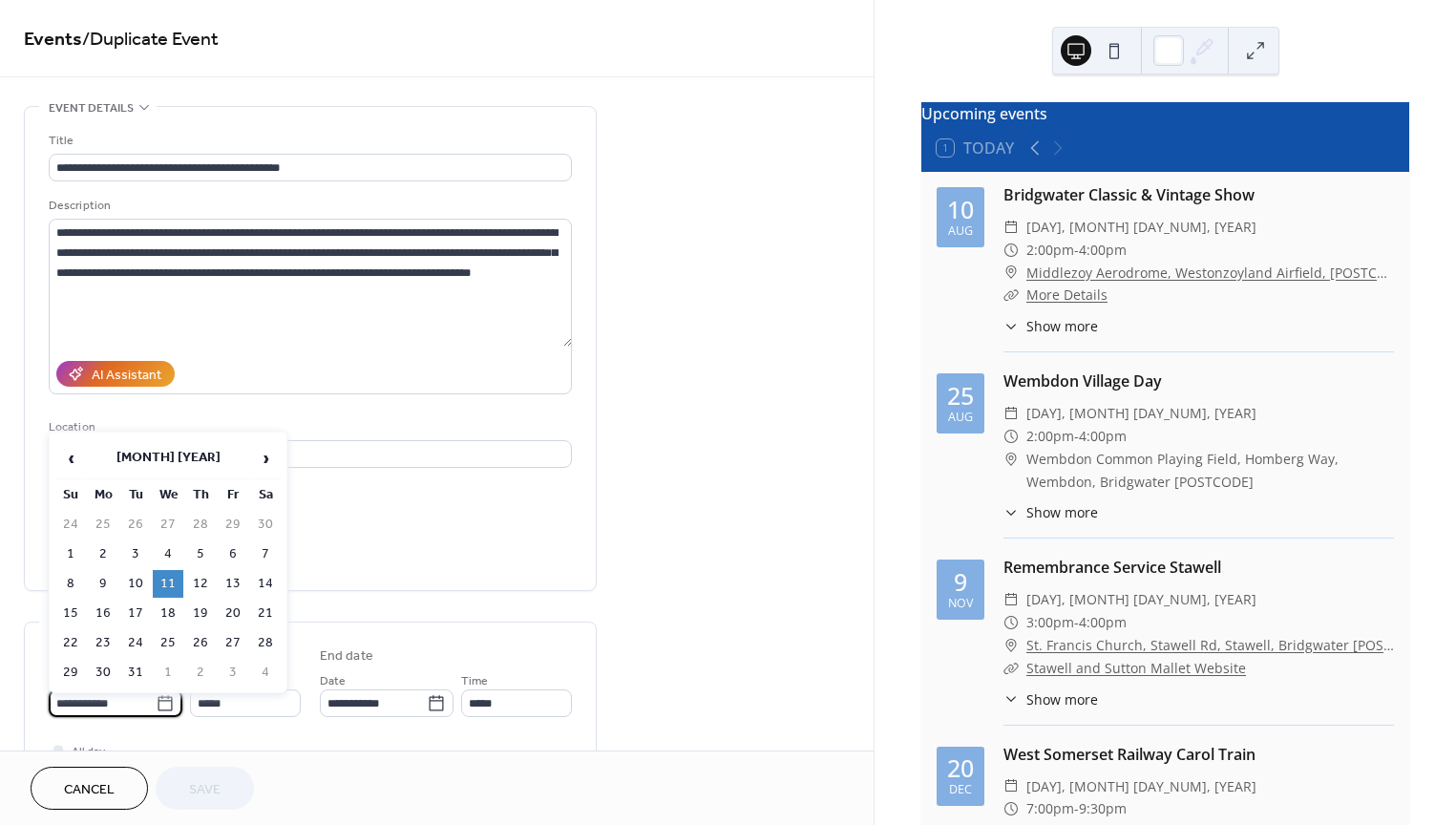 click on "**********" at bounding box center (102, 703) 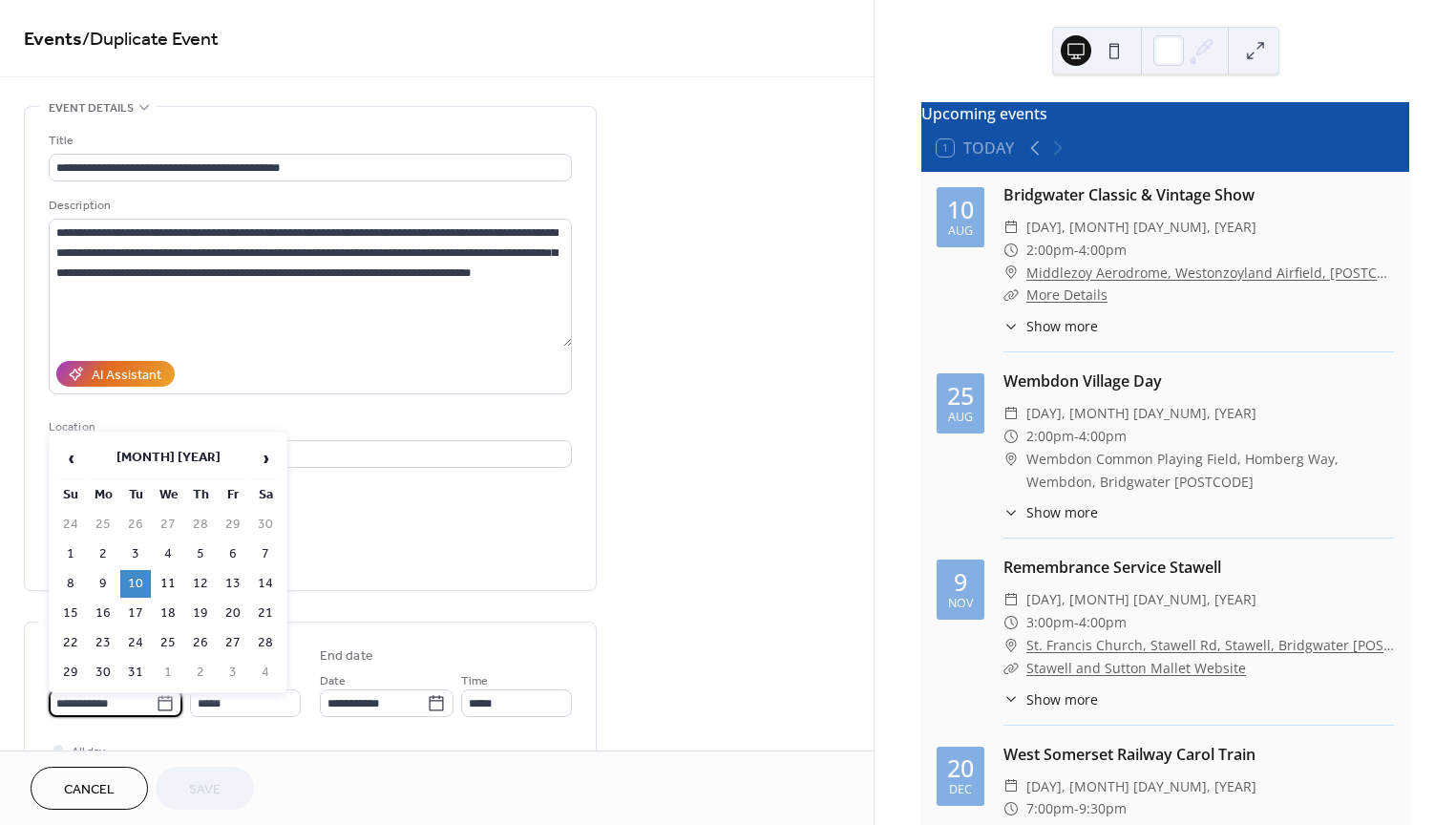 click on "**********" at bounding box center [102, 703] 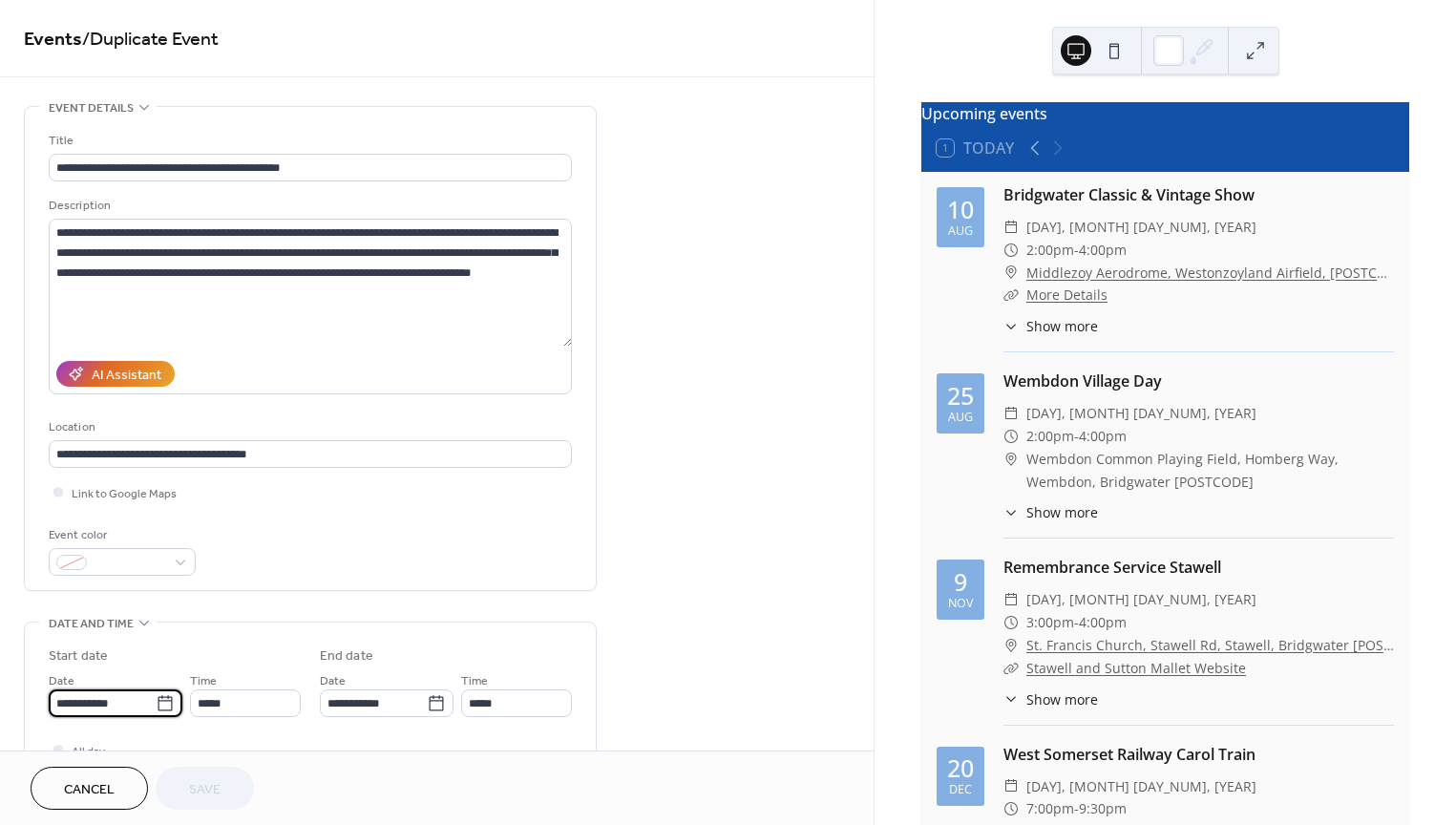 type on "**********" 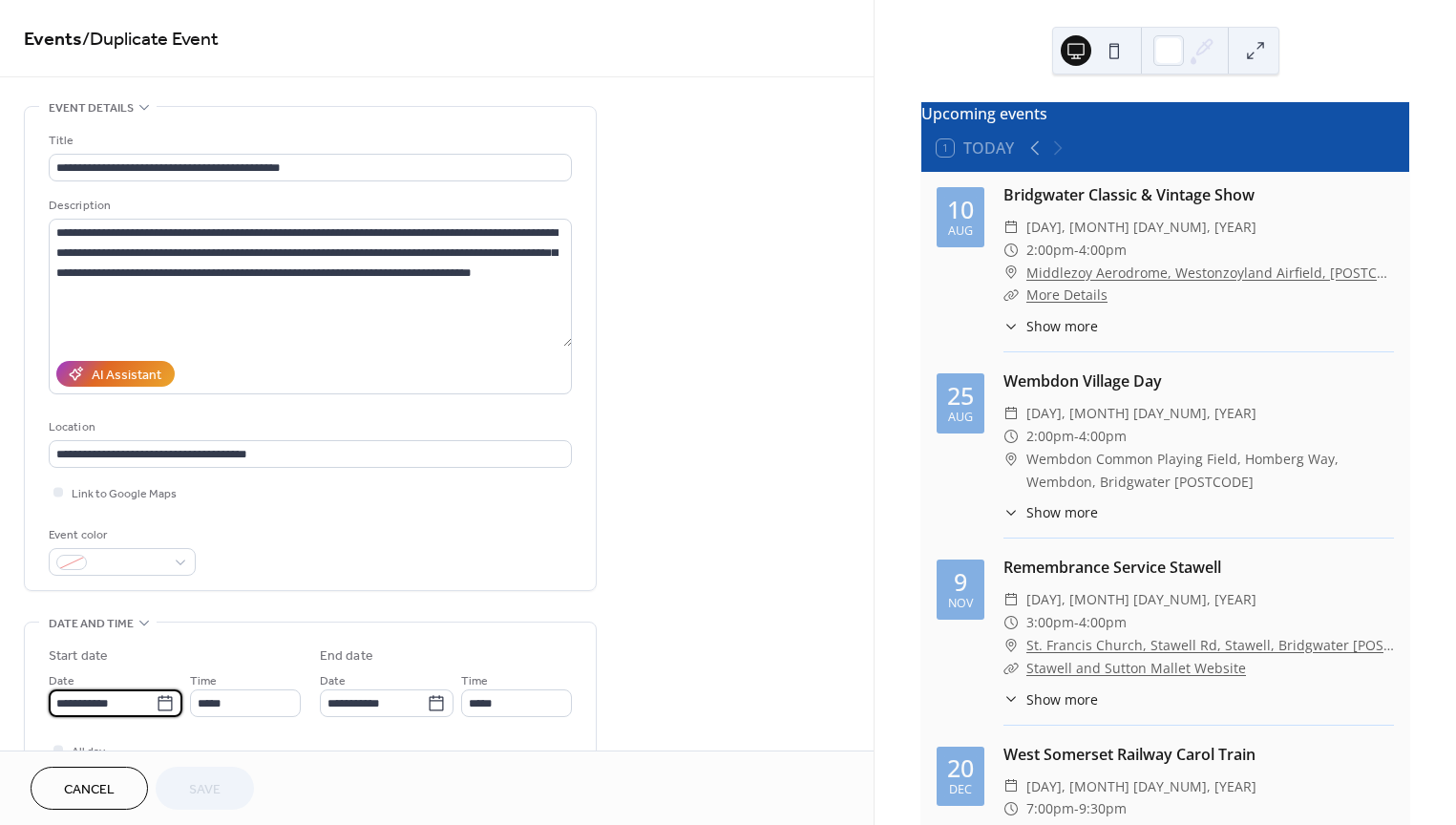 click on "All day Show date only Hide end time" at bounding box center (310, 770) 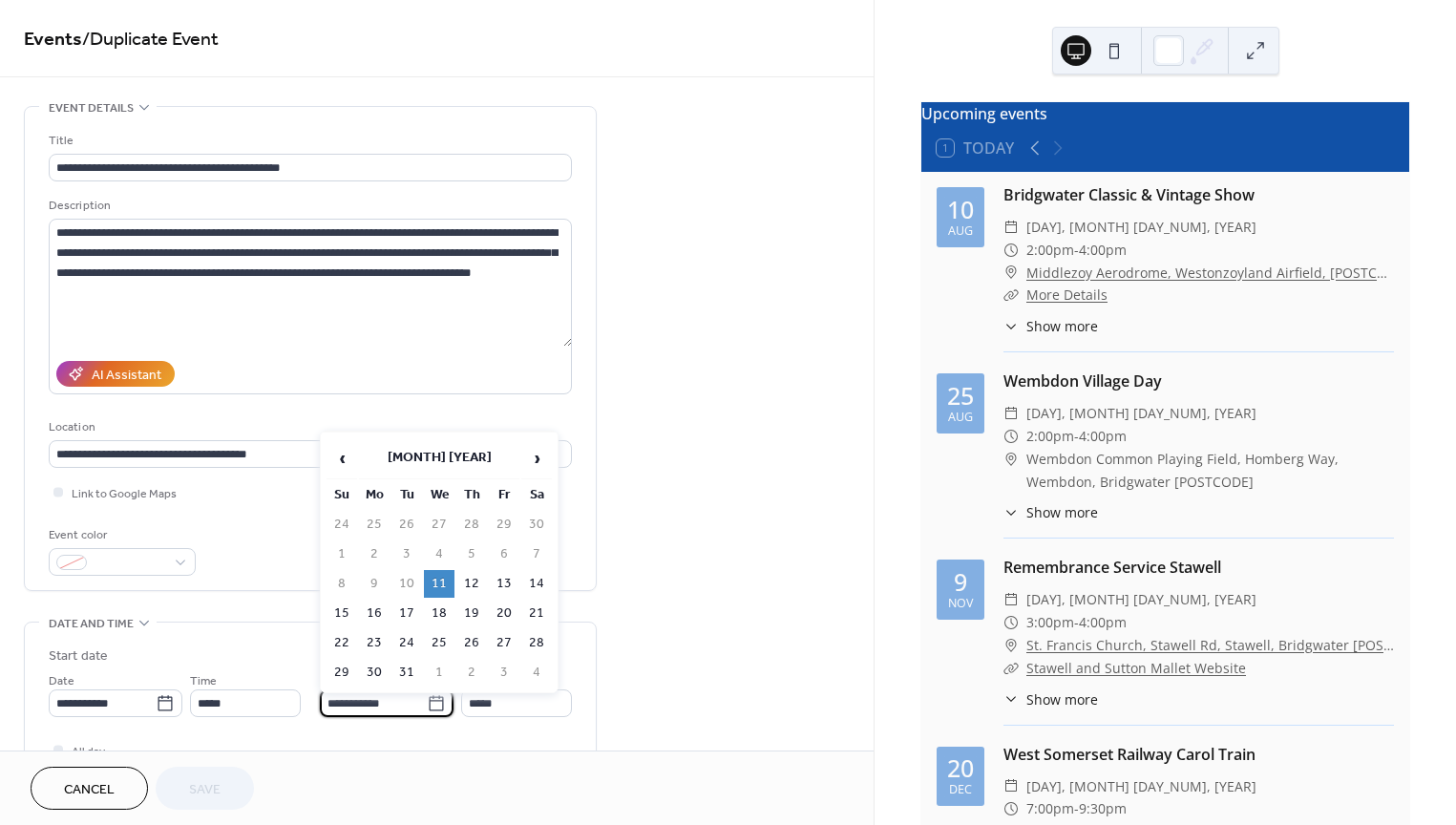 click on "**********" at bounding box center (373, 703) 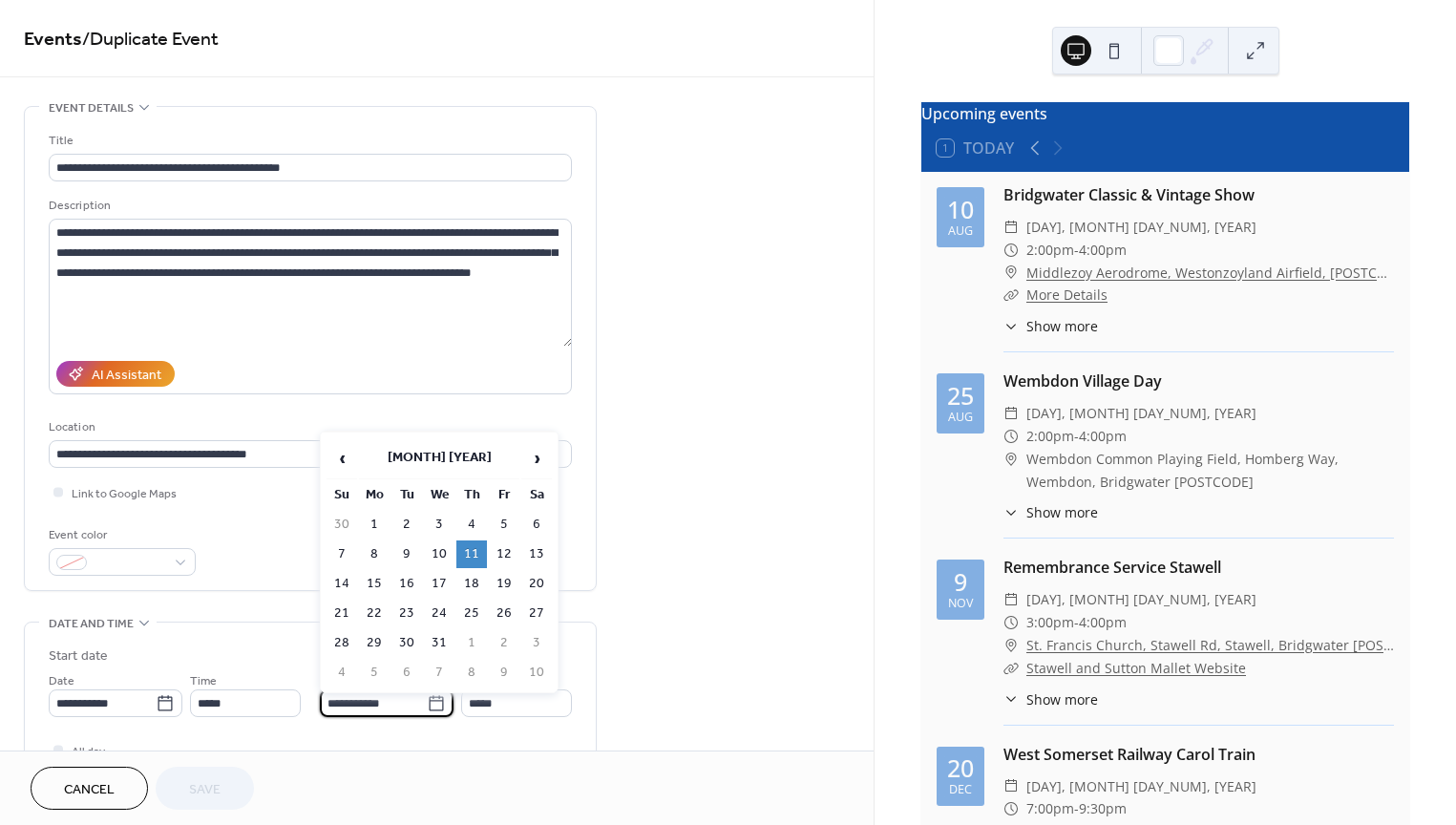 click on "**********" at bounding box center (373, 703) 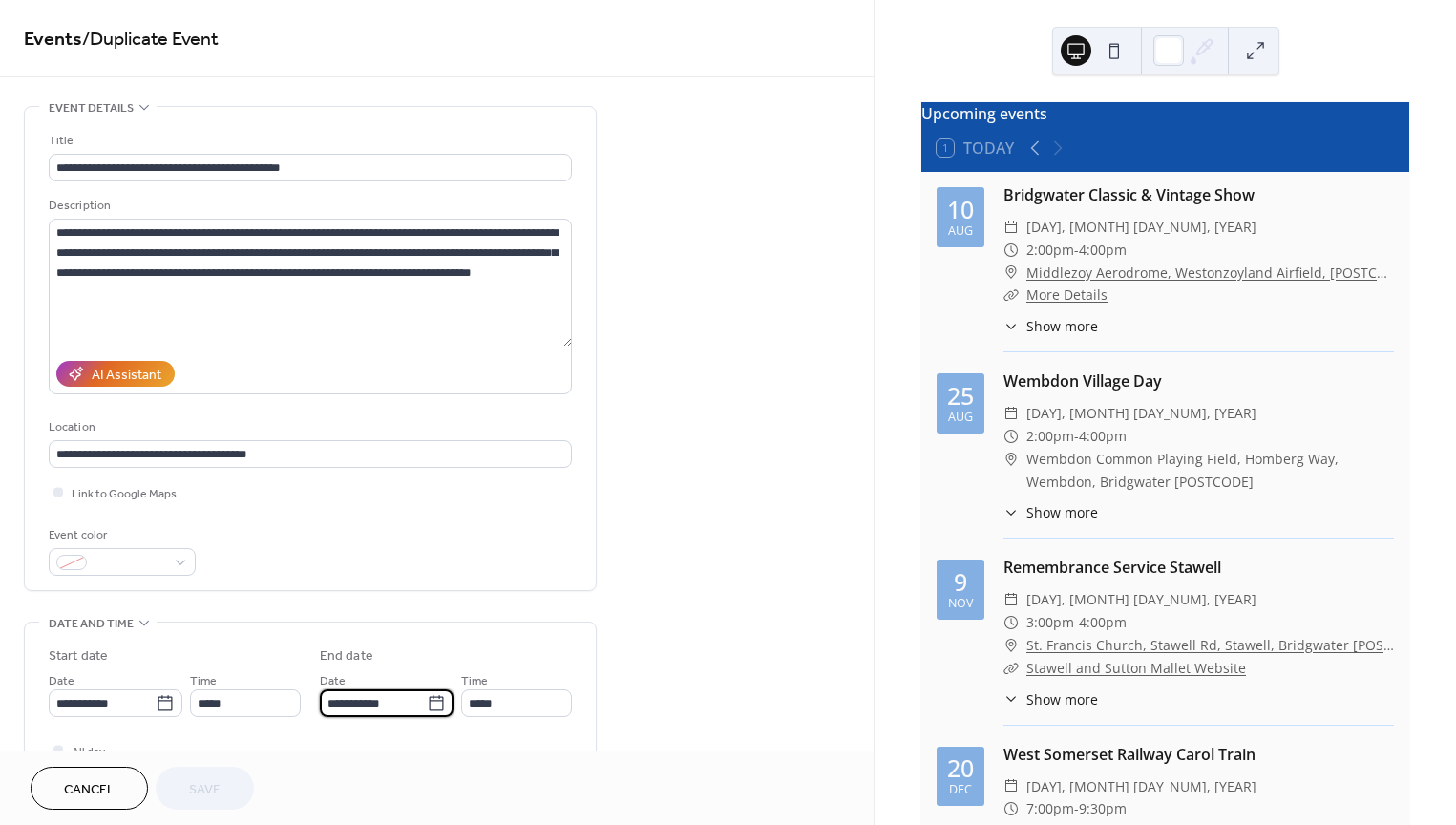 type on "**********" 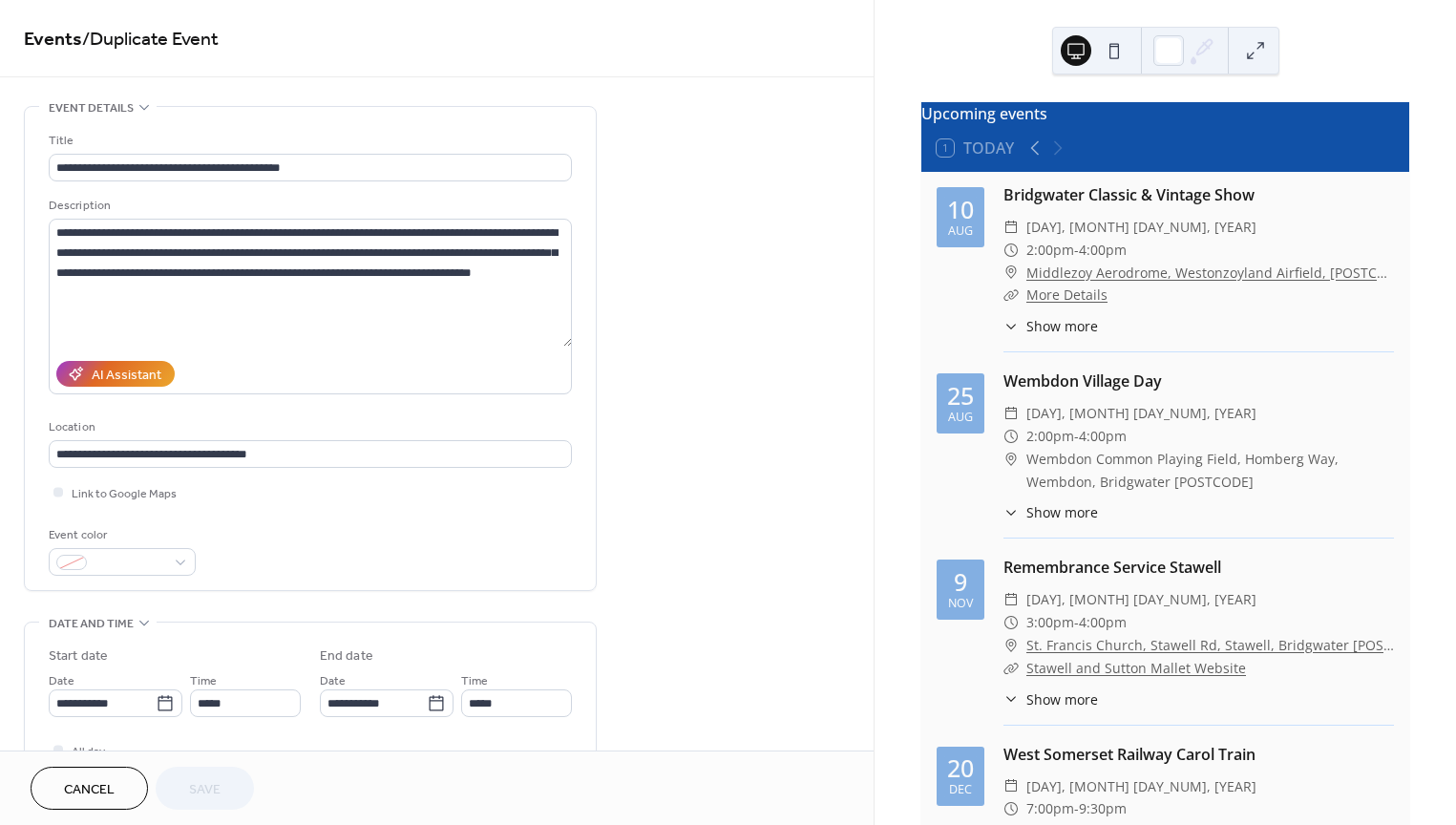 click on "**********" at bounding box center (310, 723) 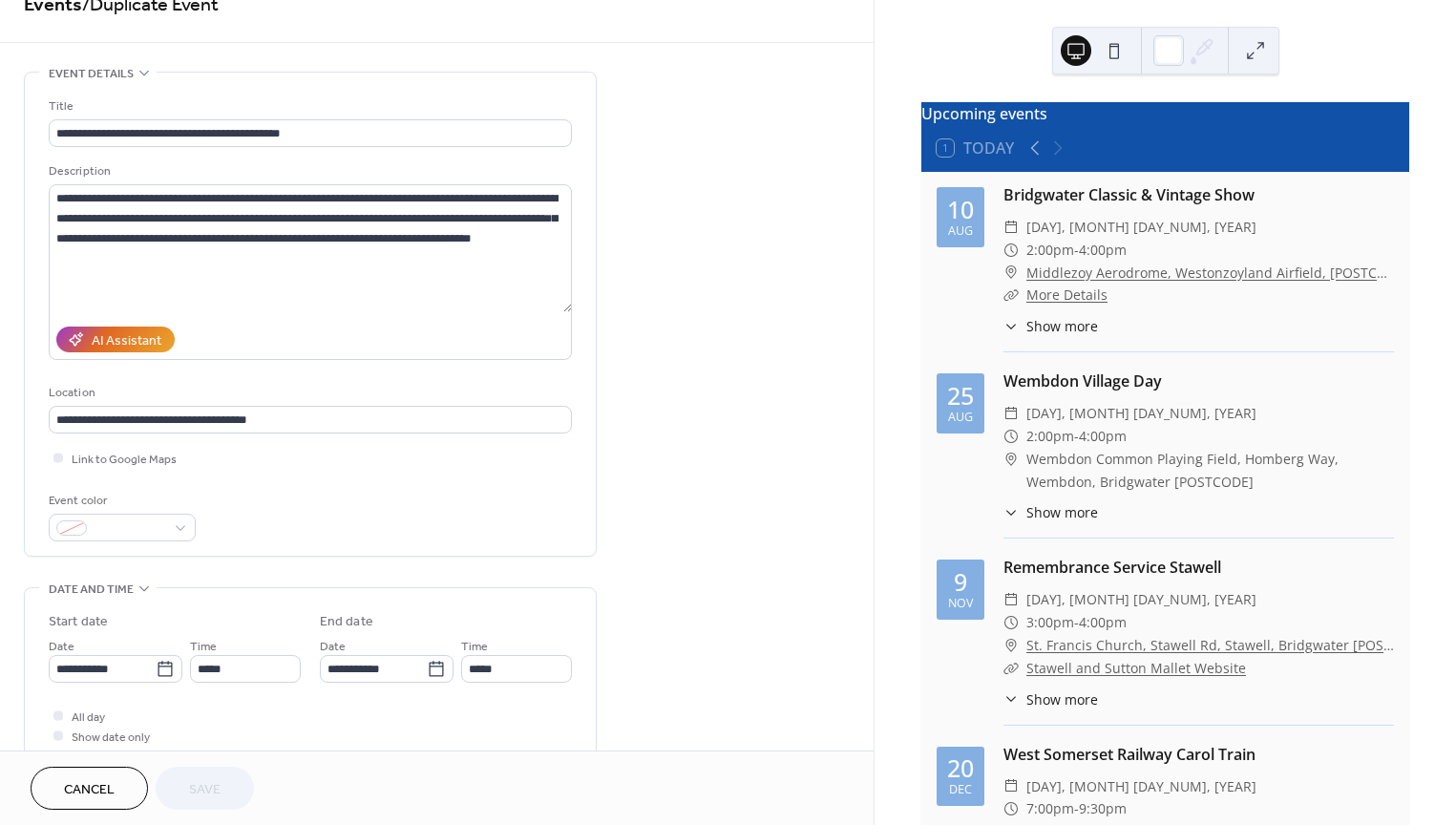 scroll, scrollTop: 0, scrollLeft: 0, axis: both 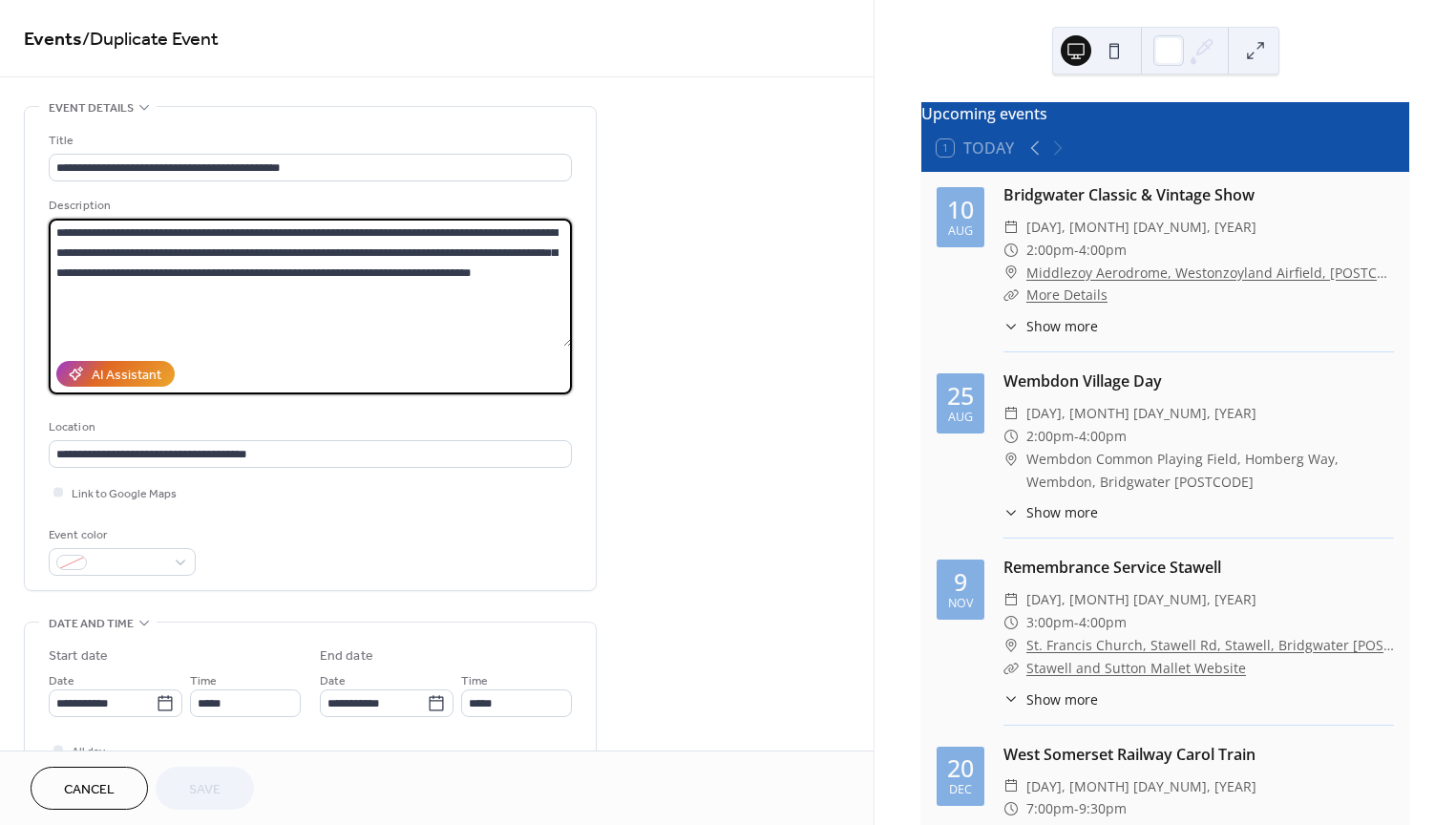 click on "**********" at bounding box center (310, 283) 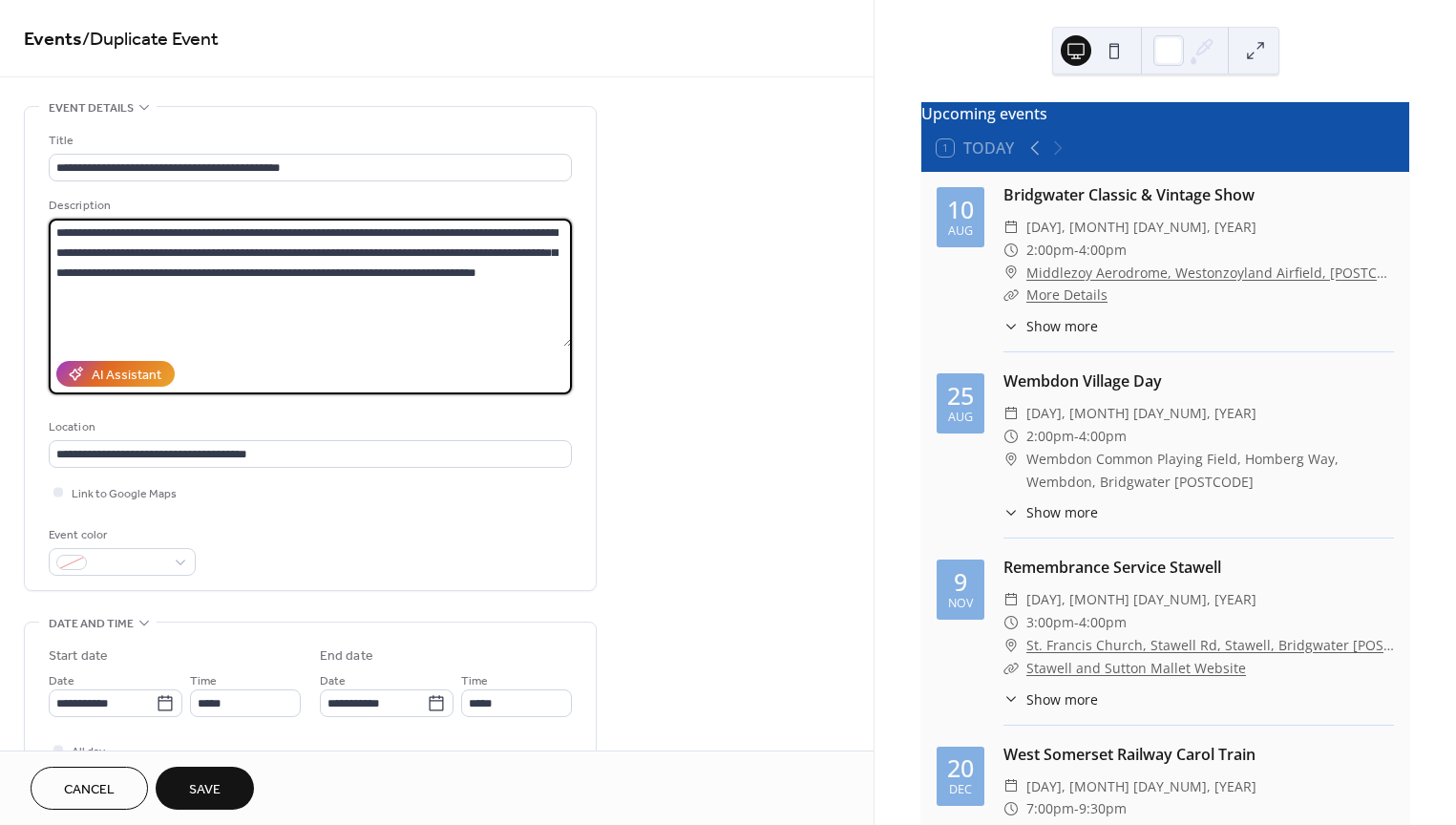 type on "**********" 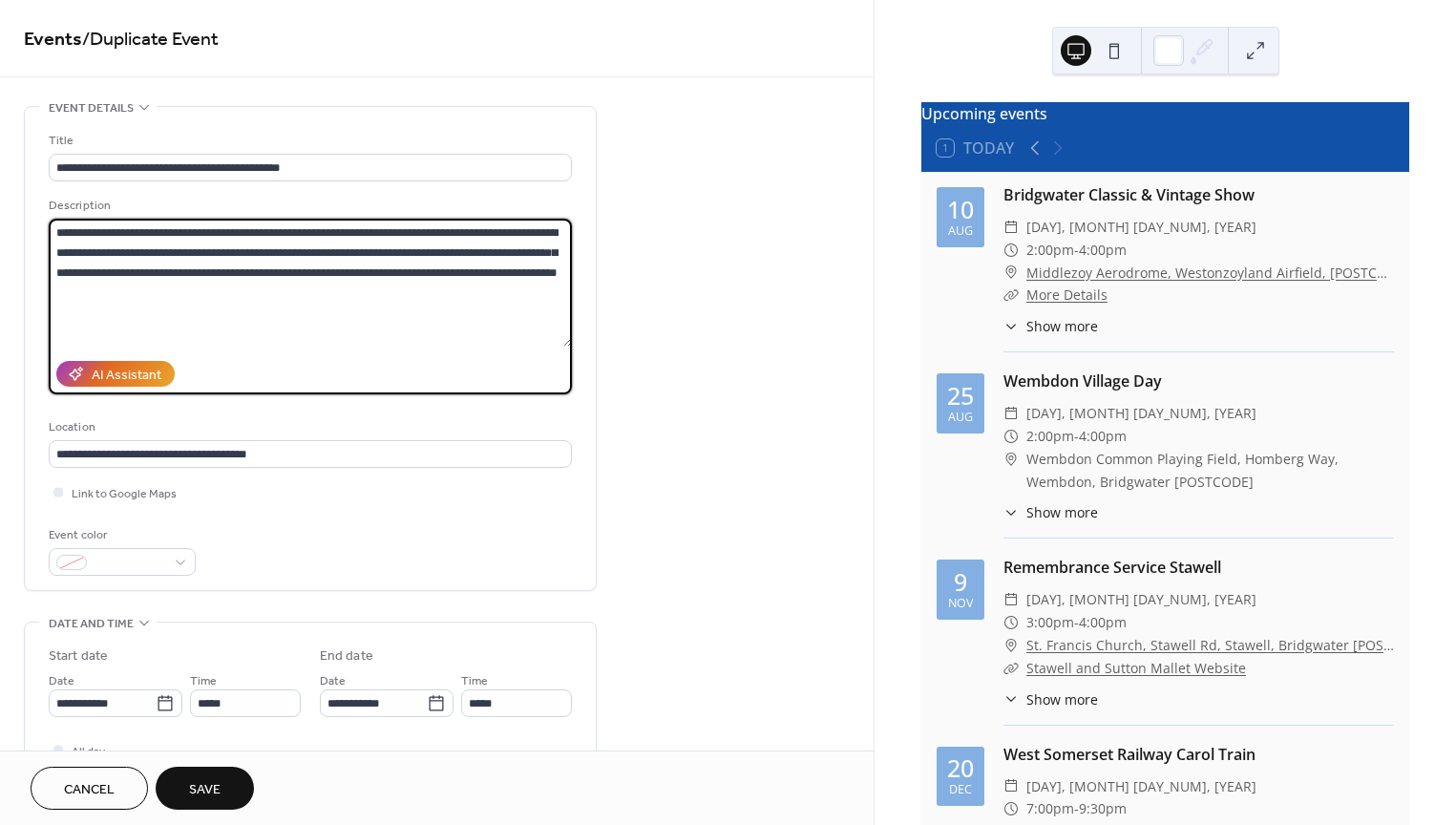 type on "**********" 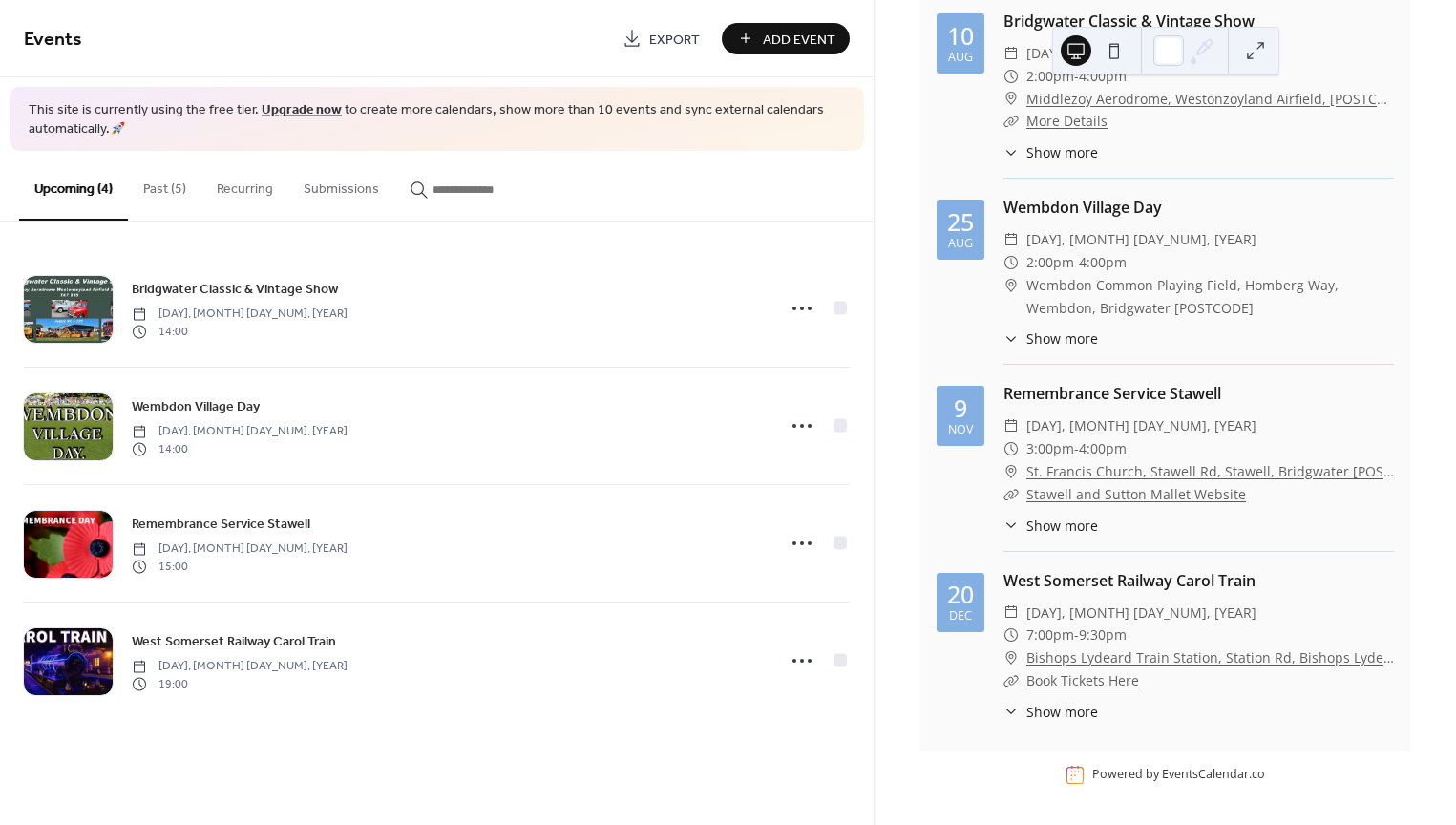 scroll, scrollTop: 0, scrollLeft: 0, axis: both 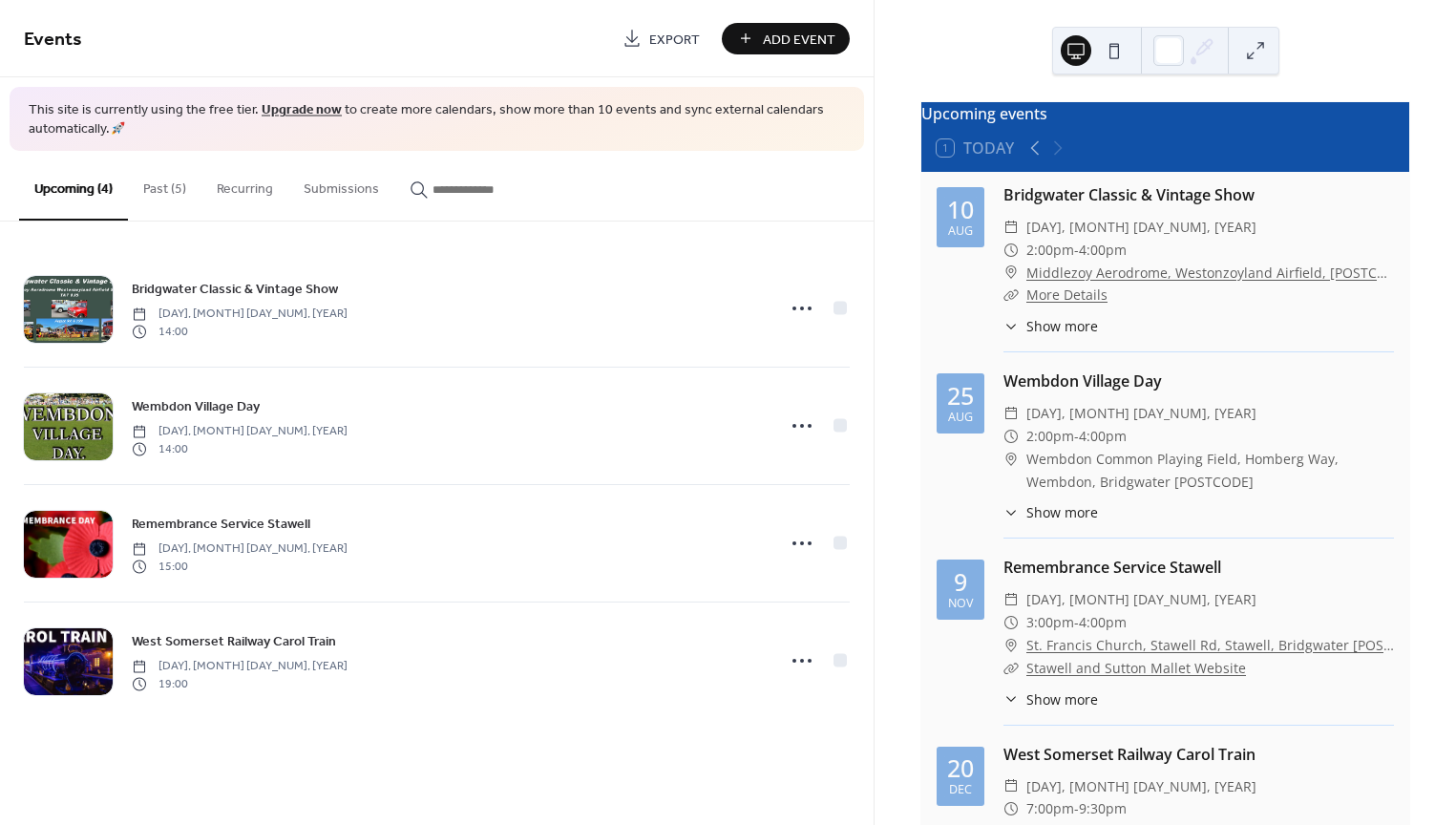 click on "Past (5)" at bounding box center (164, 184) 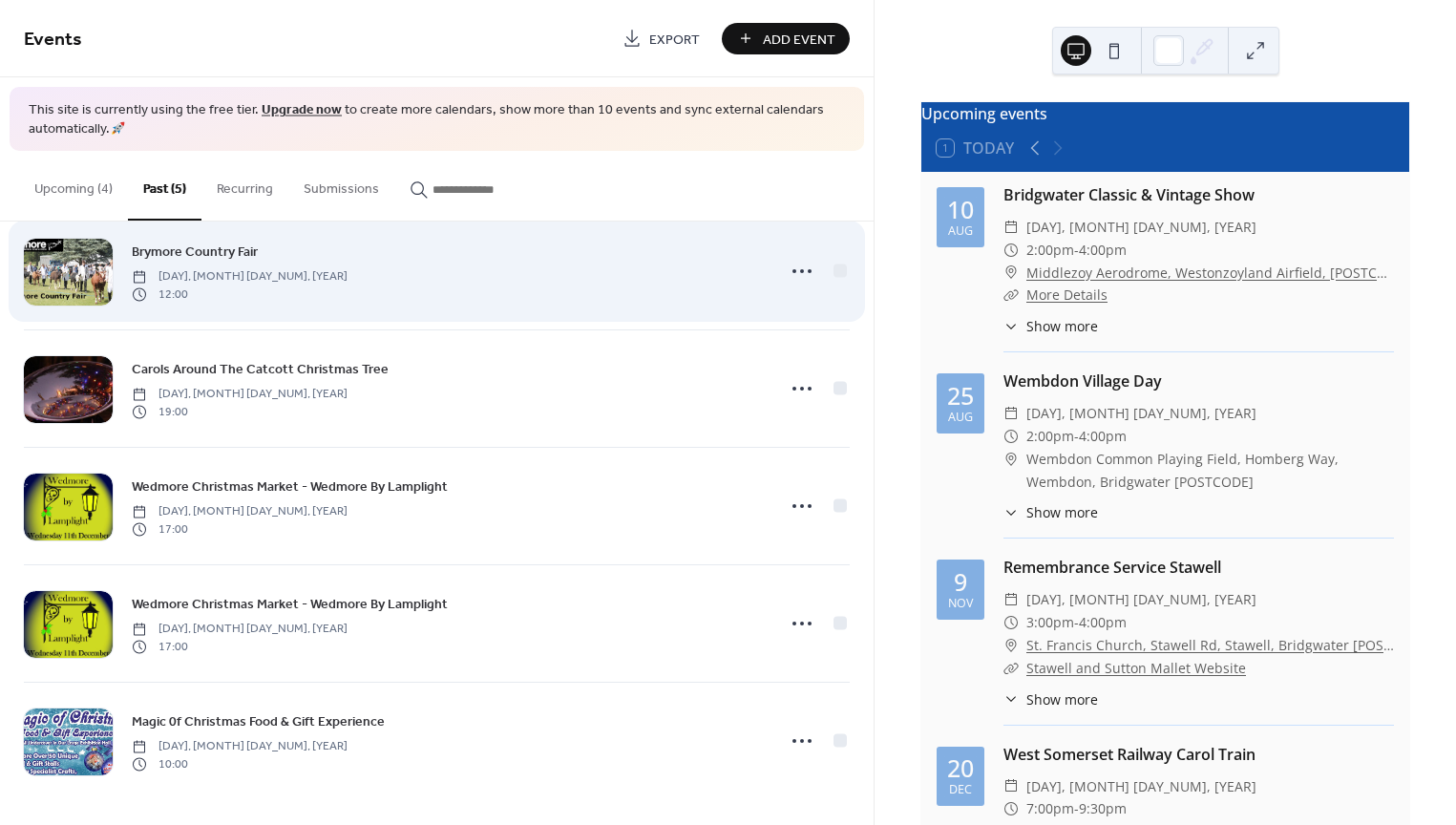 scroll, scrollTop: 40, scrollLeft: 0, axis: vertical 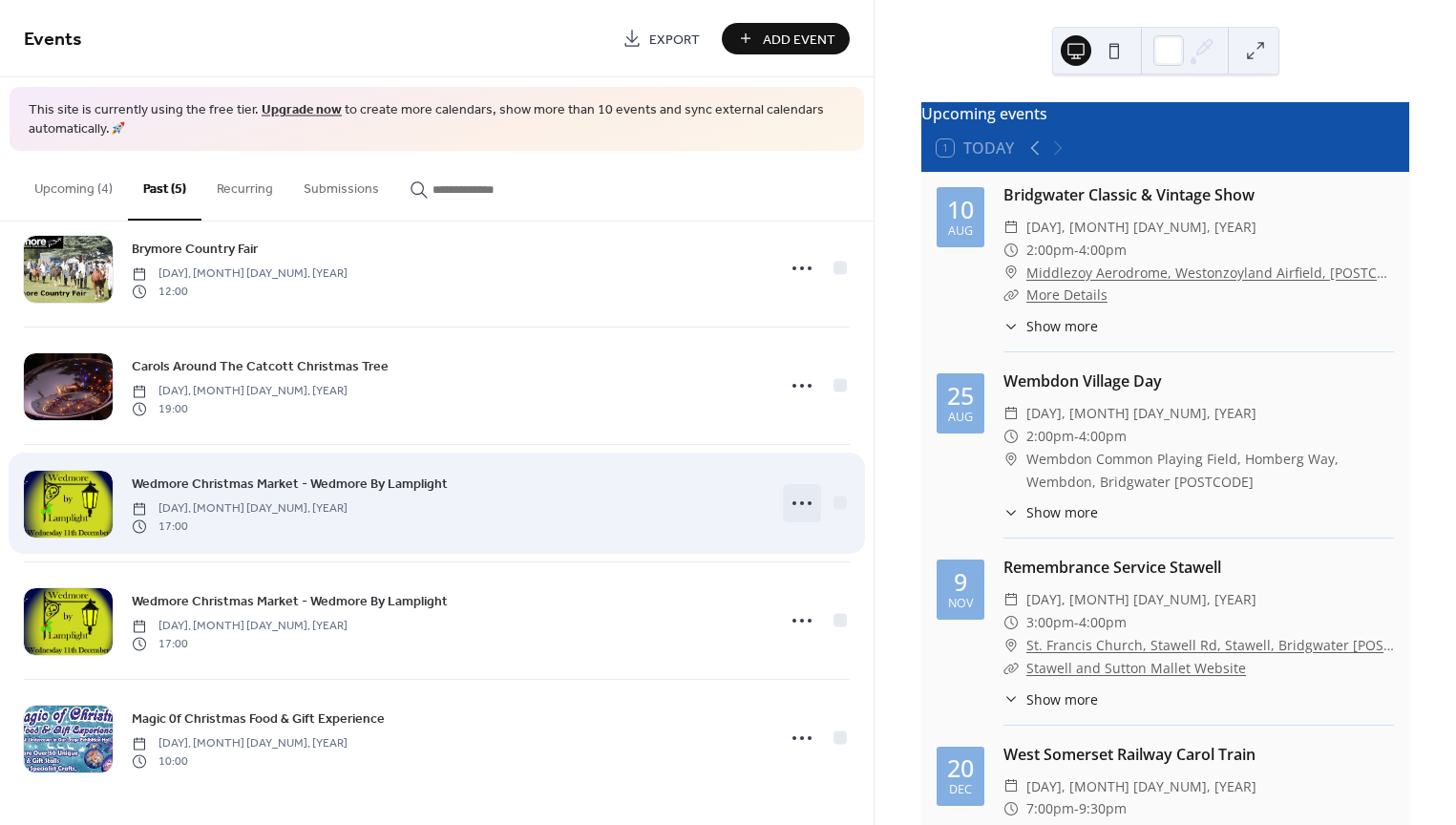 click 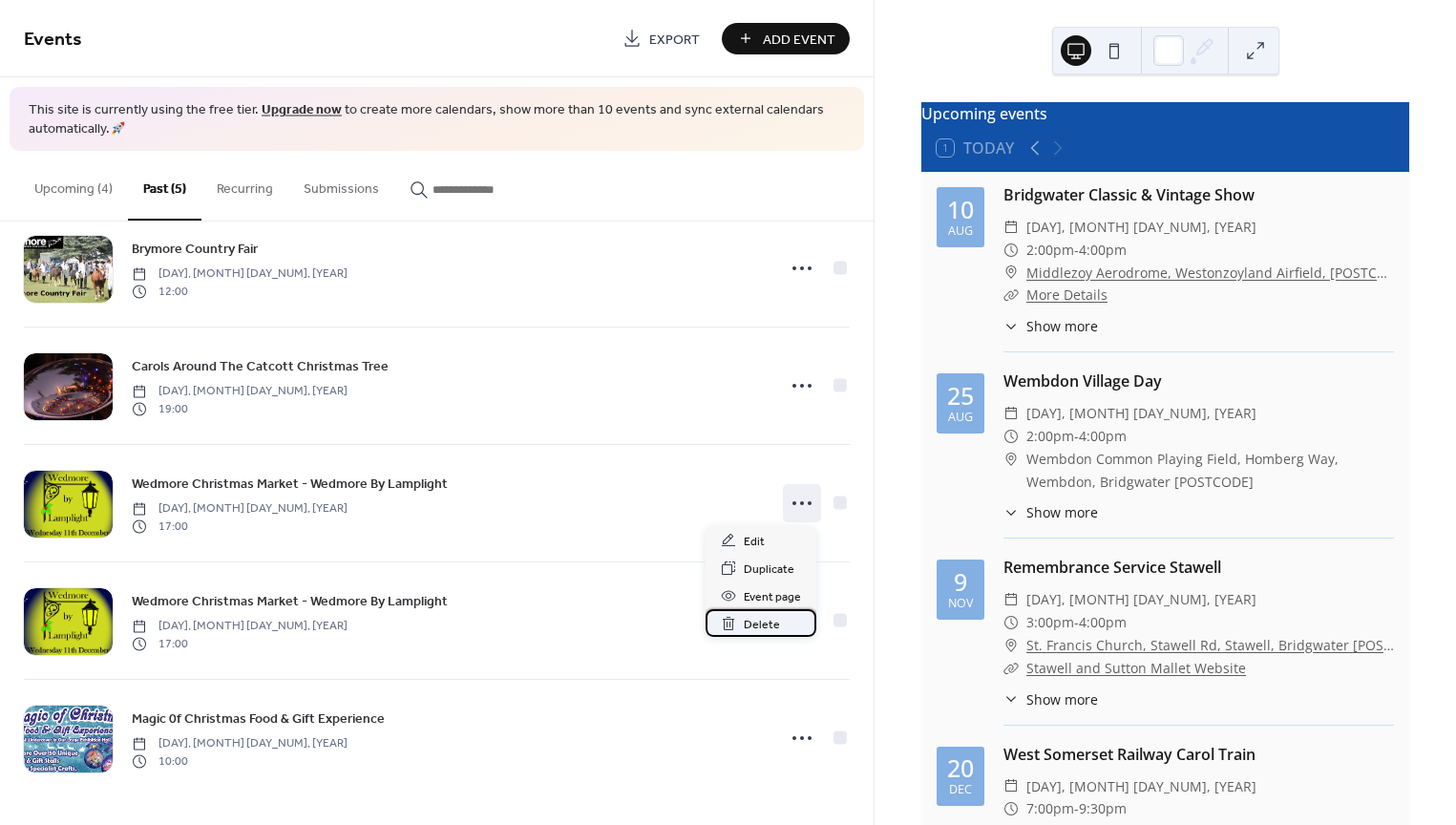 click on "Delete" at bounding box center (762, 624) 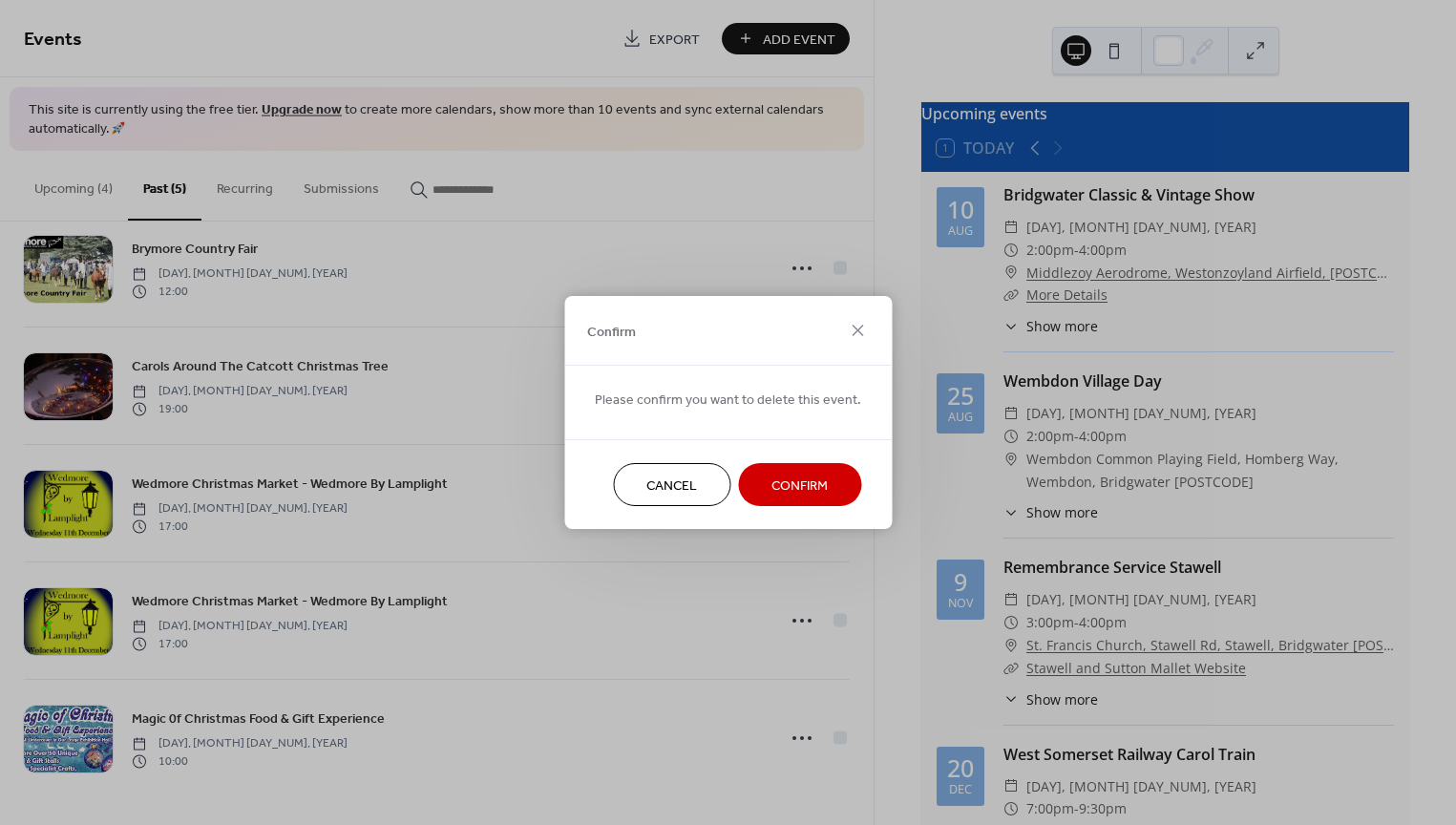 click on "Confirm" at bounding box center [799, 486] 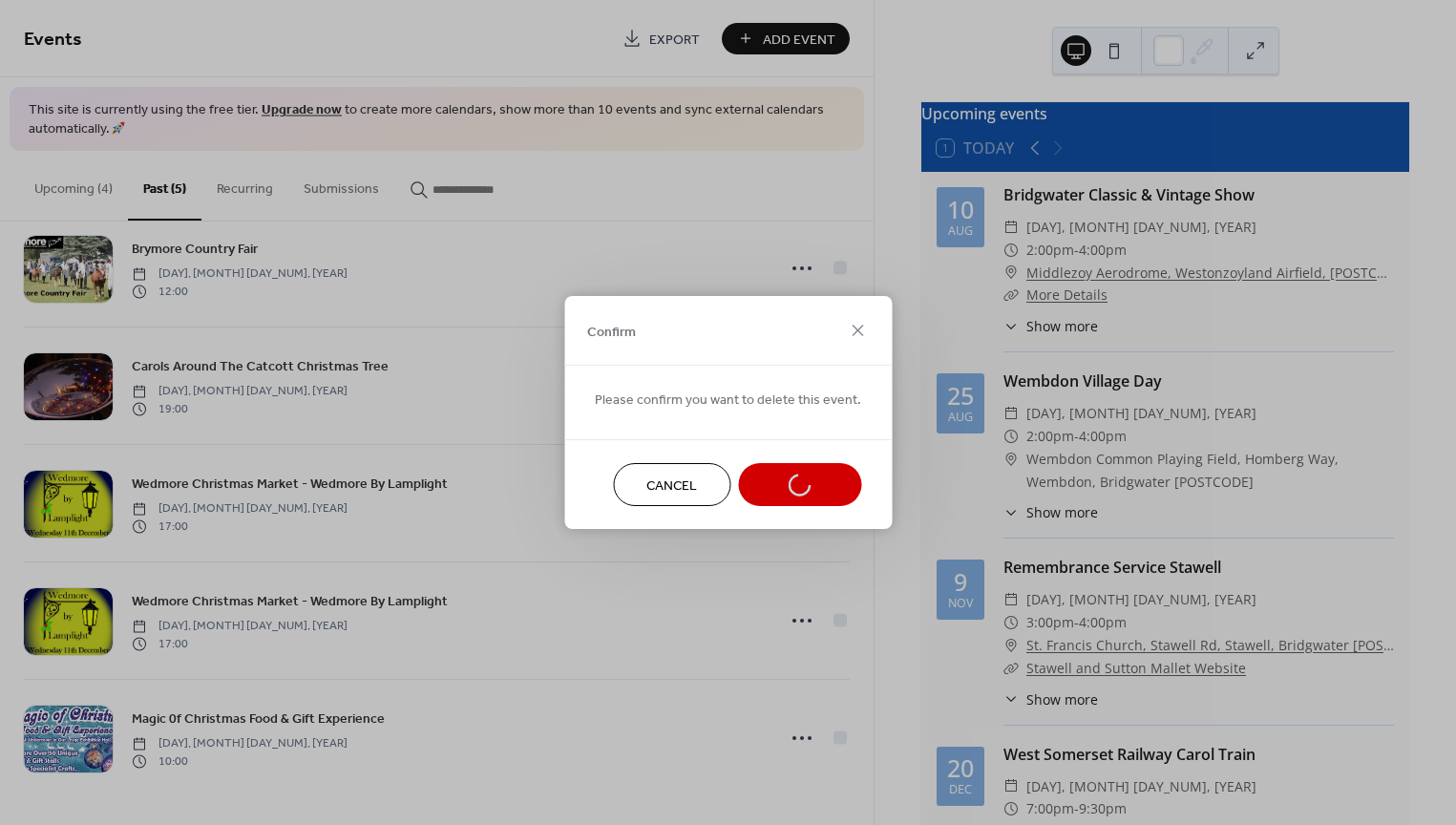 scroll, scrollTop: 0, scrollLeft: 0, axis: both 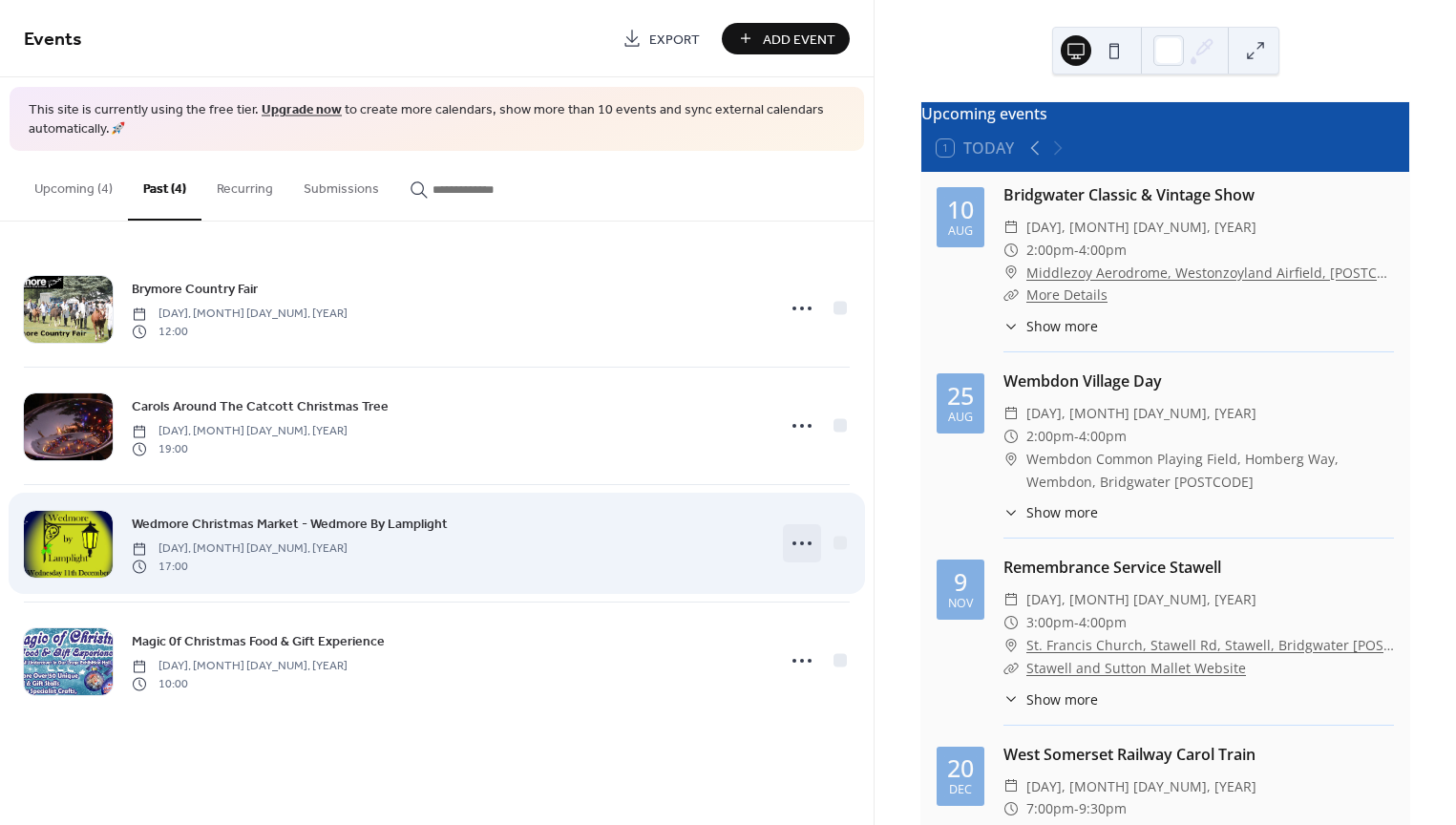 click 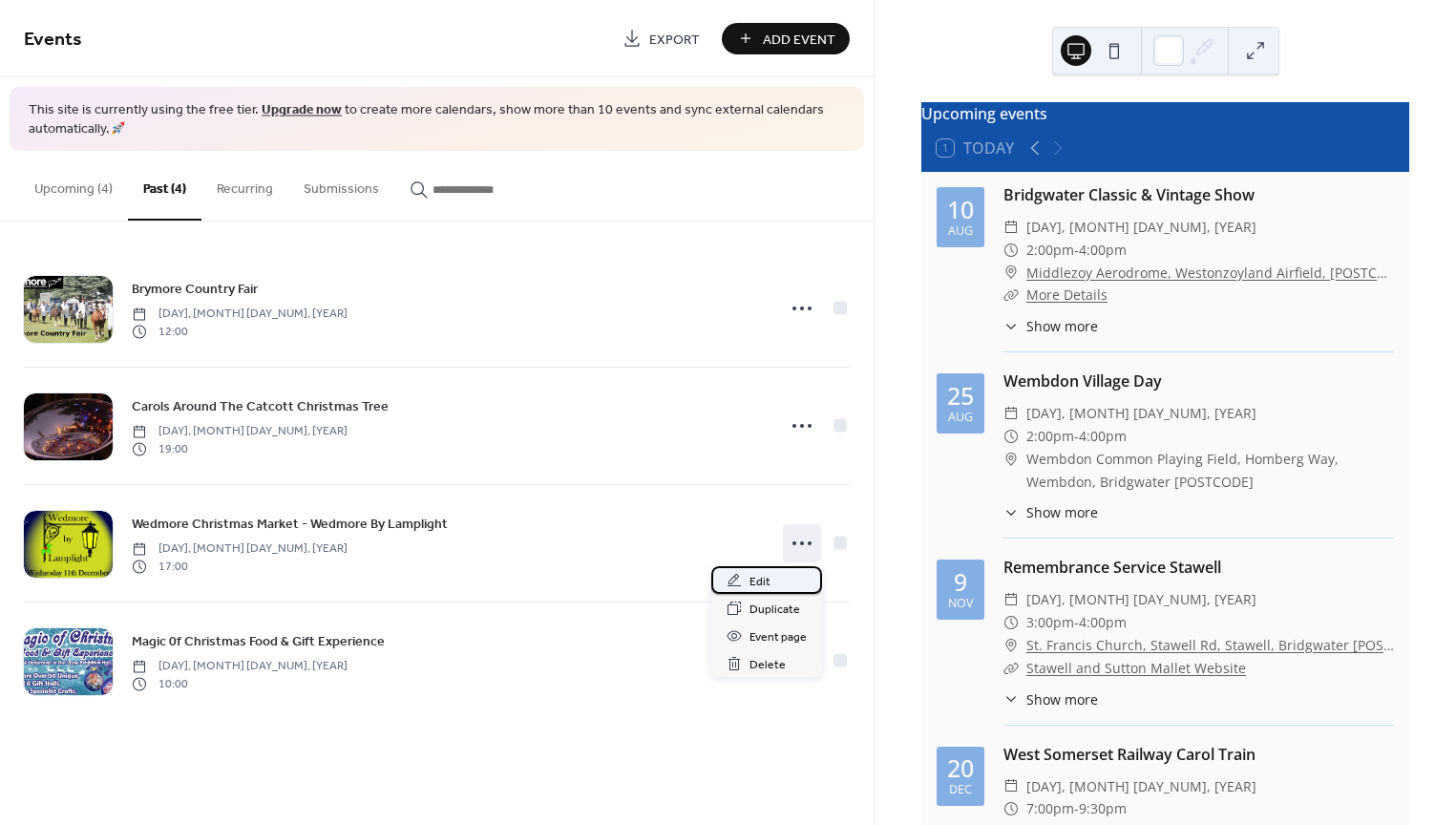 click on "Edit" at bounding box center [760, 582] 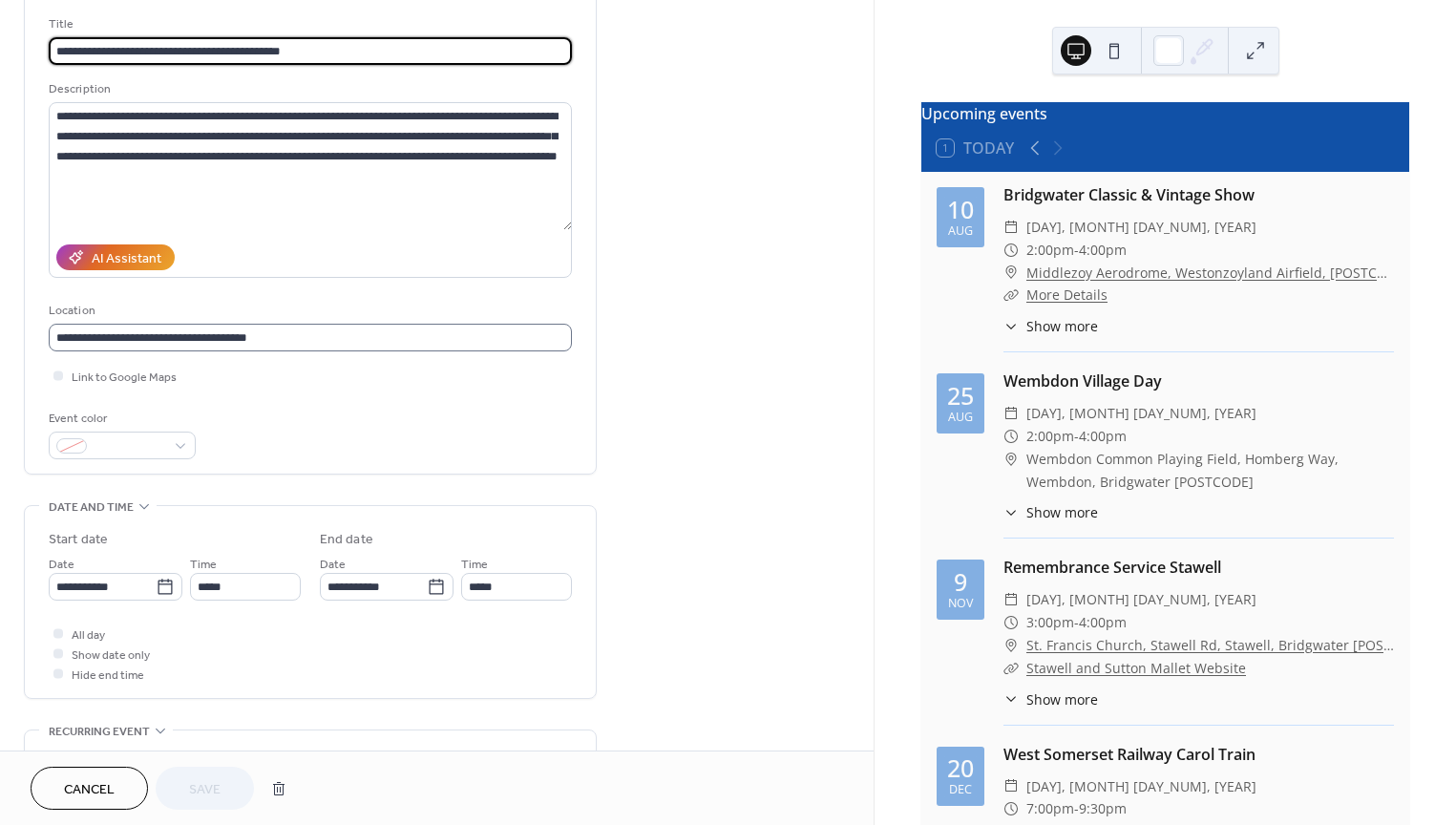 scroll, scrollTop: 242, scrollLeft: 0, axis: vertical 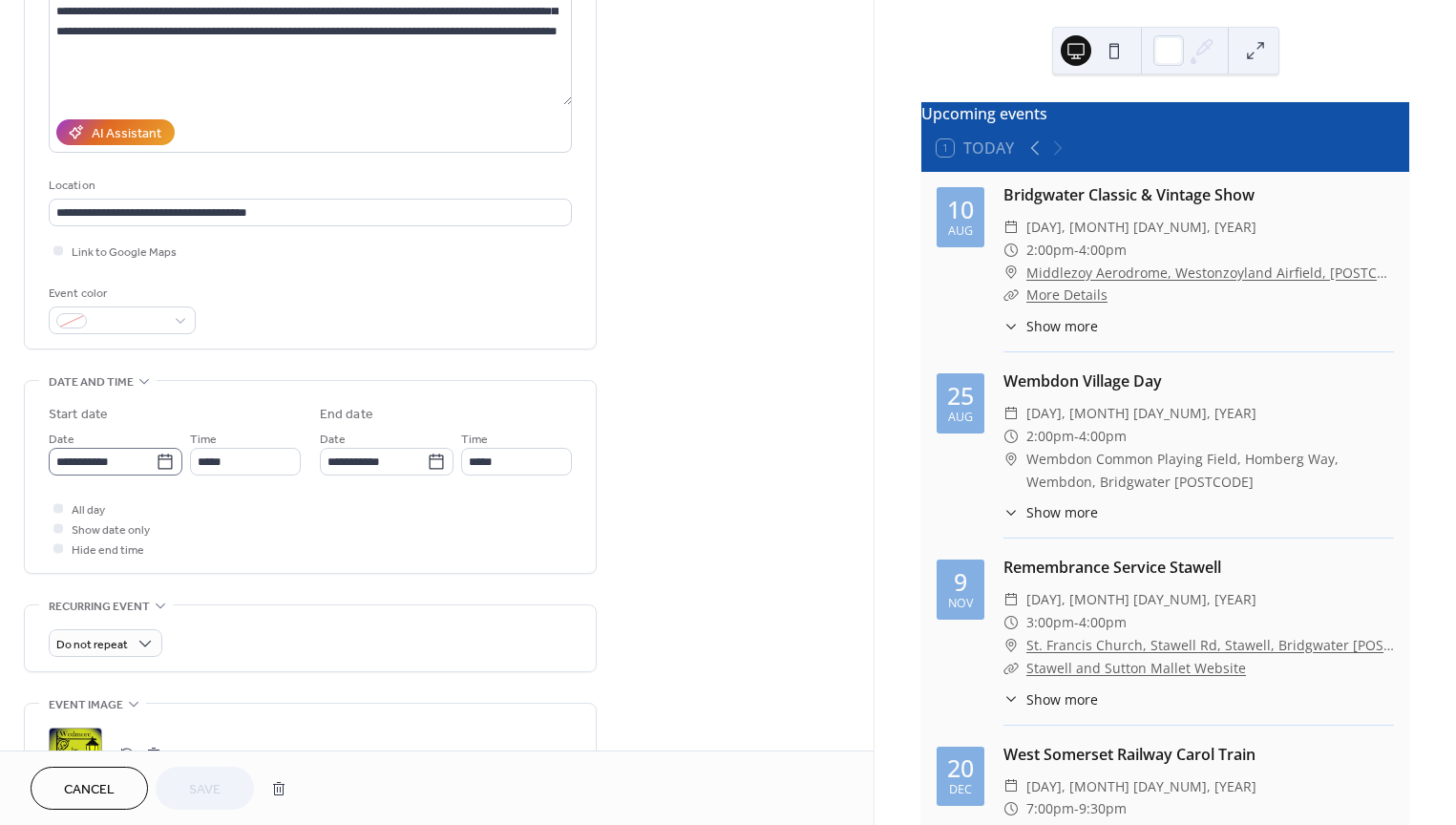 click 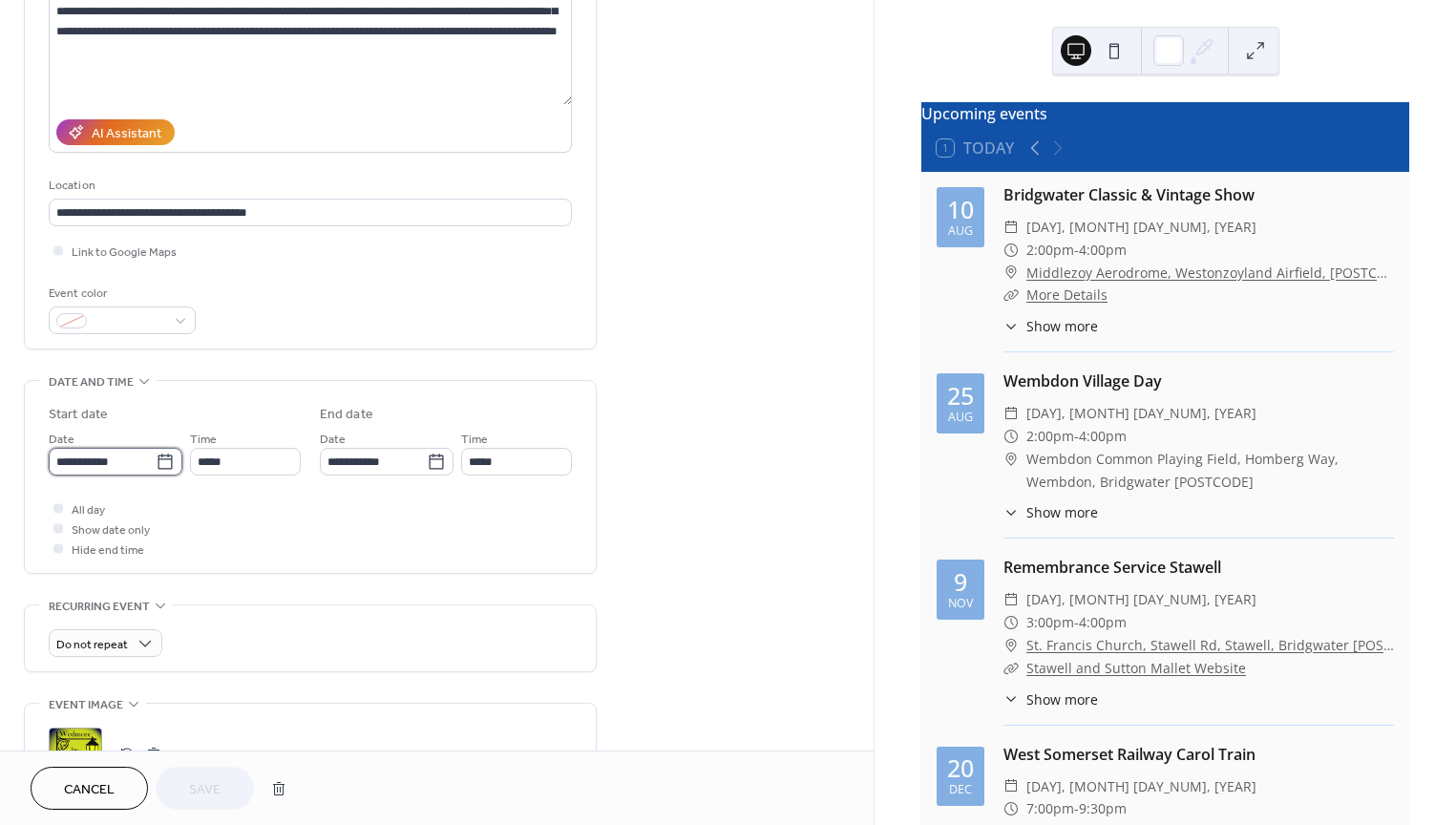 click on "**********" at bounding box center [102, 461] 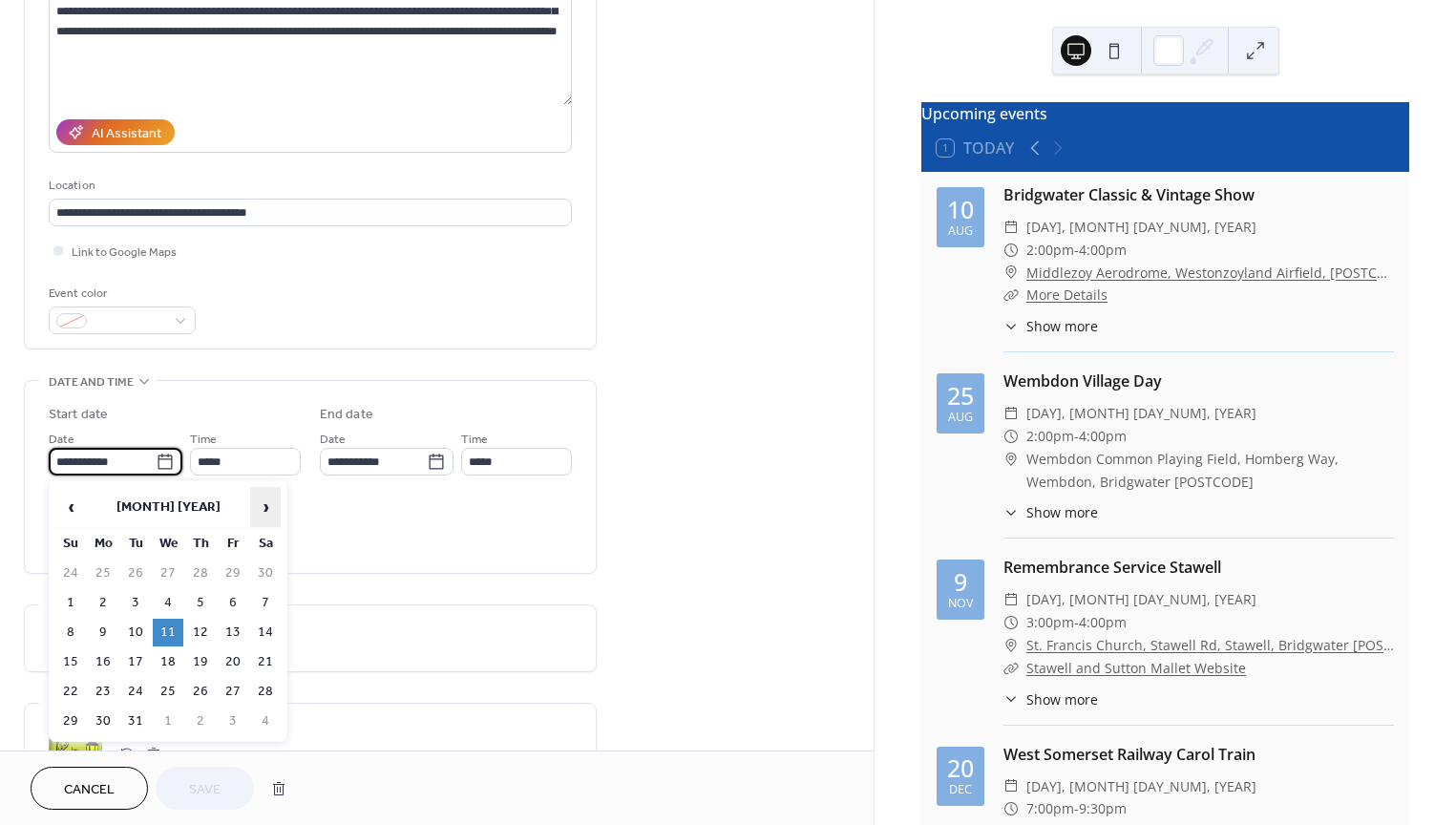 click on "›" at bounding box center [265, 507] 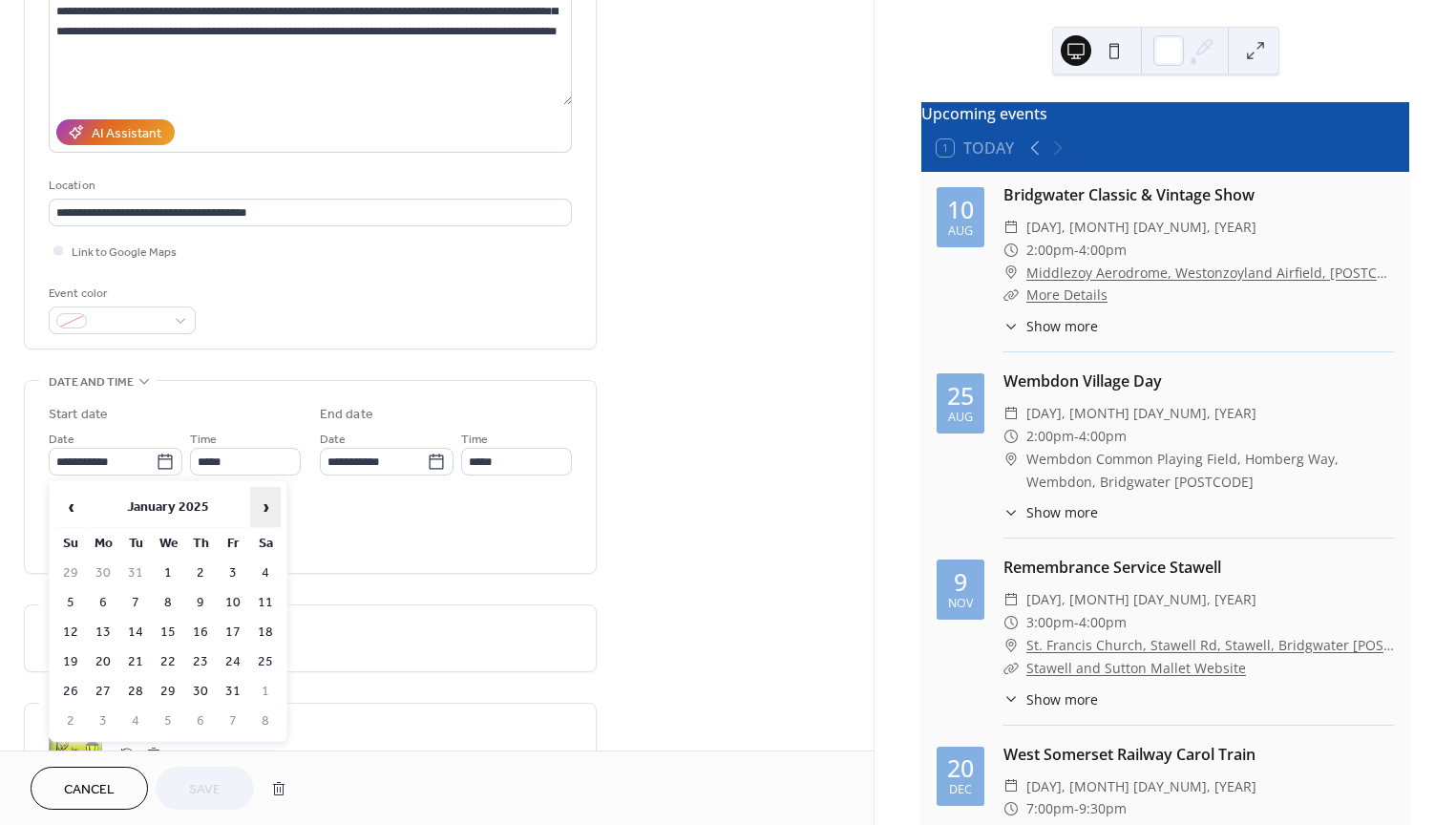 click on "›" at bounding box center [265, 507] 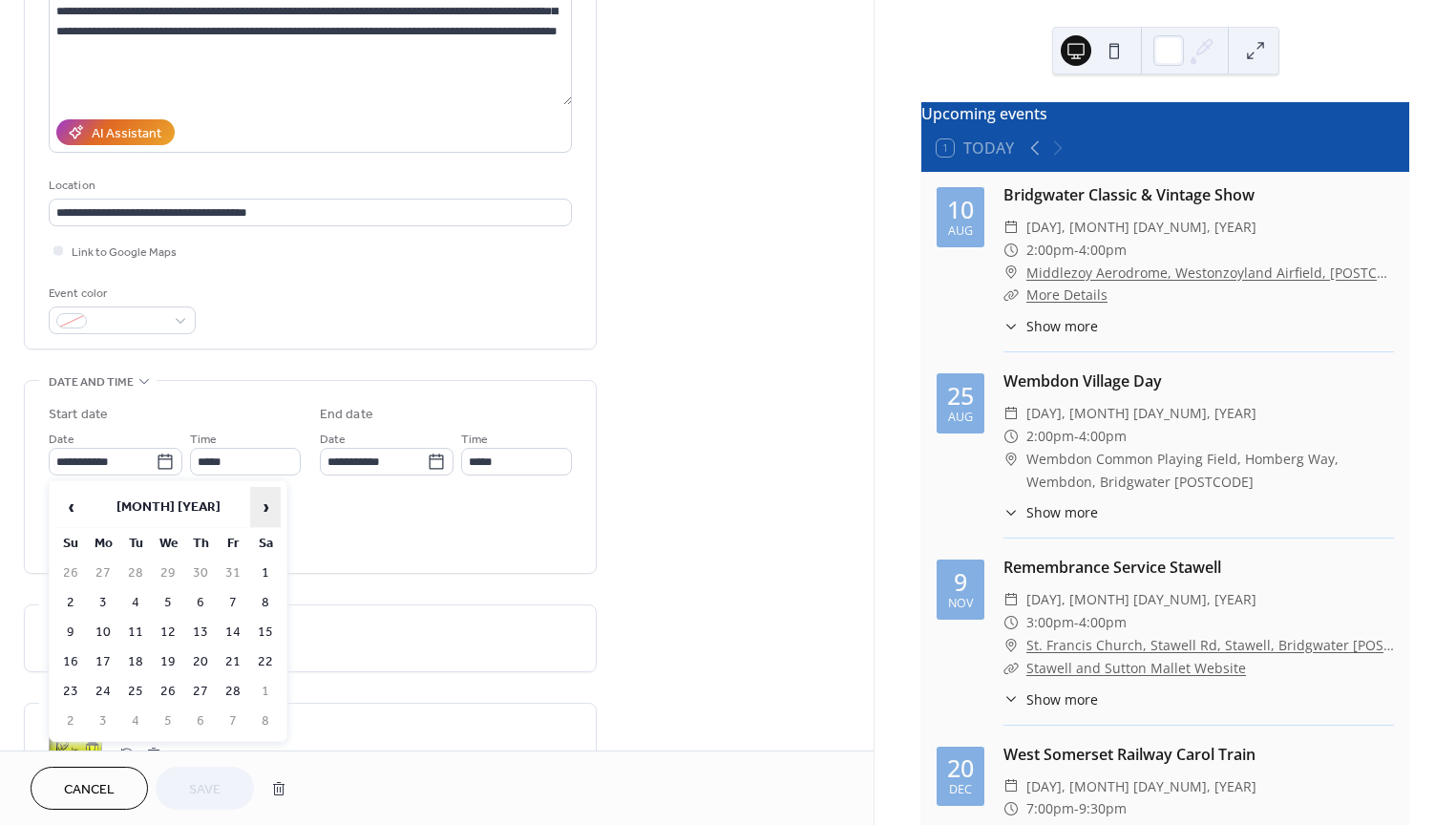 click on "›" at bounding box center [265, 507] 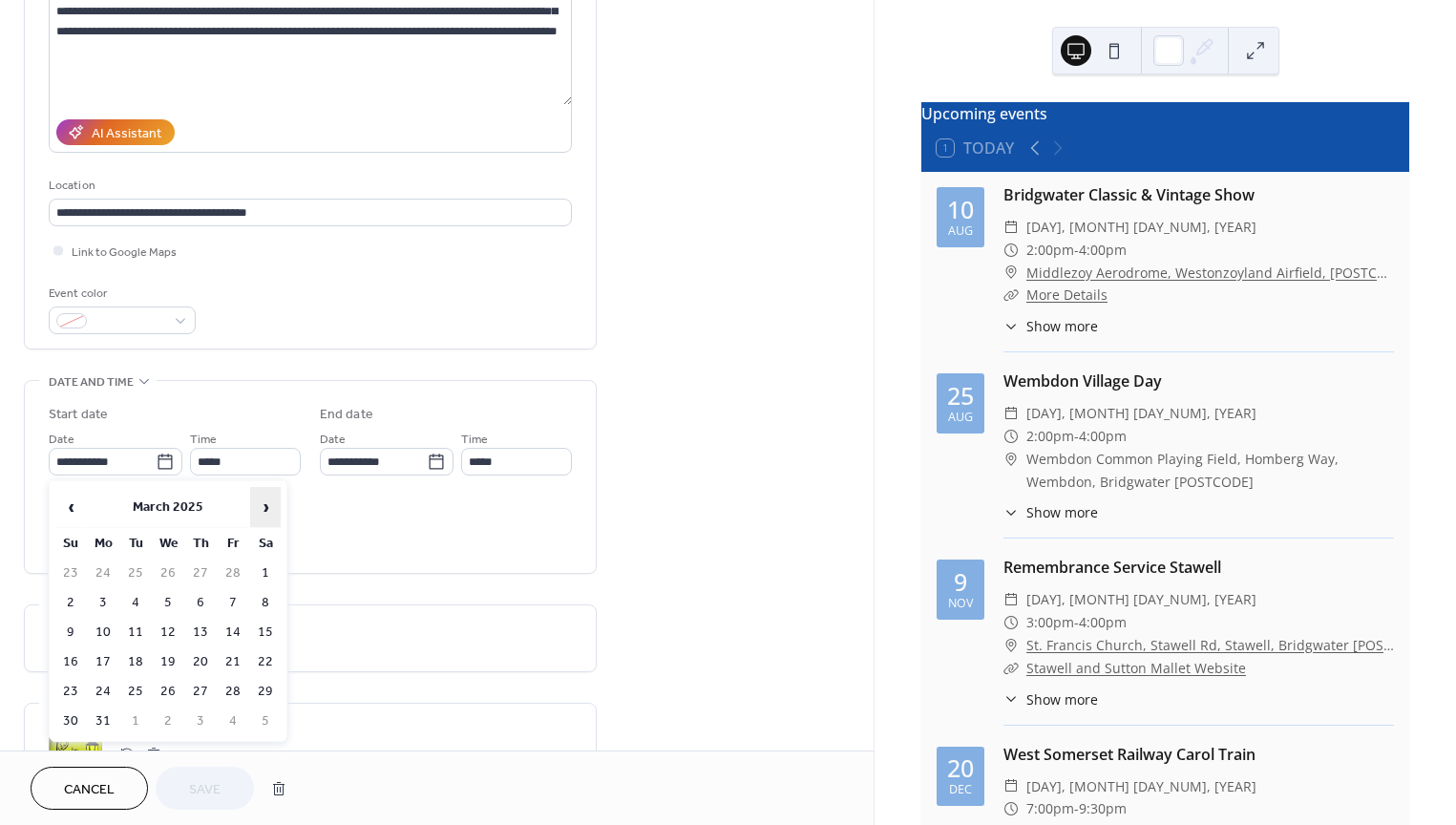click on "›" at bounding box center [265, 507] 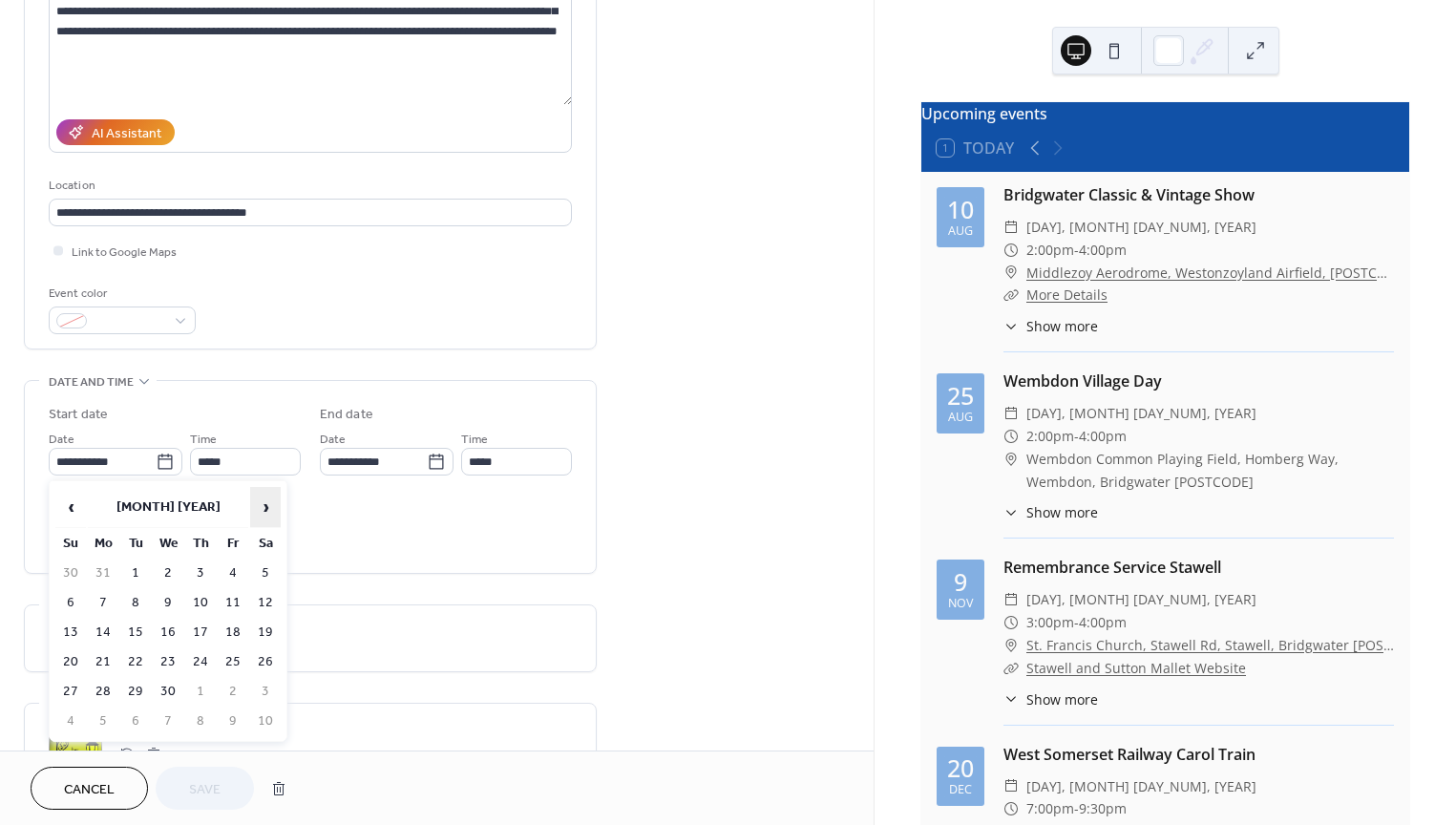 click on "›" at bounding box center (265, 507) 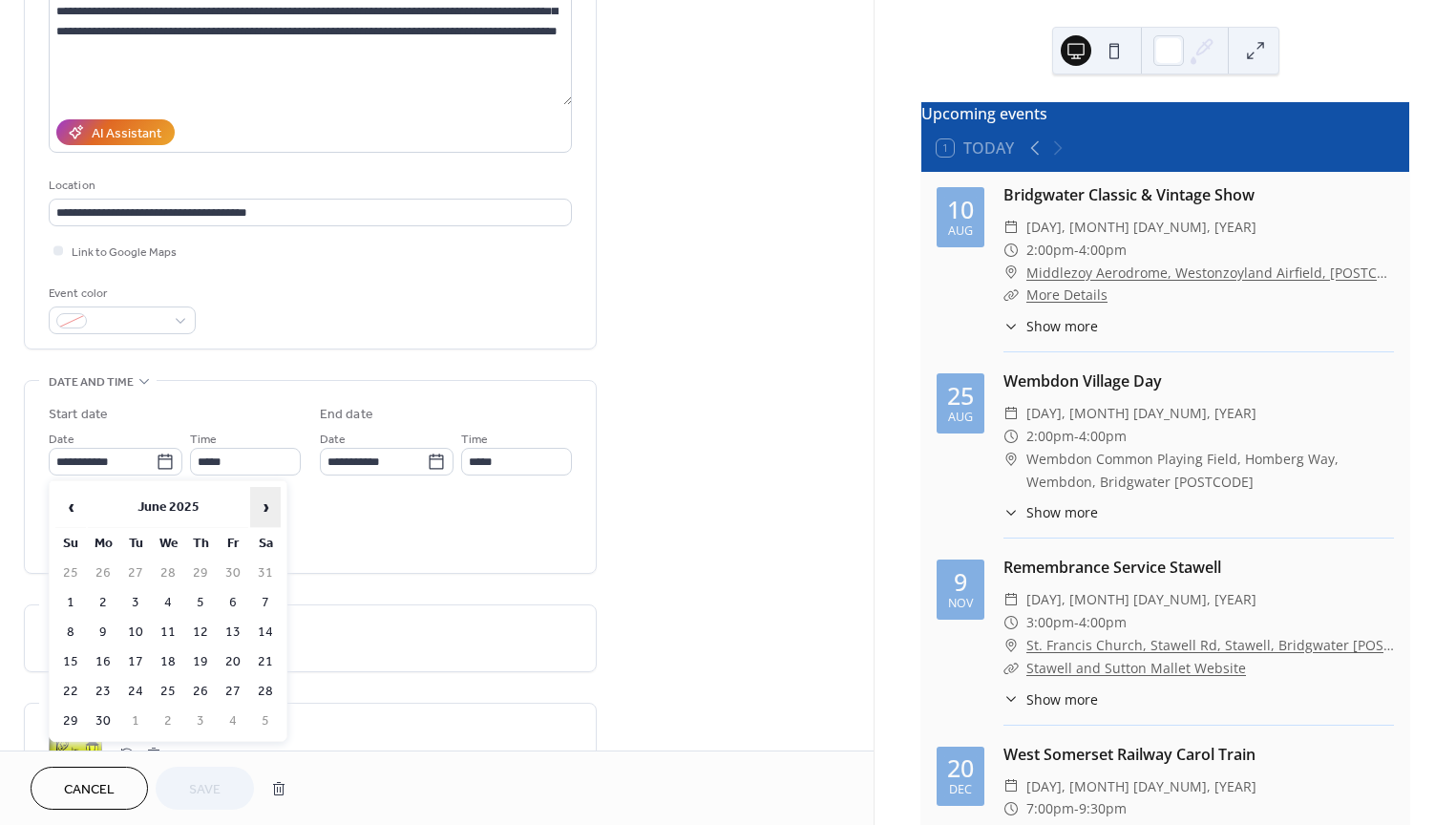 click on "›" at bounding box center [265, 507] 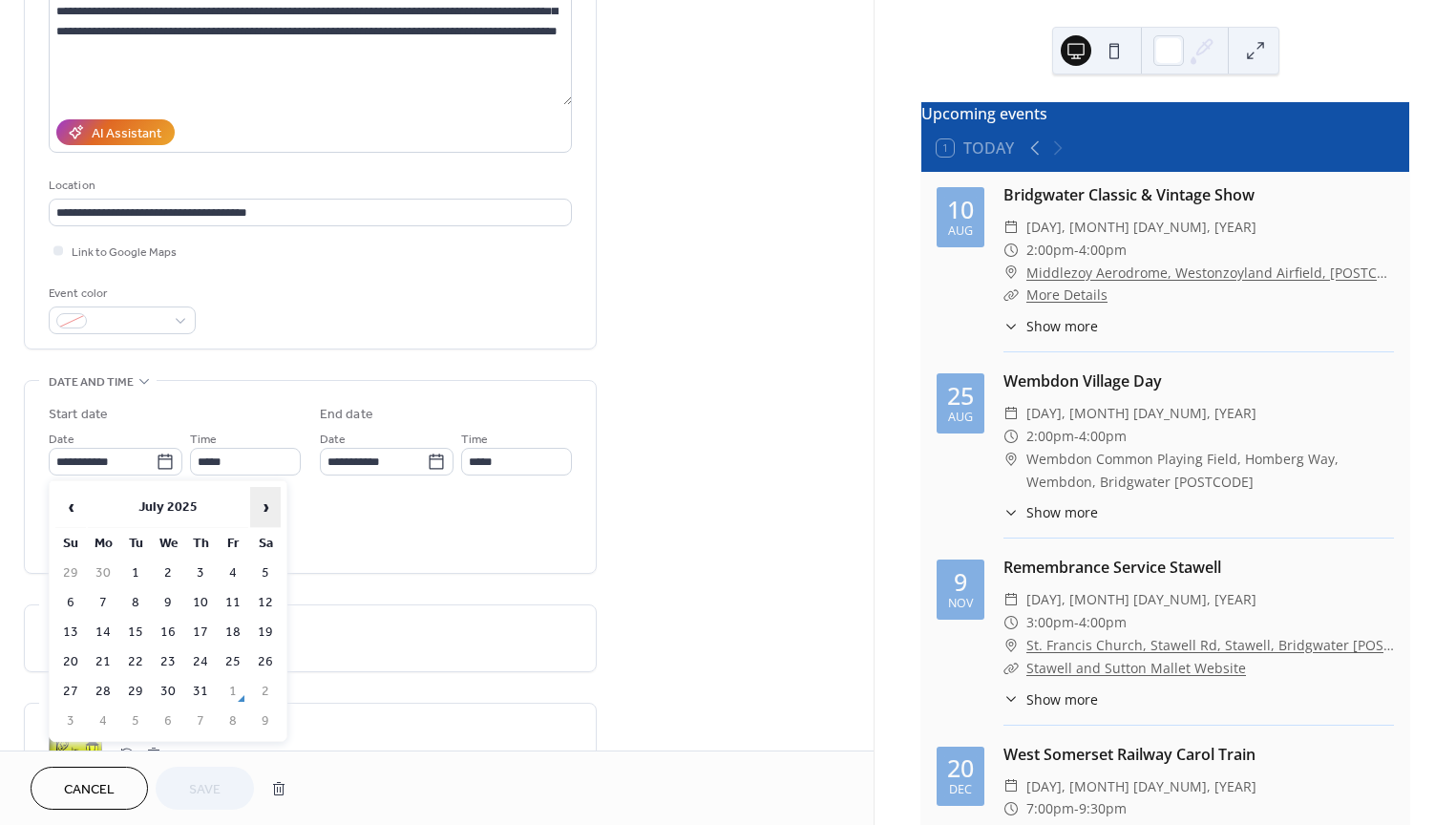 click on "›" at bounding box center [265, 507] 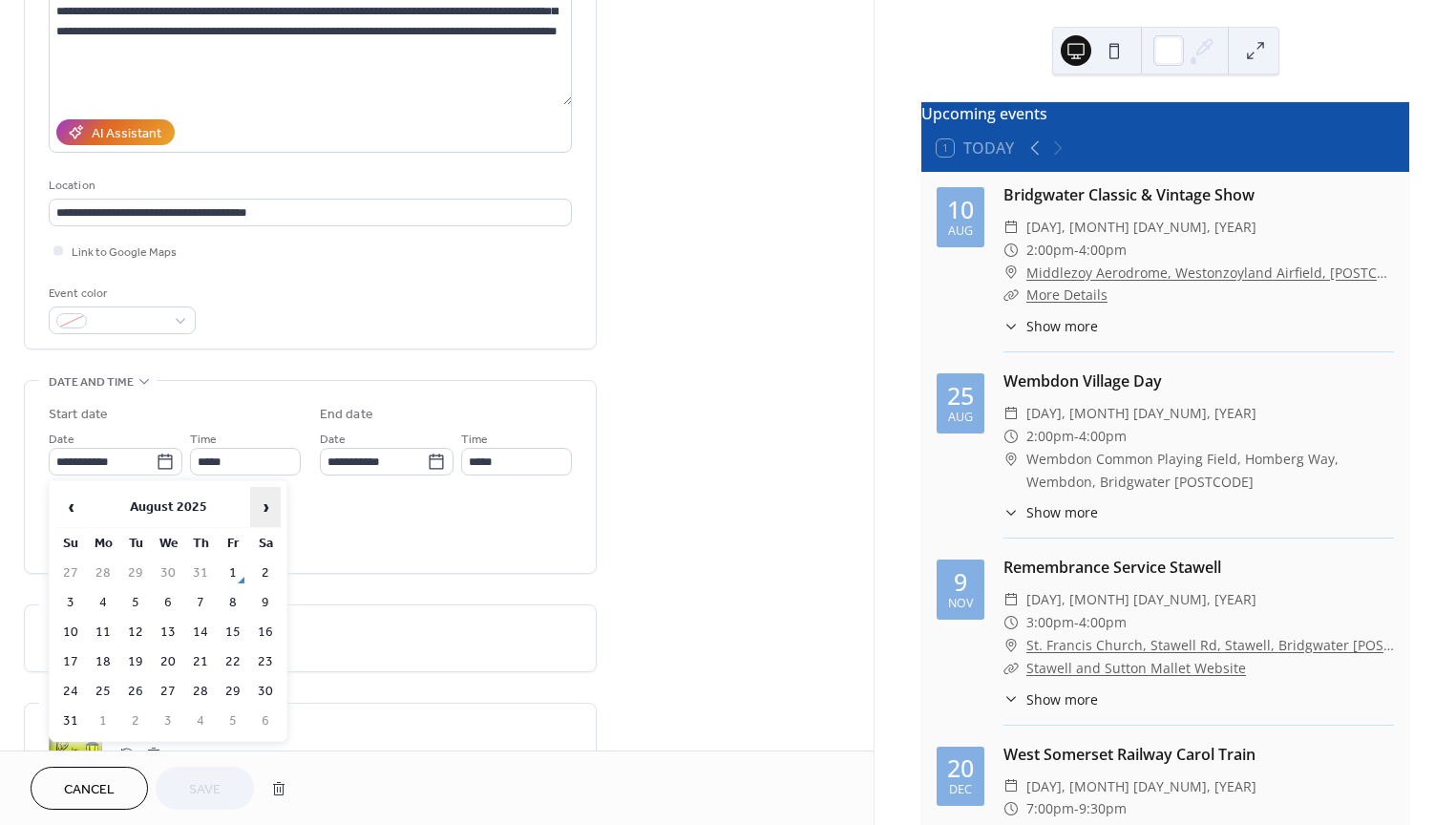 click on "›" at bounding box center [265, 507] 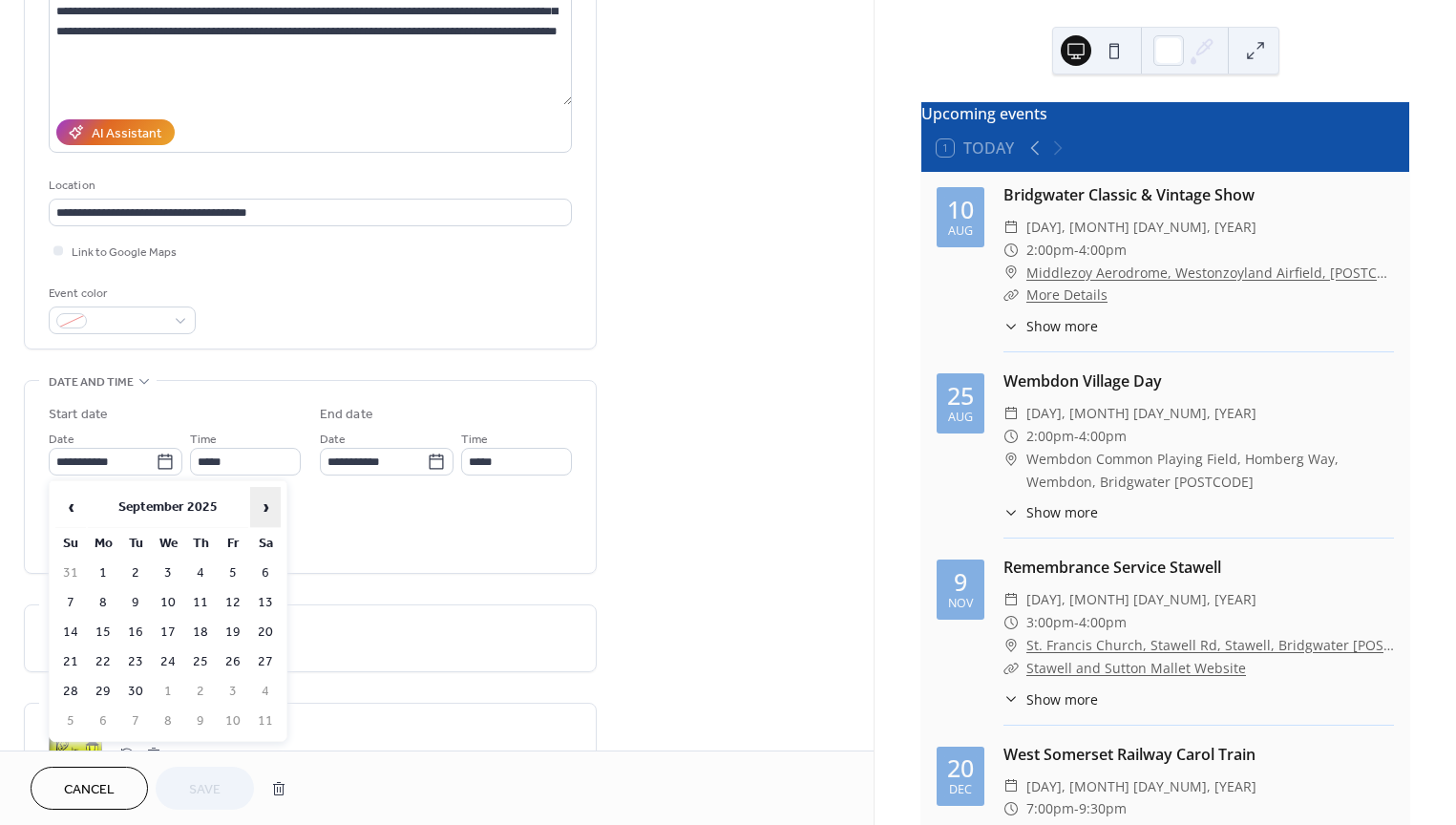 click on "›" at bounding box center (265, 507) 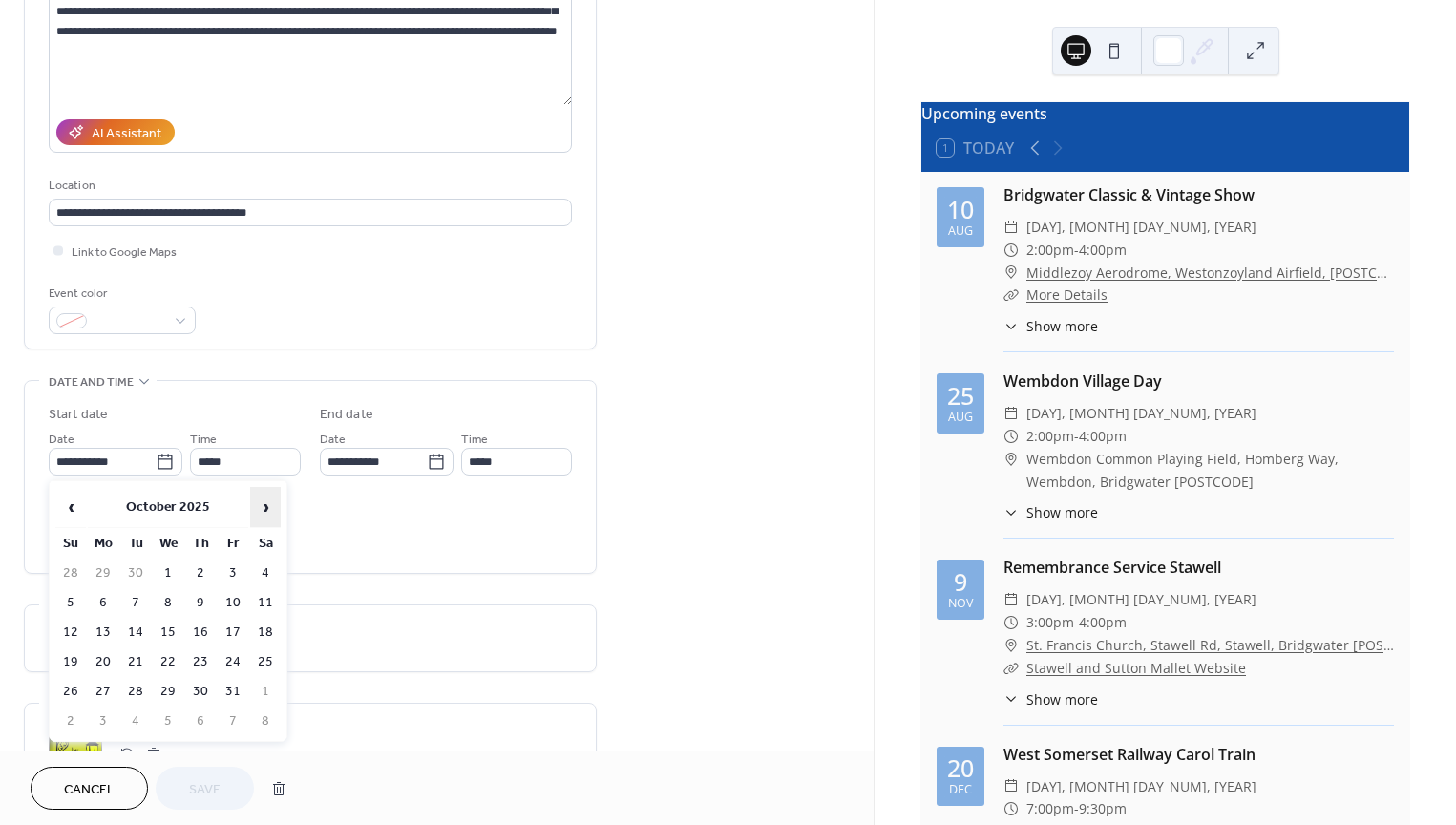 click on "›" at bounding box center (265, 507) 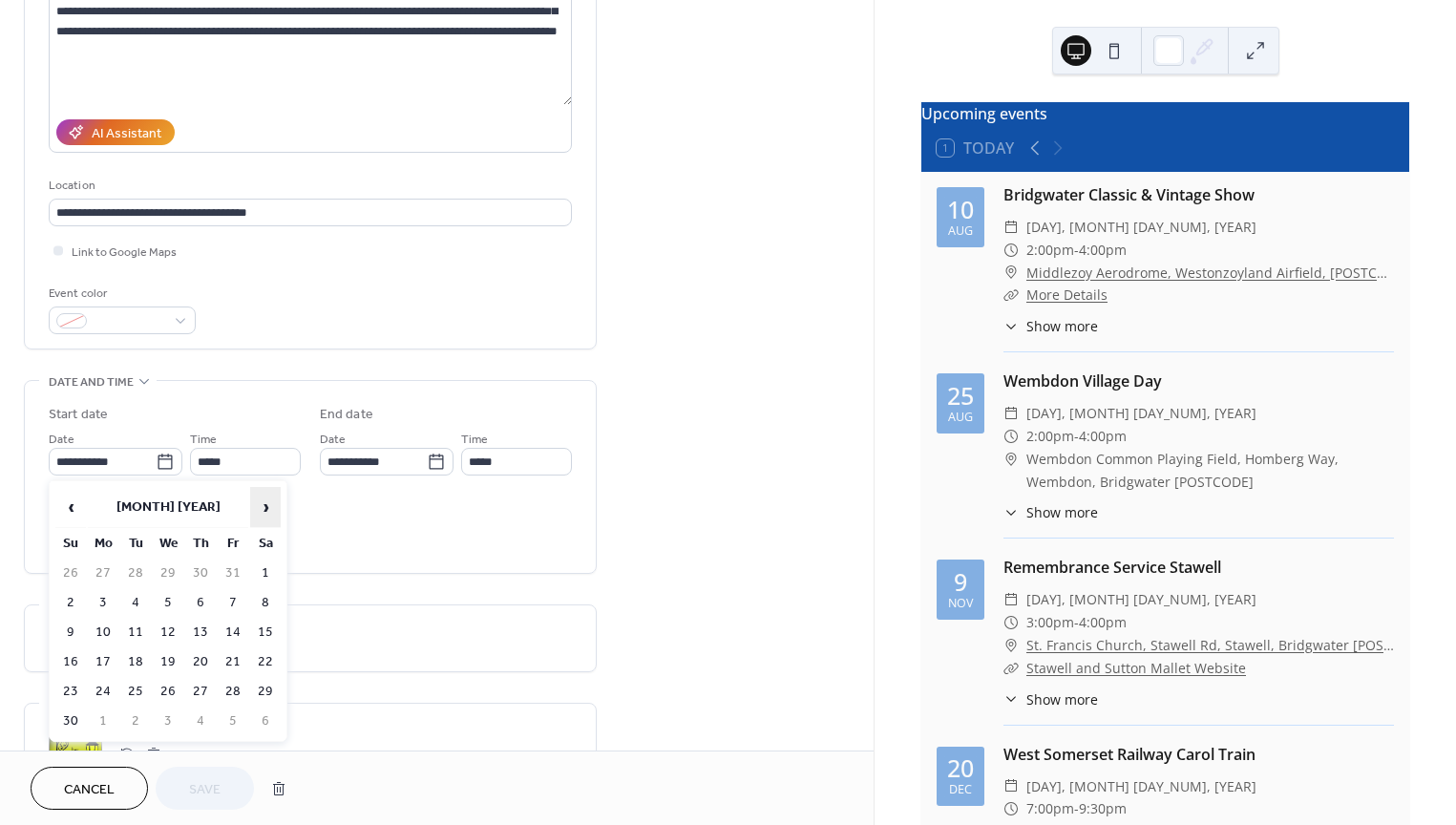 click on "›" at bounding box center (265, 507) 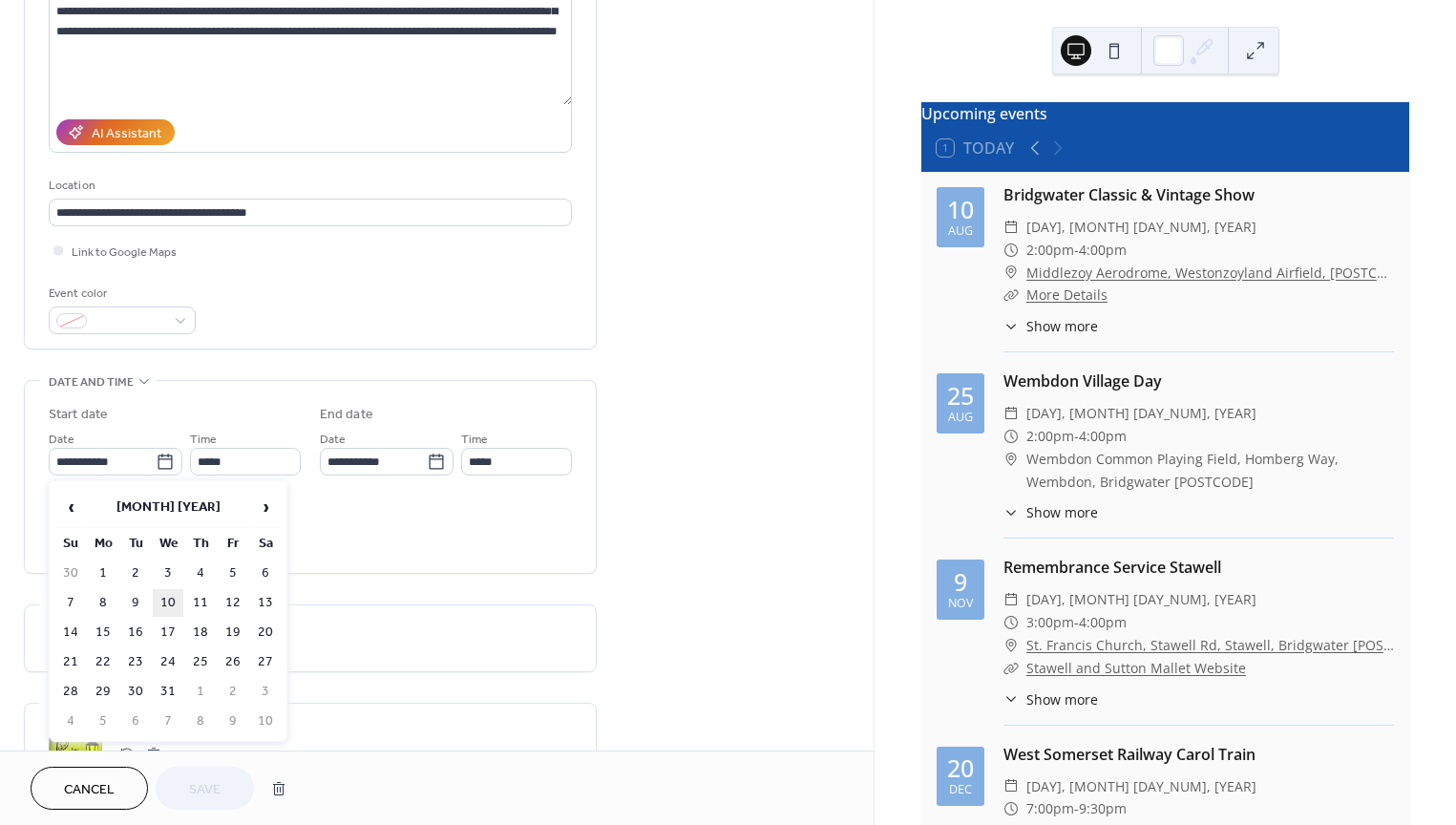 click on "10" at bounding box center (168, 603) 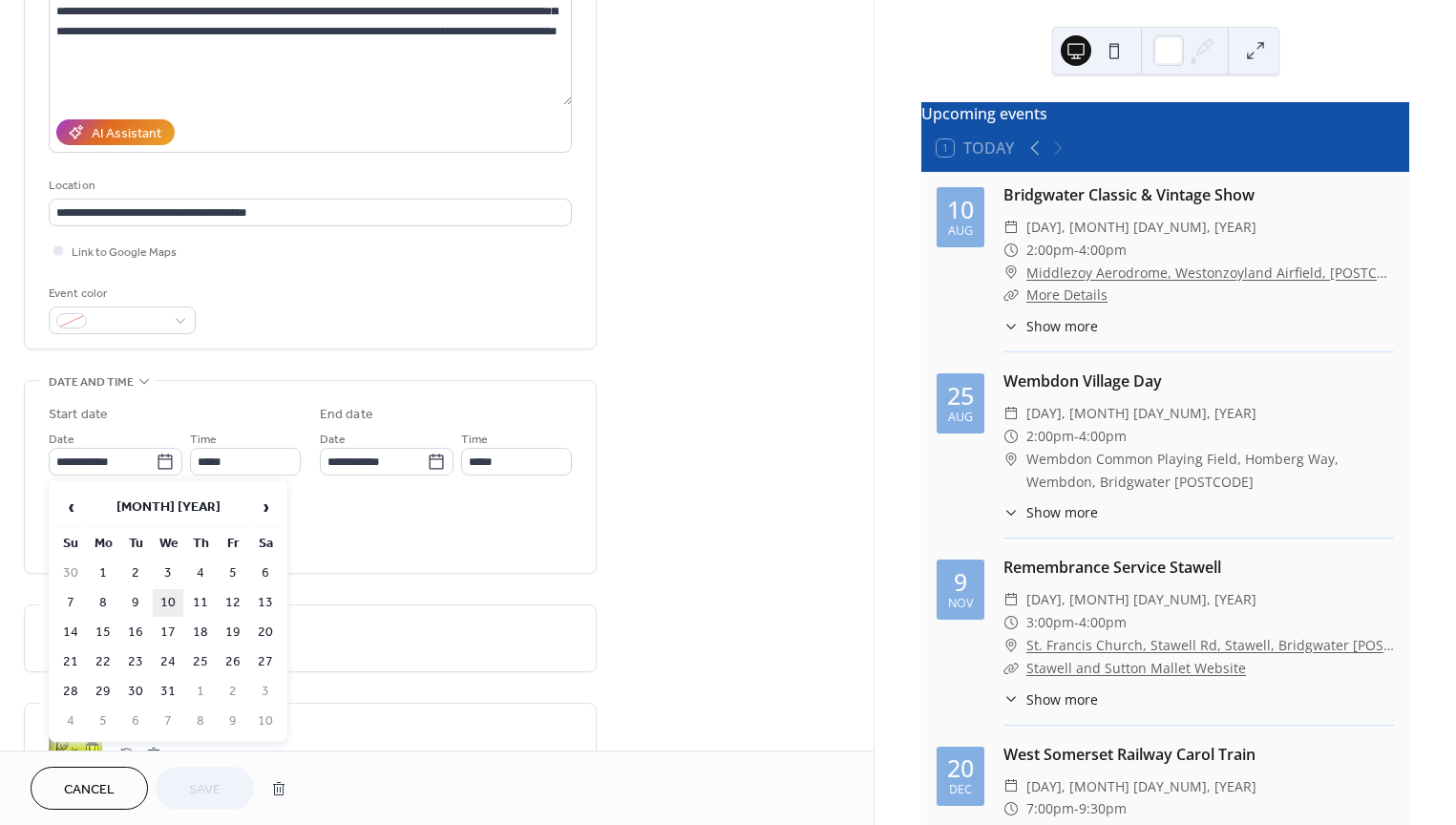 type on "**********" 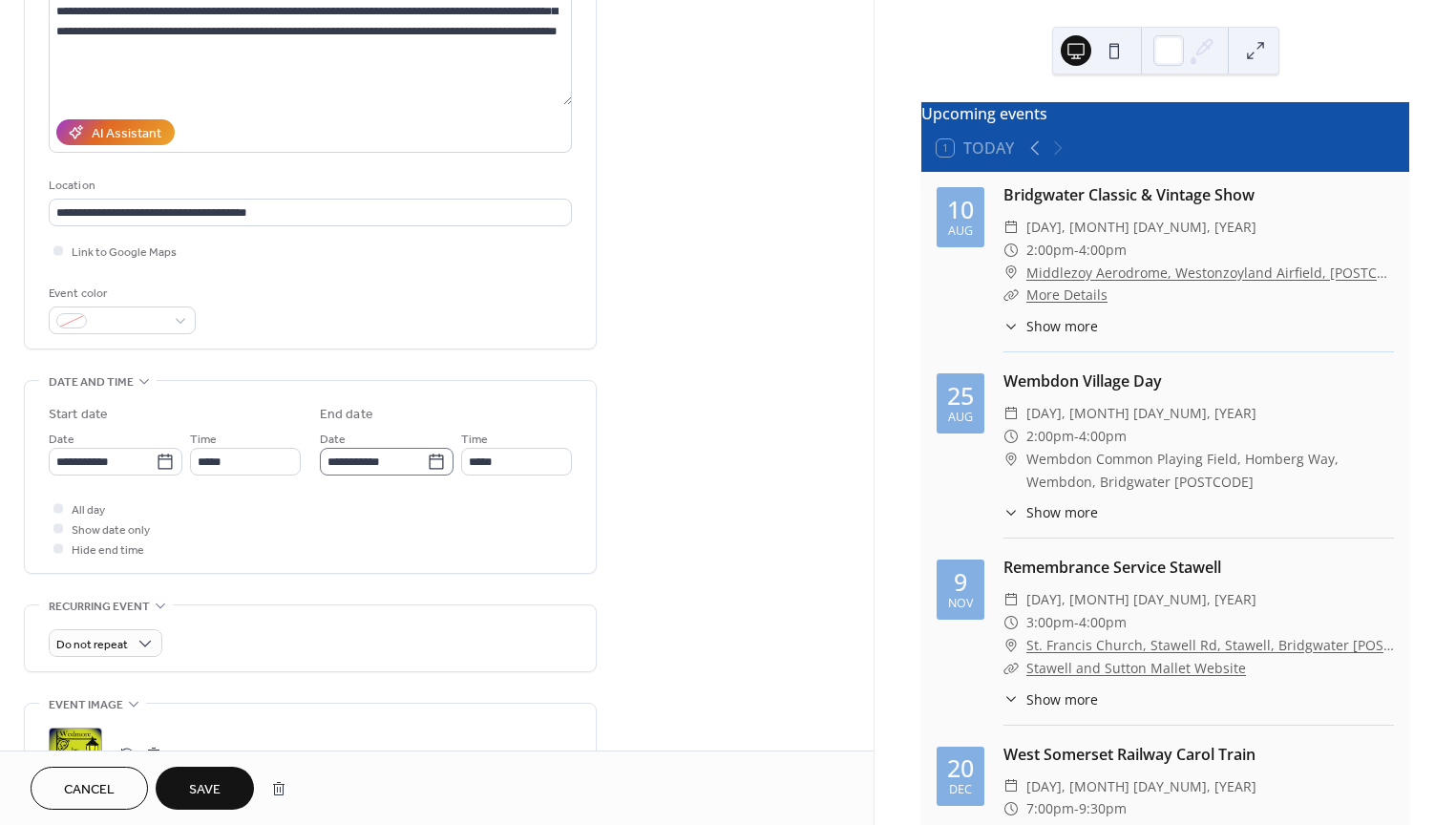 click 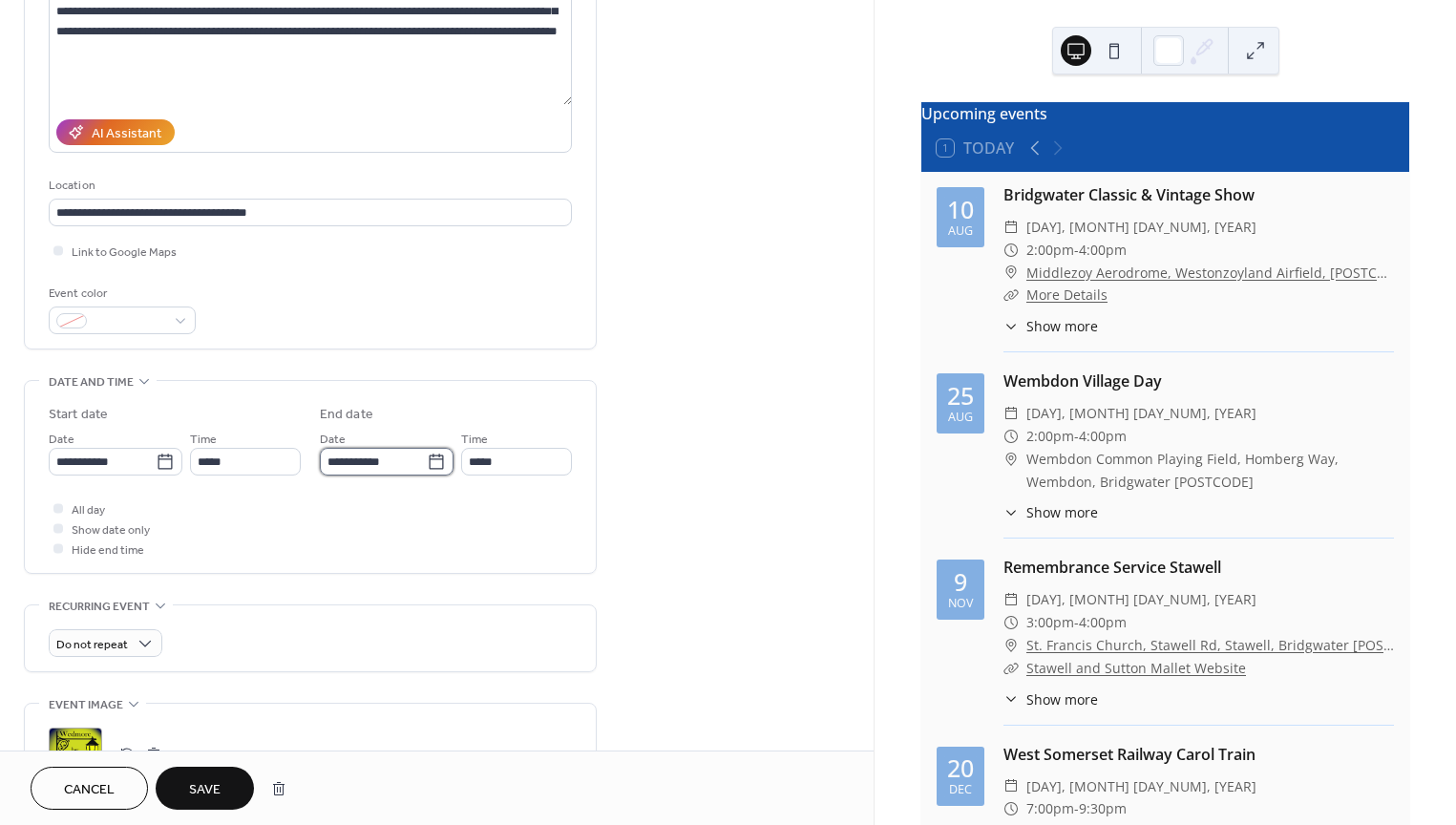click on "**********" at bounding box center [373, 461] 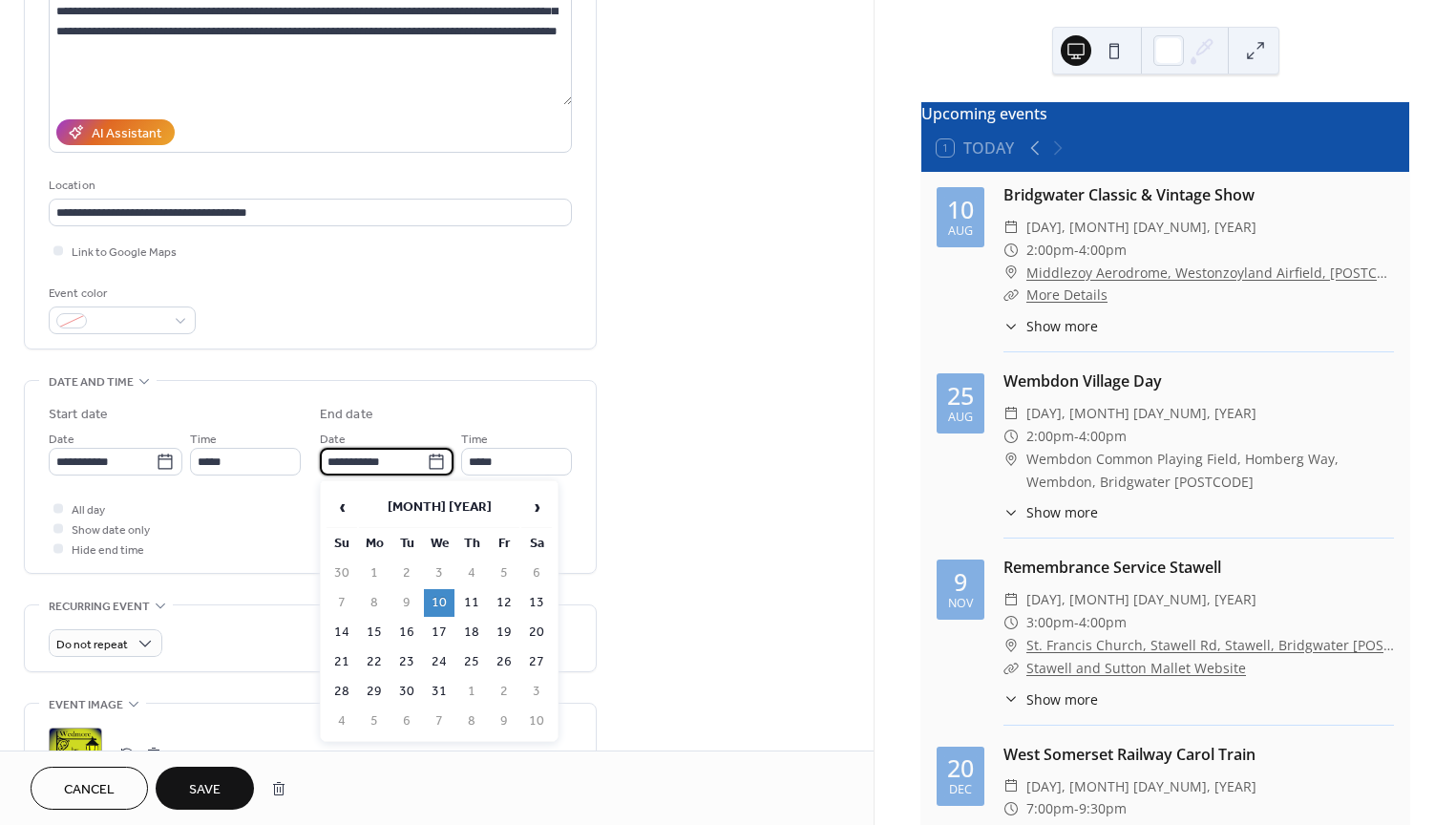 click on "10" at bounding box center [439, 603] 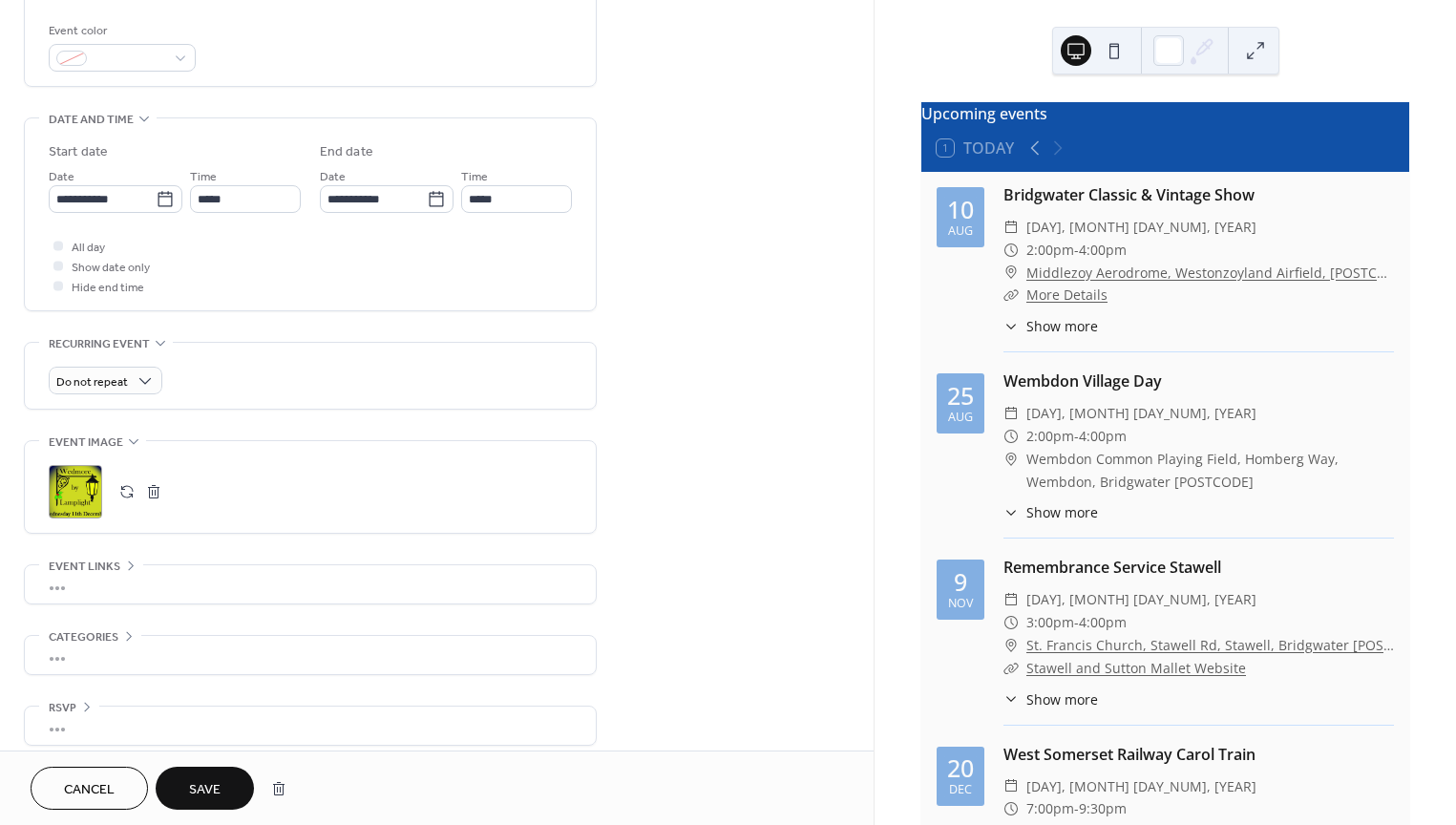 scroll, scrollTop: 518, scrollLeft: 0, axis: vertical 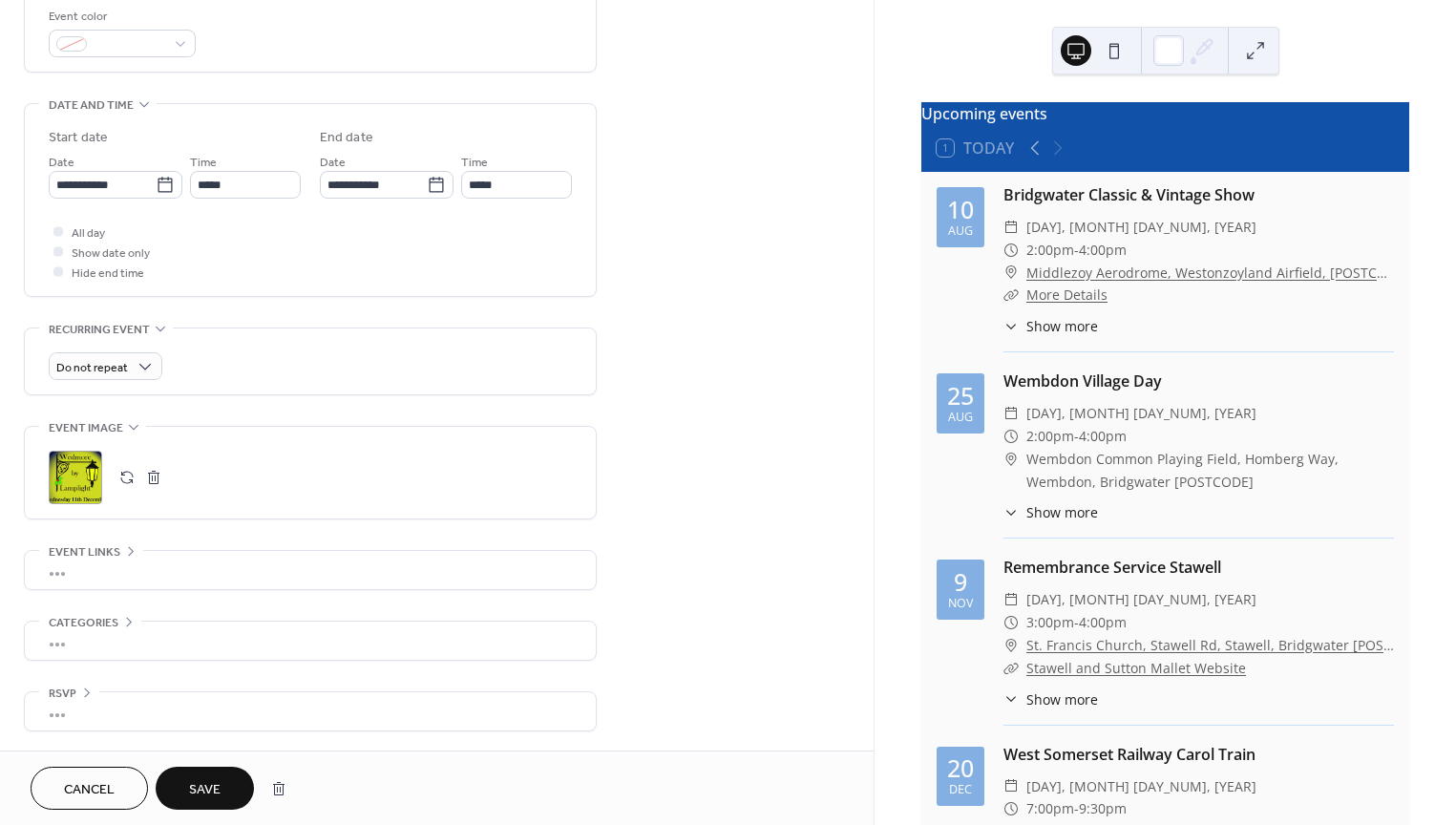 click on "Save" at bounding box center [204, 790] 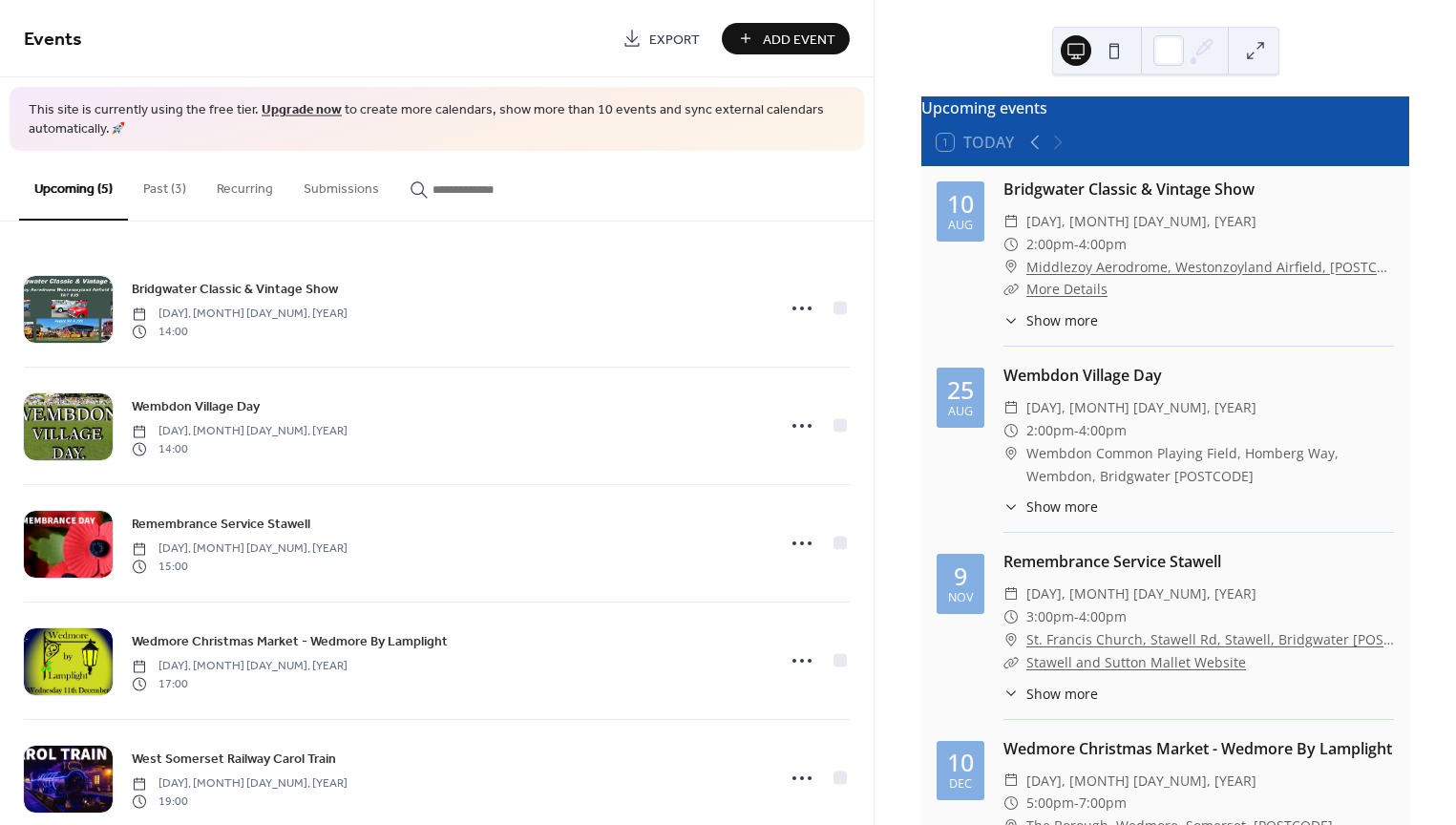 scroll, scrollTop: 0, scrollLeft: 0, axis: both 